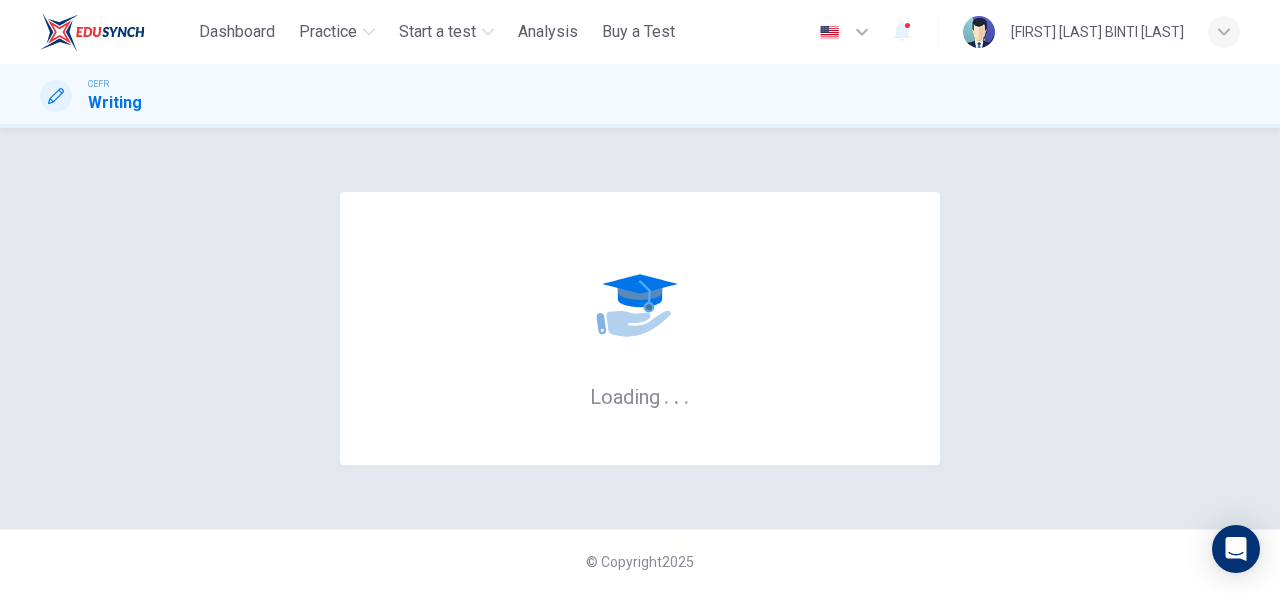 scroll, scrollTop: 0, scrollLeft: 0, axis: both 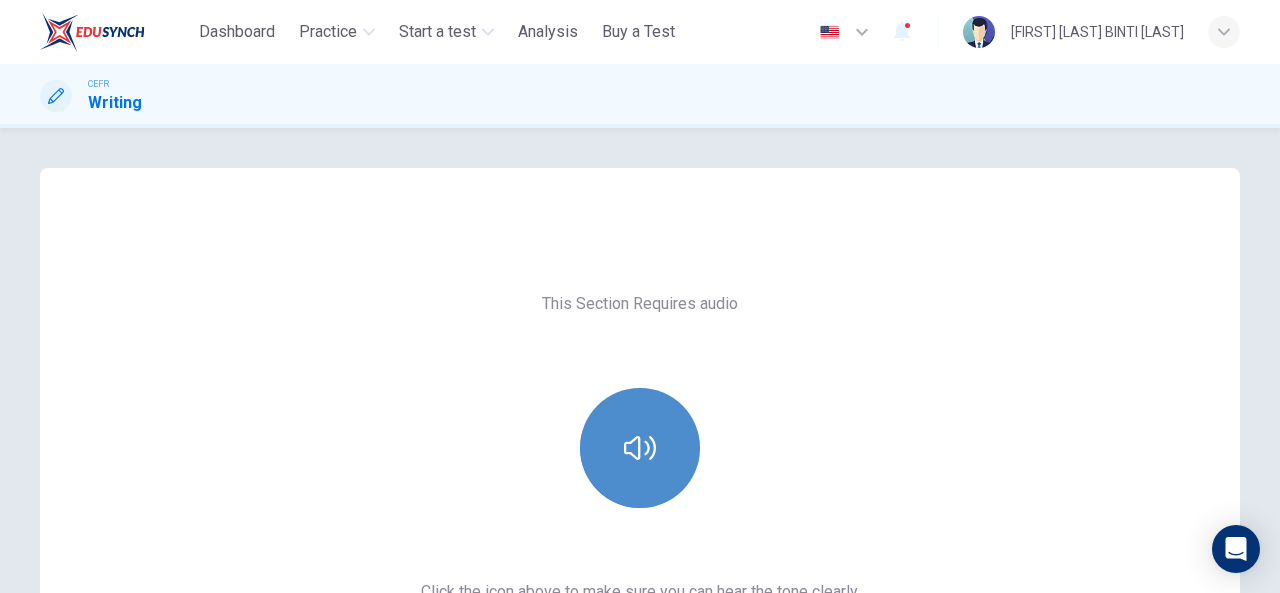 drag, startPoint x: 640, startPoint y: 443, endPoint x: 636, endPoint y: 427, distance: 16.492422 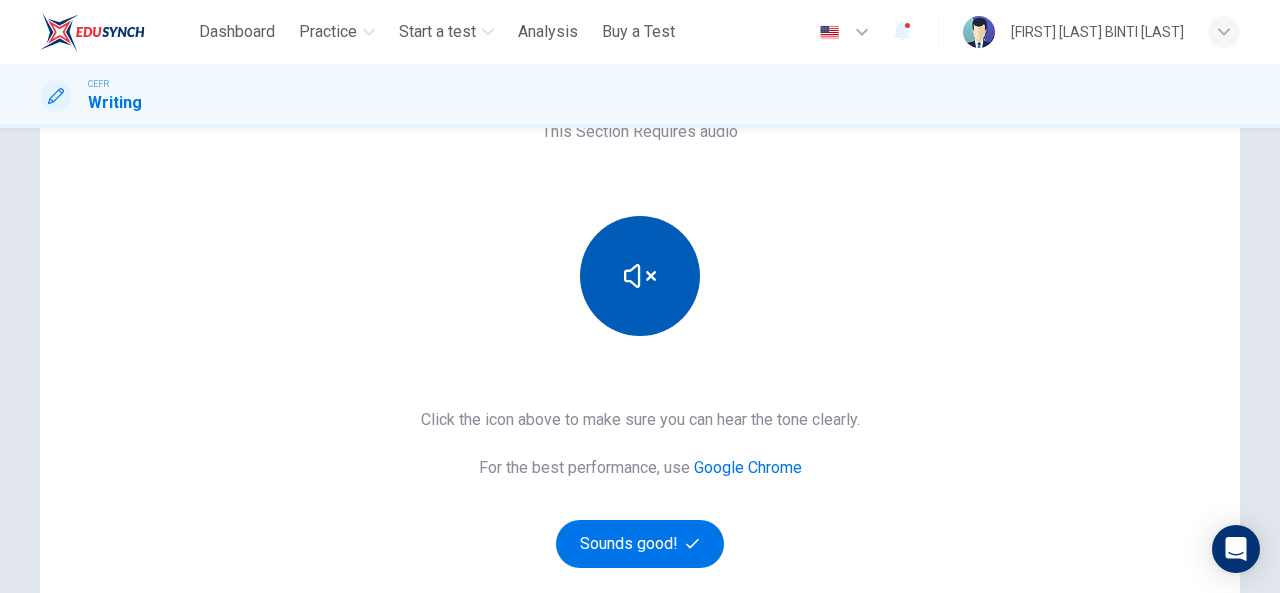 scroll, scrollTop: 200, scrollLeft: 0, axis: vertical 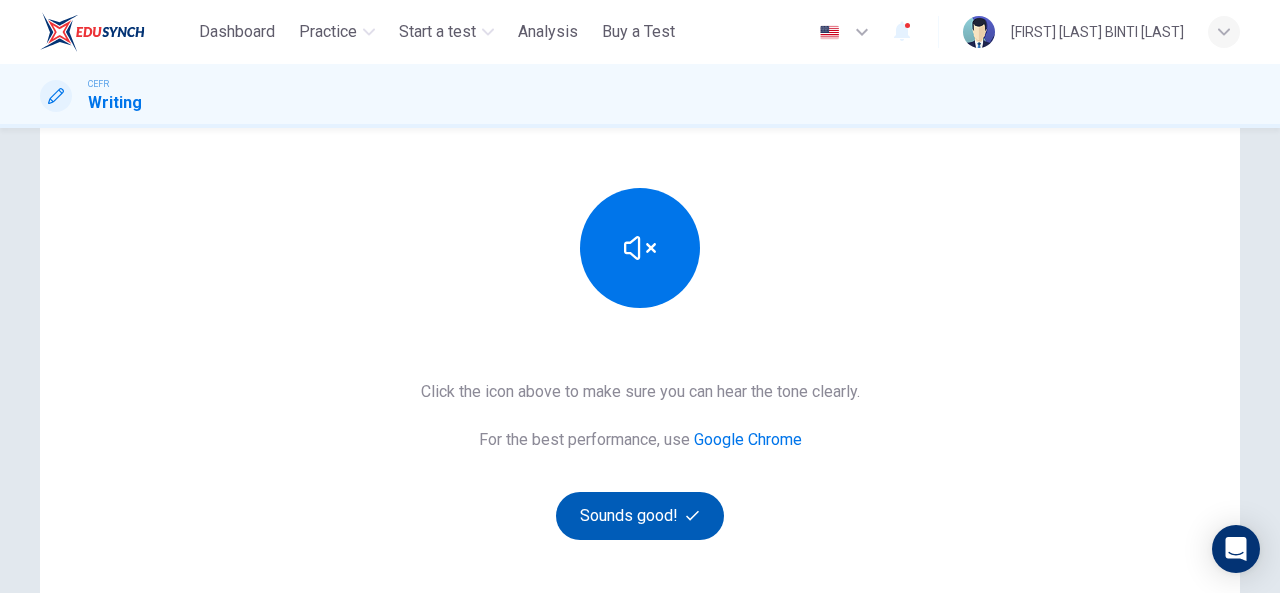 click on "Sounds good!" at bounding box center [640, 516] 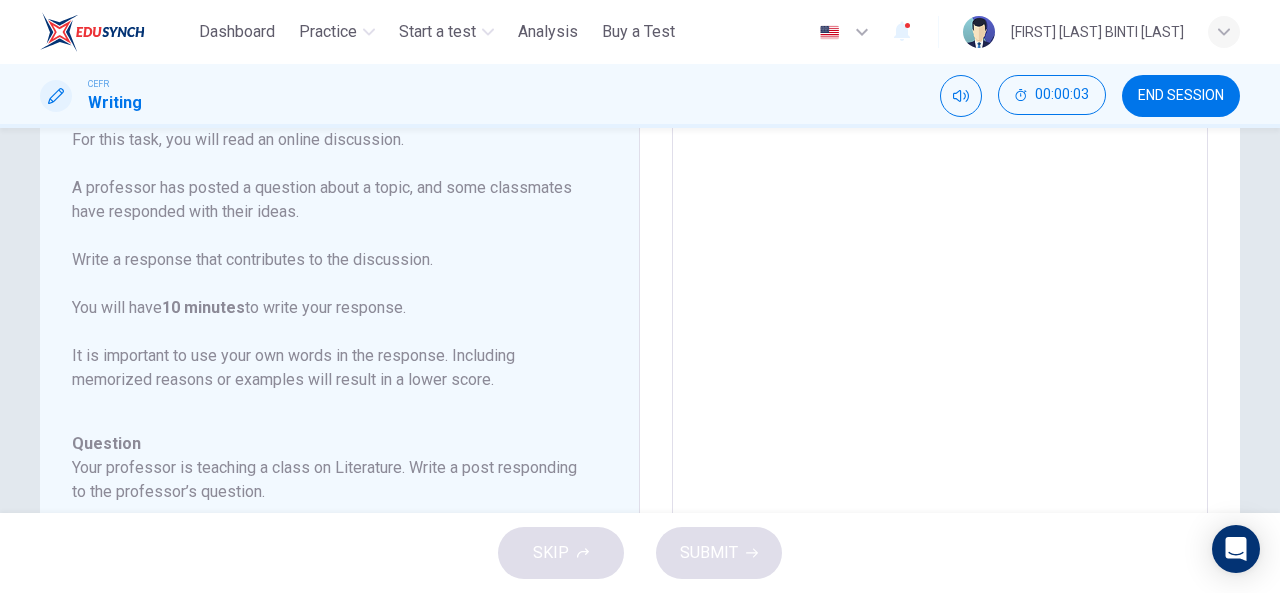 scroll, scrollTop: 200, scrollLeft: 0, axis: vertical 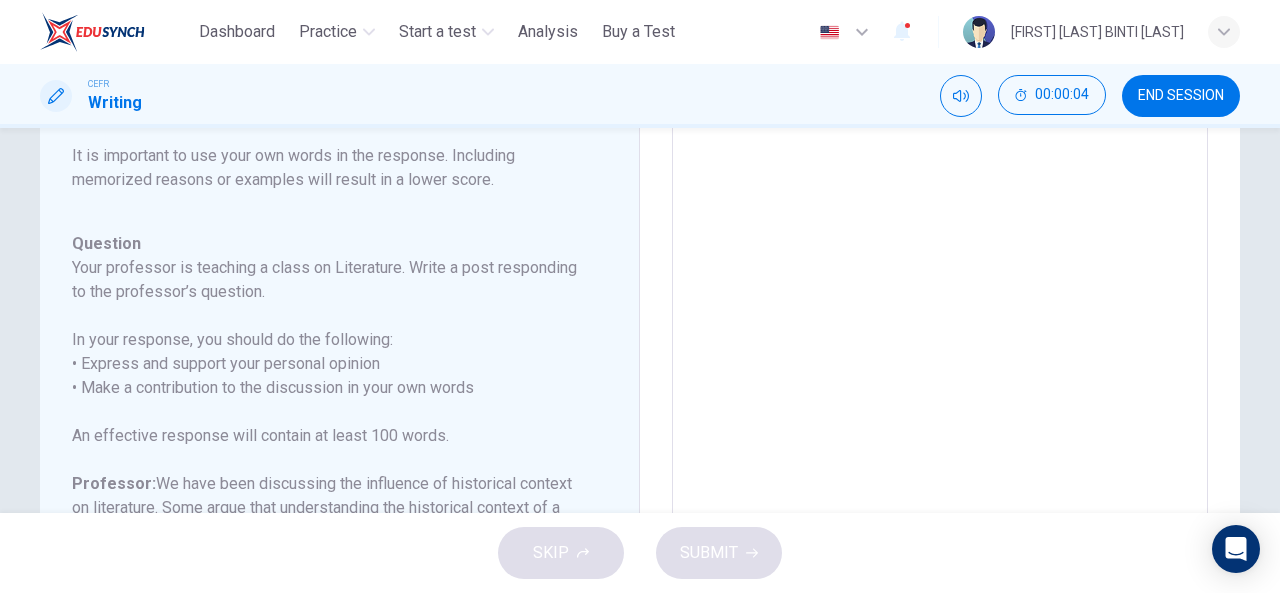 click at bounding box center (940, 372) 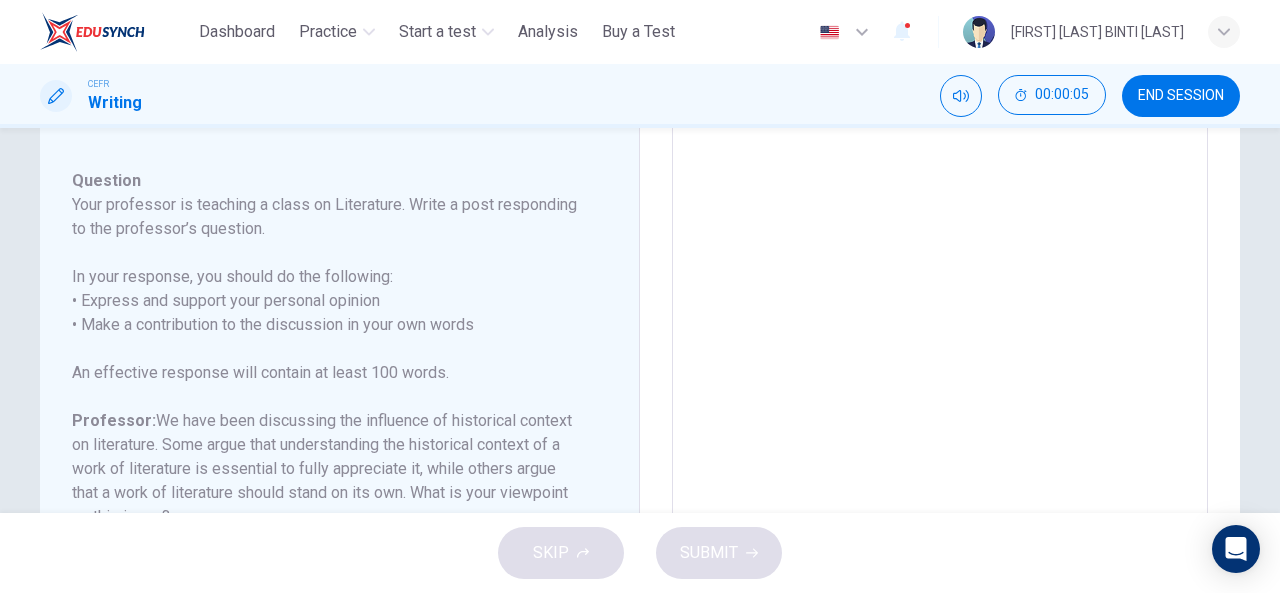 scroll, scrollTop: 294, scrollLeft: 0, axis: vertical 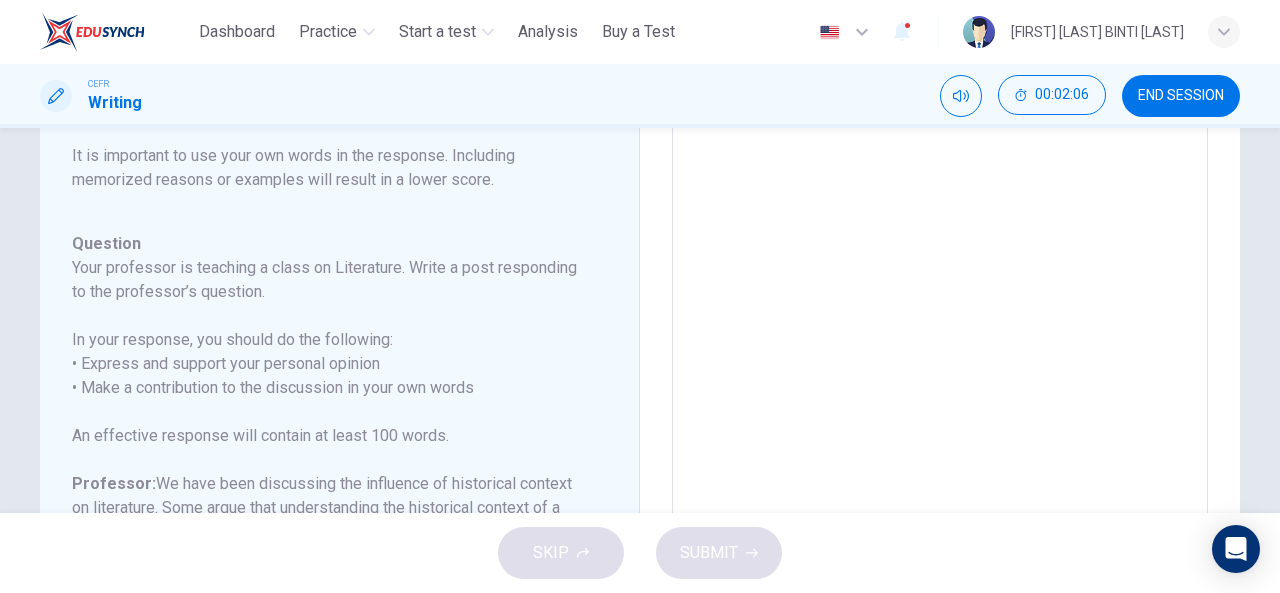 click at bounding box center (940, 372) 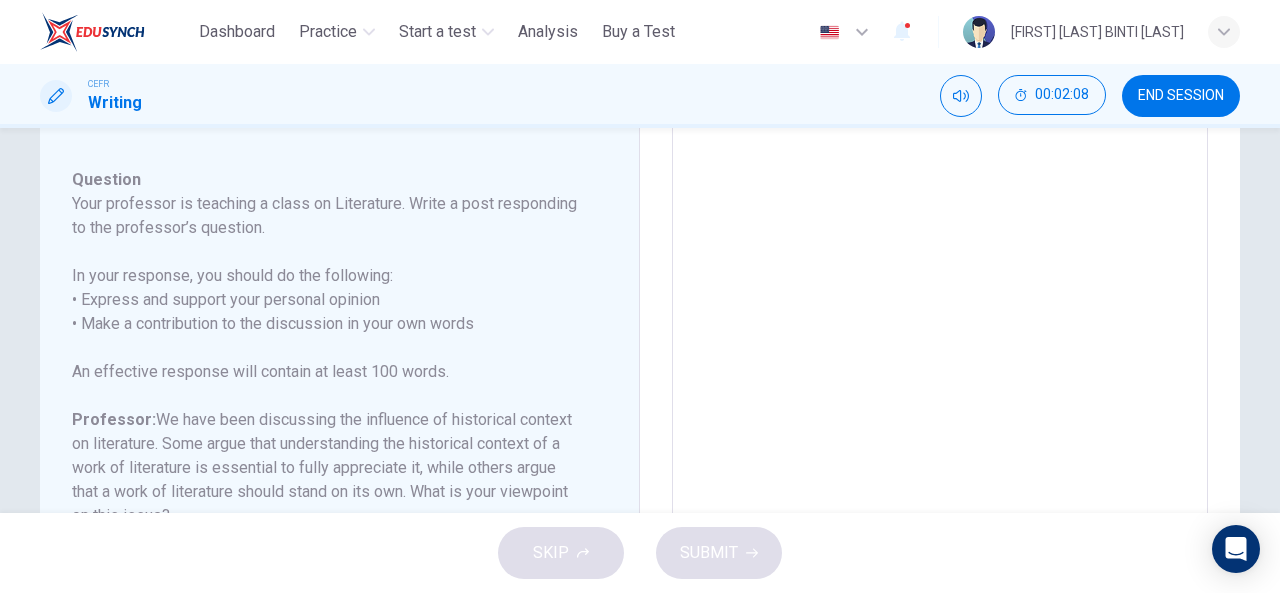 scroll, scrollTop: 294, scrollLeft: 0, axis: vertical 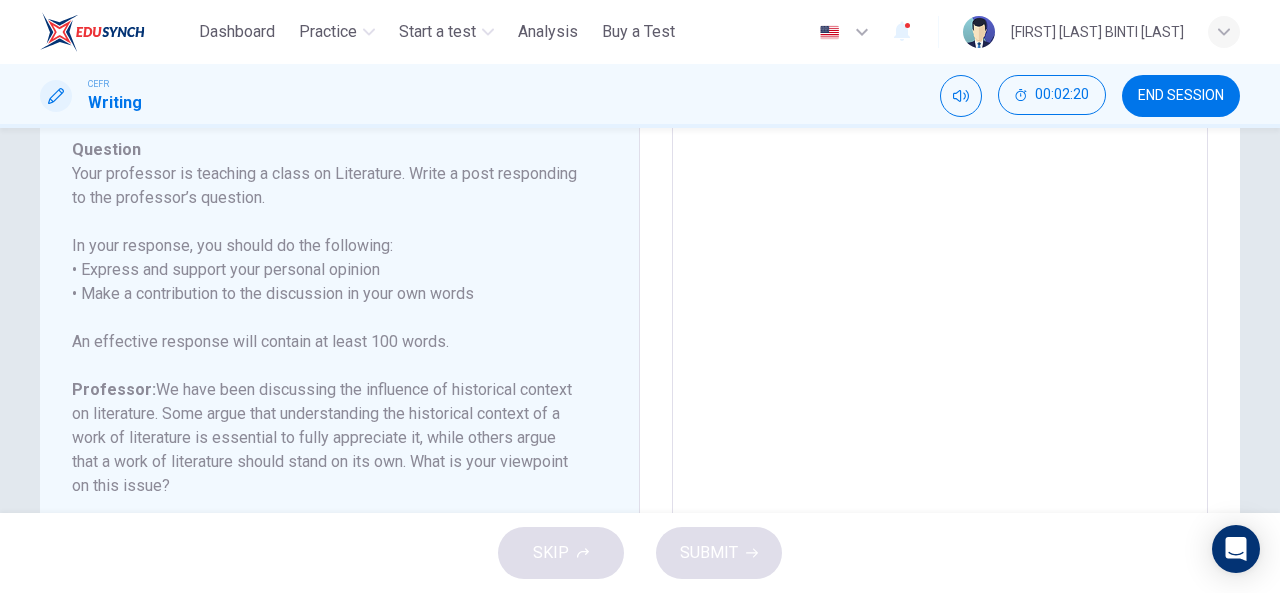 type on "*" 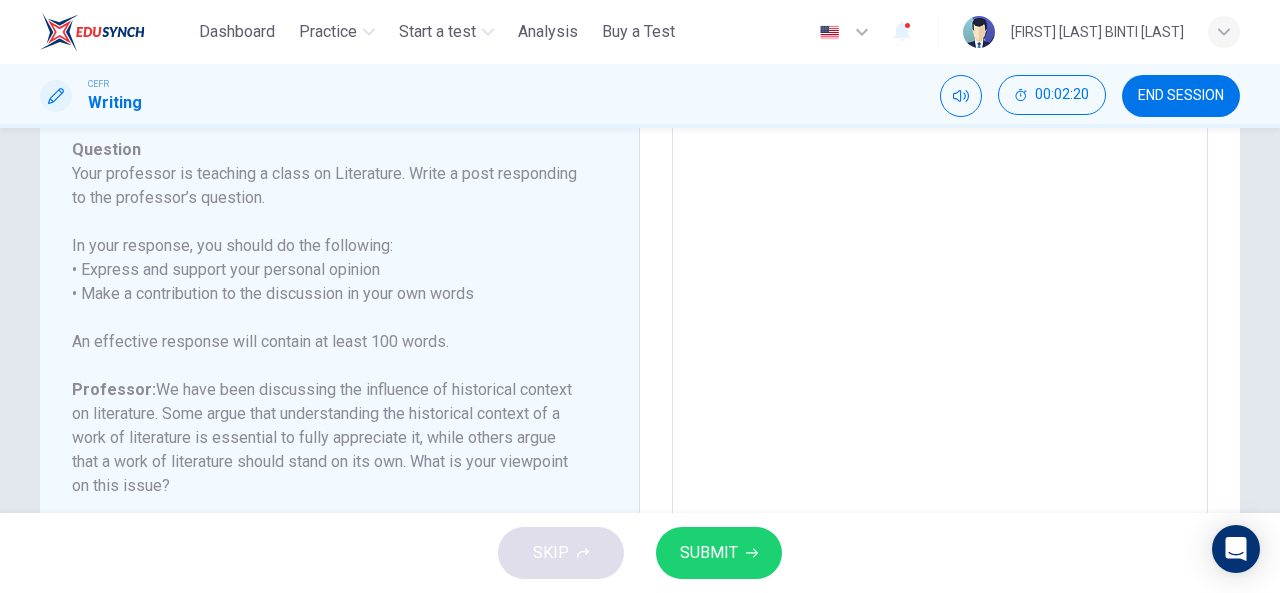 scroll, scrollTop: 128, scrollLeft: 0, axis: vertical 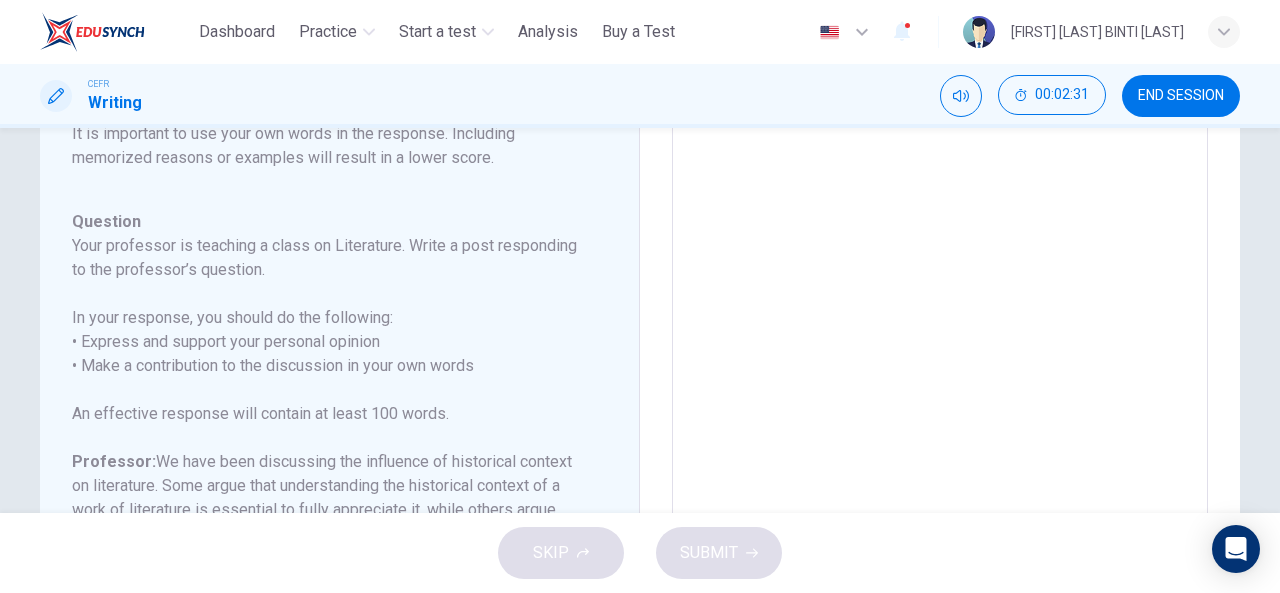 type on "*" 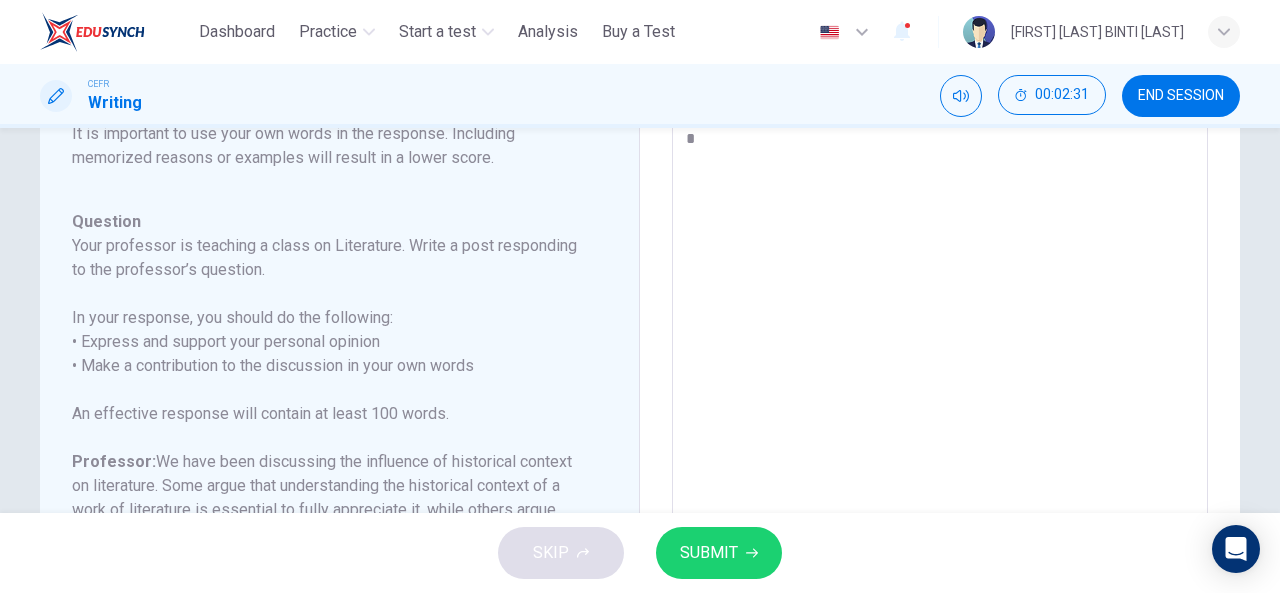 type on "**" 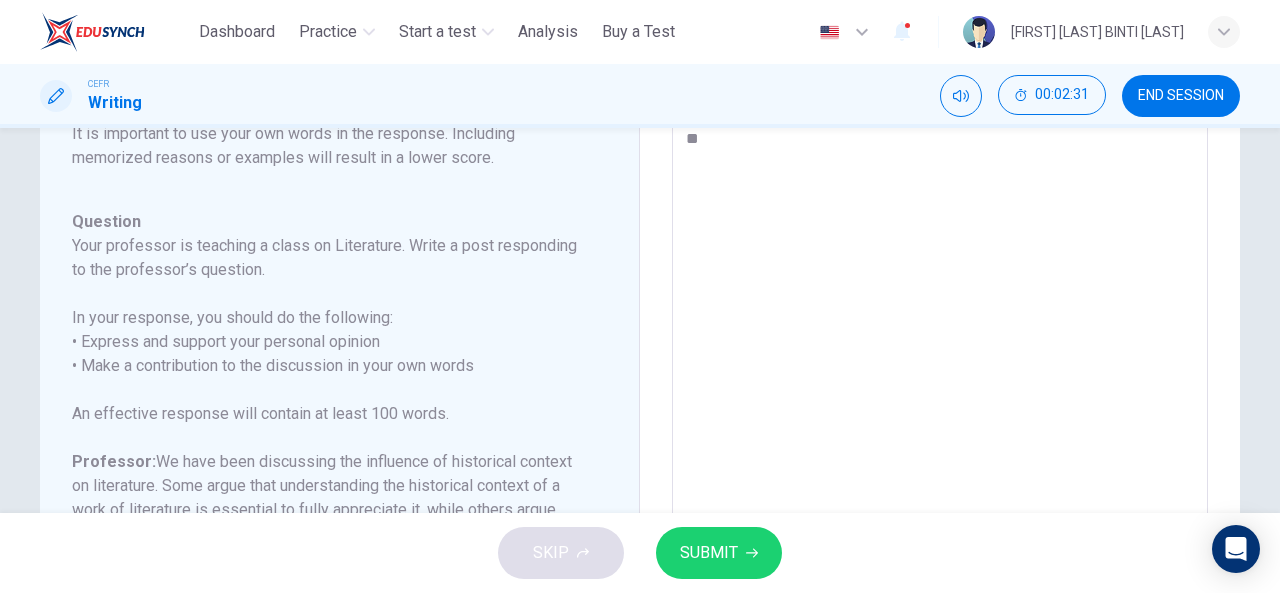 type on "*" 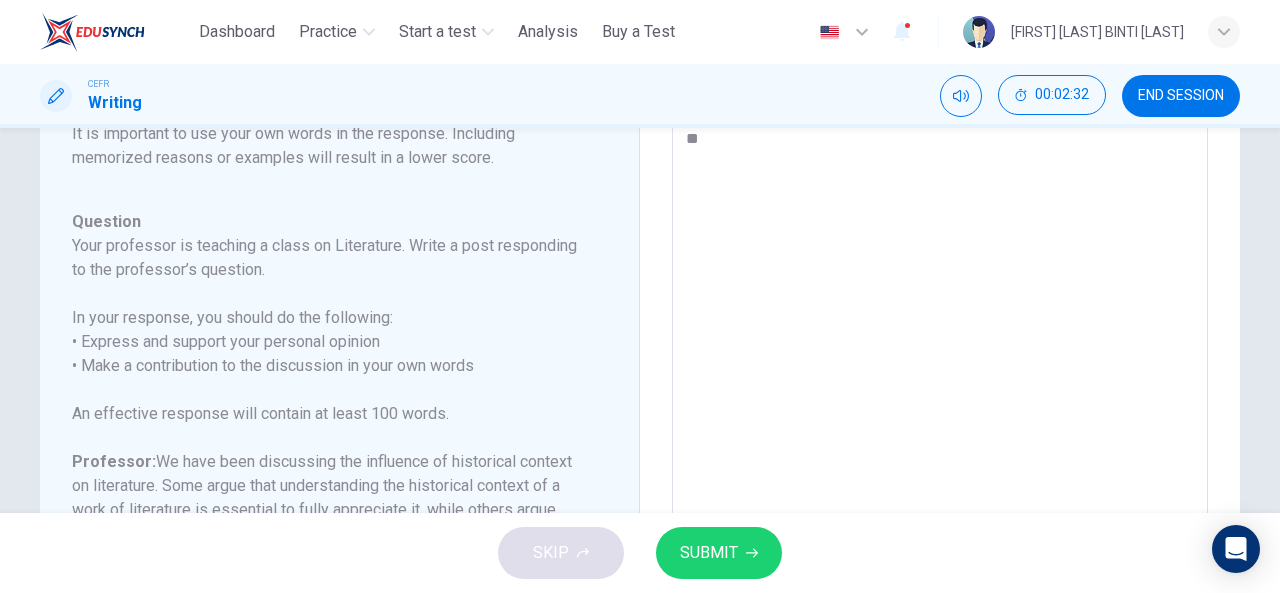 type on "***" 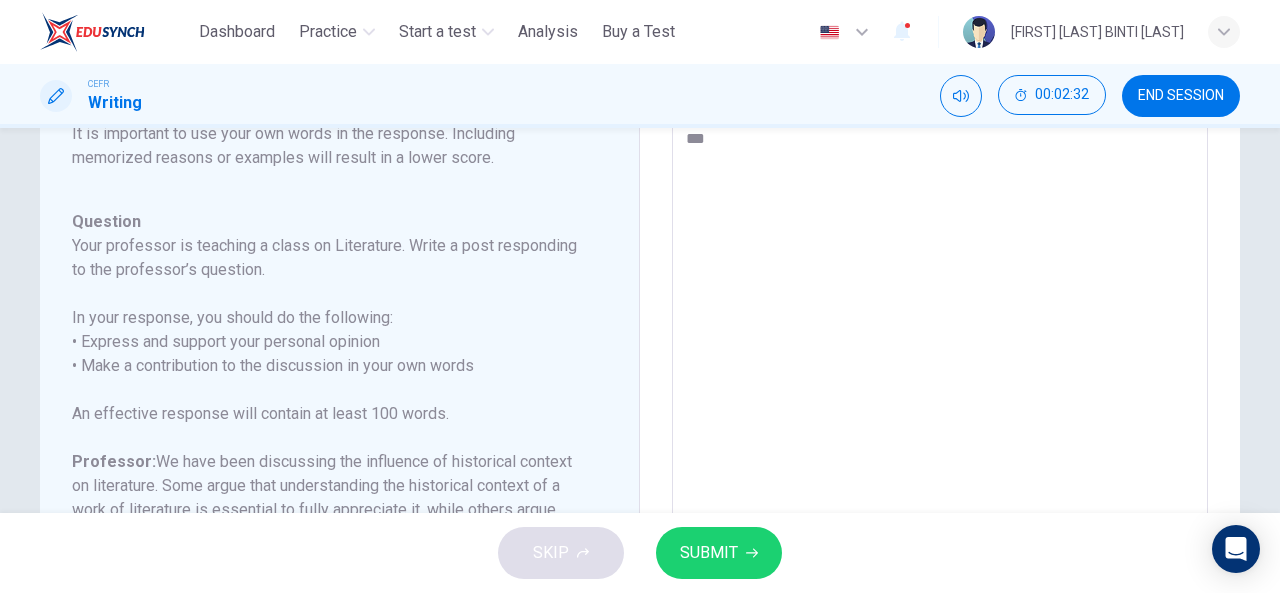 type on "****" 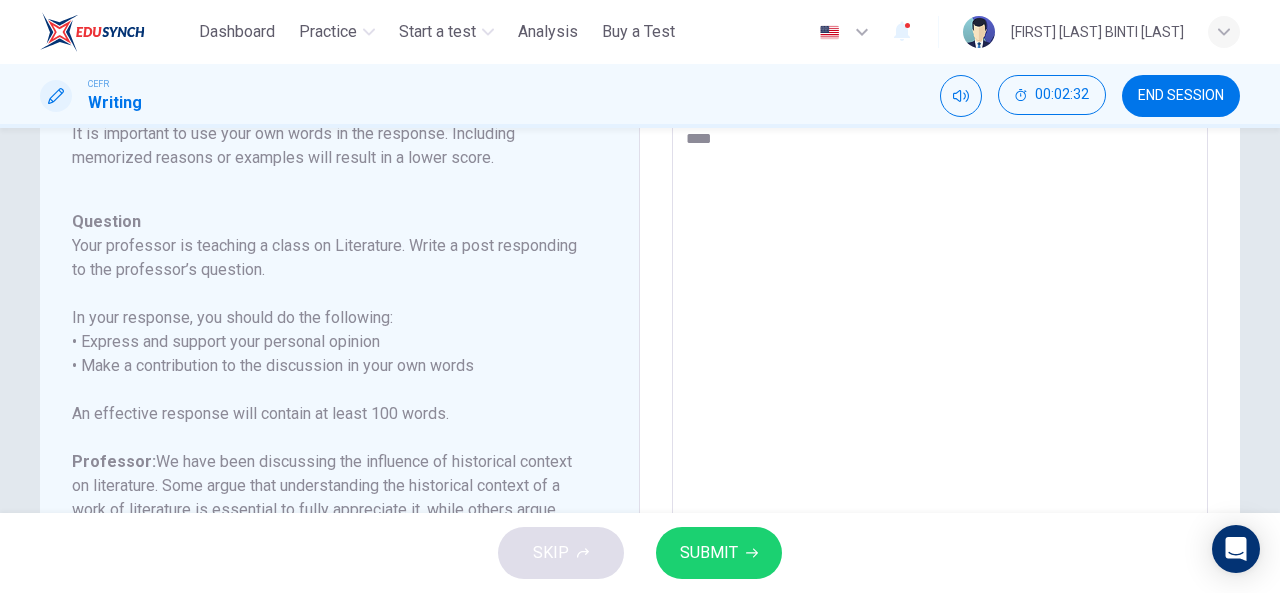 type on "*" 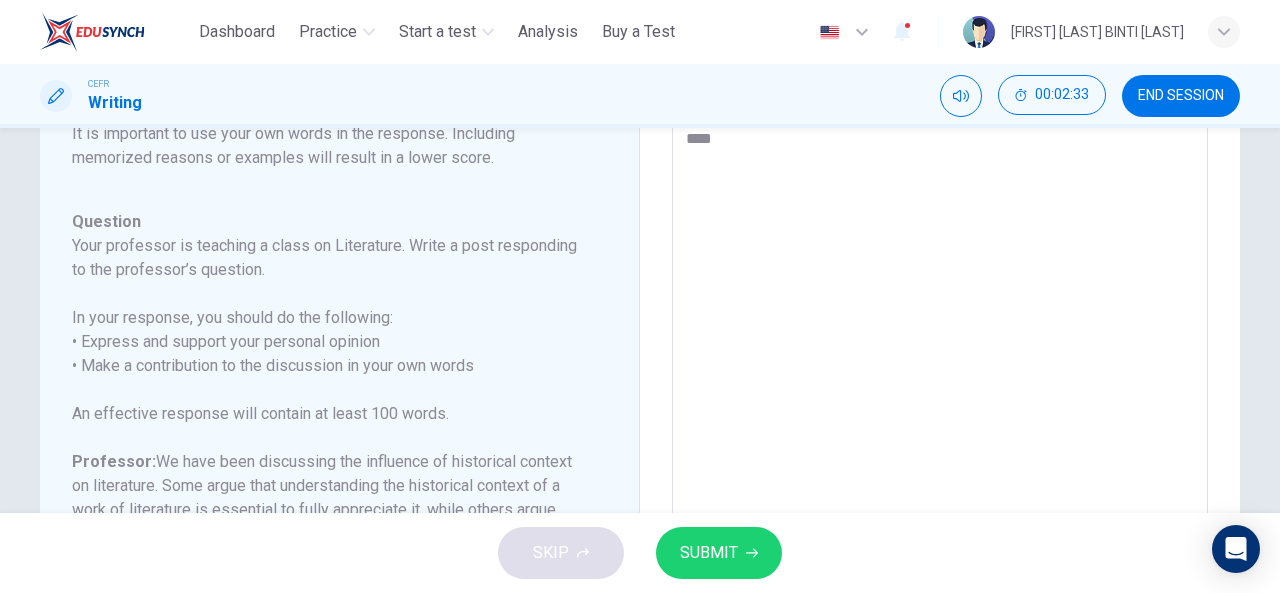 type on "*****" 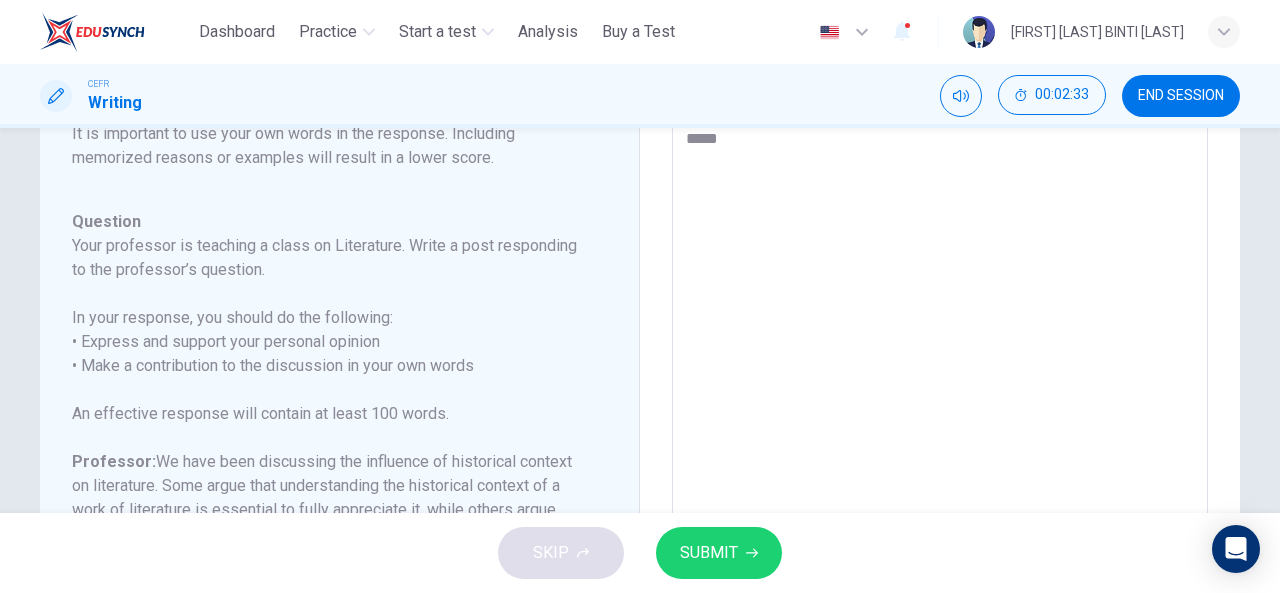 type on "******" 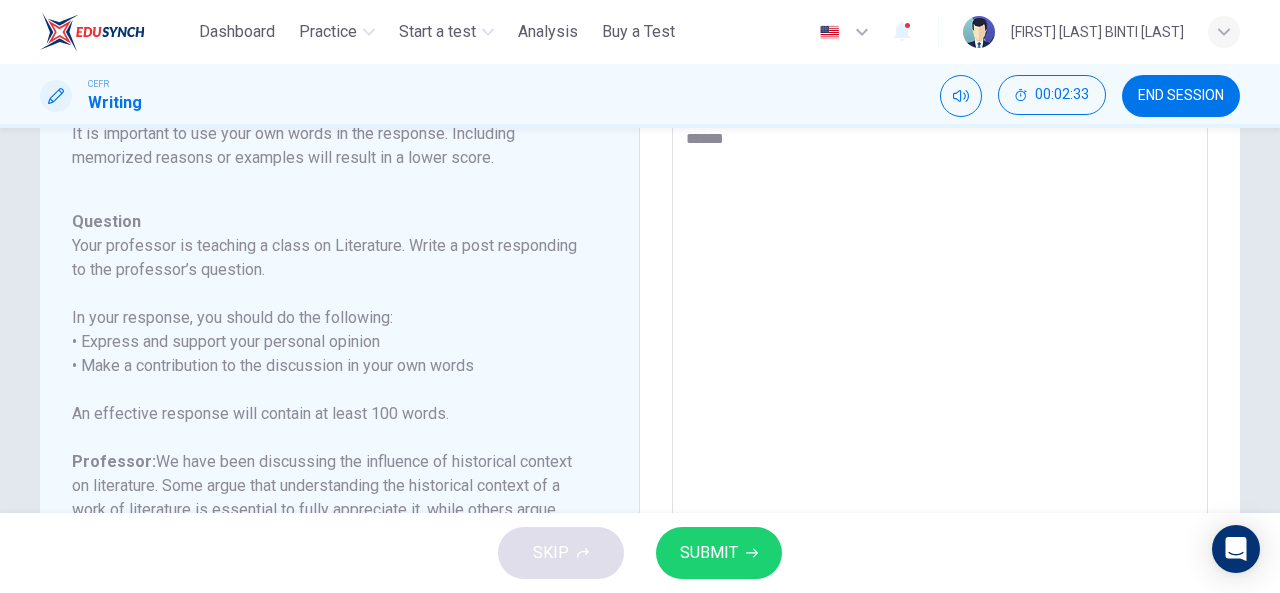 type on "*" 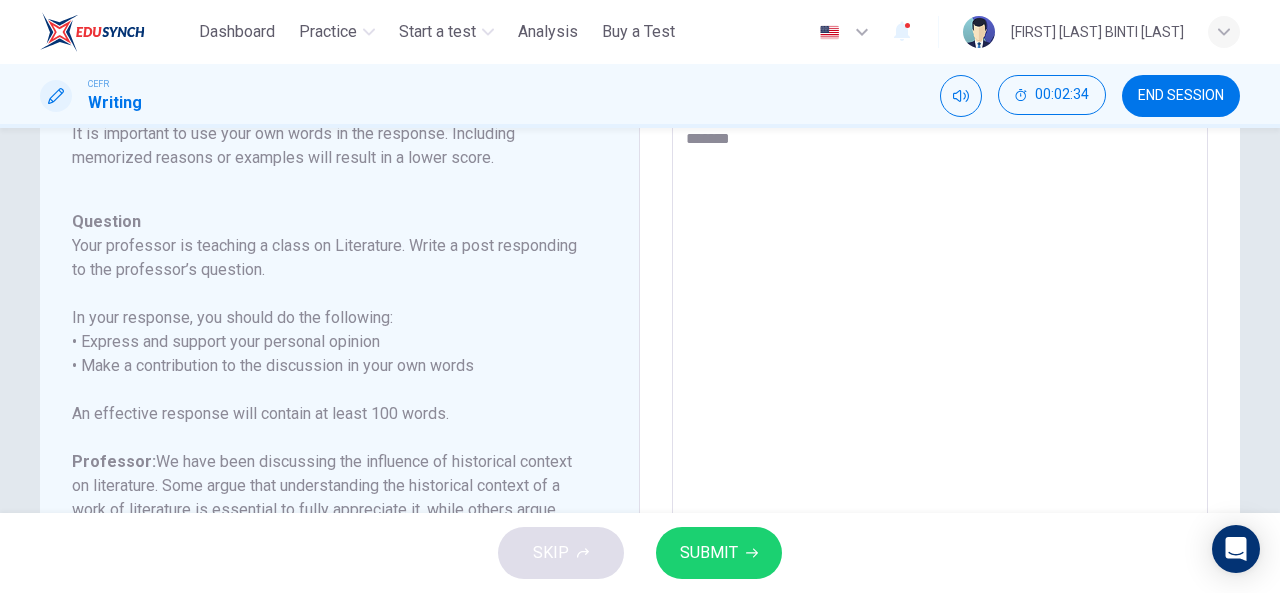 type on "********" 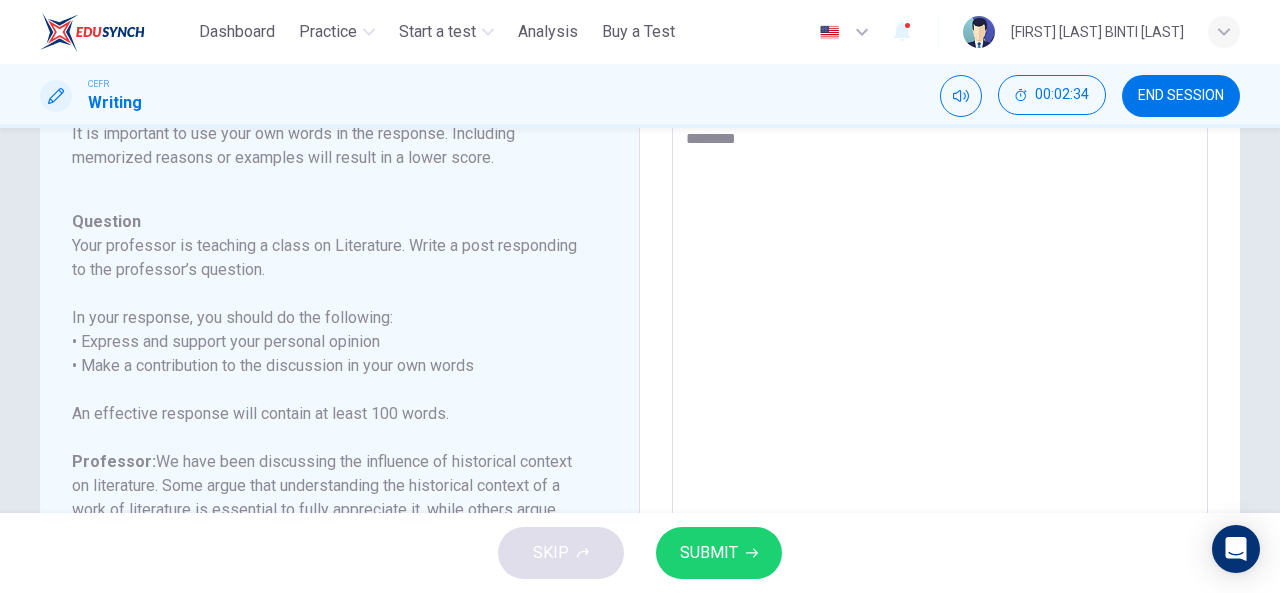 type on "*********" 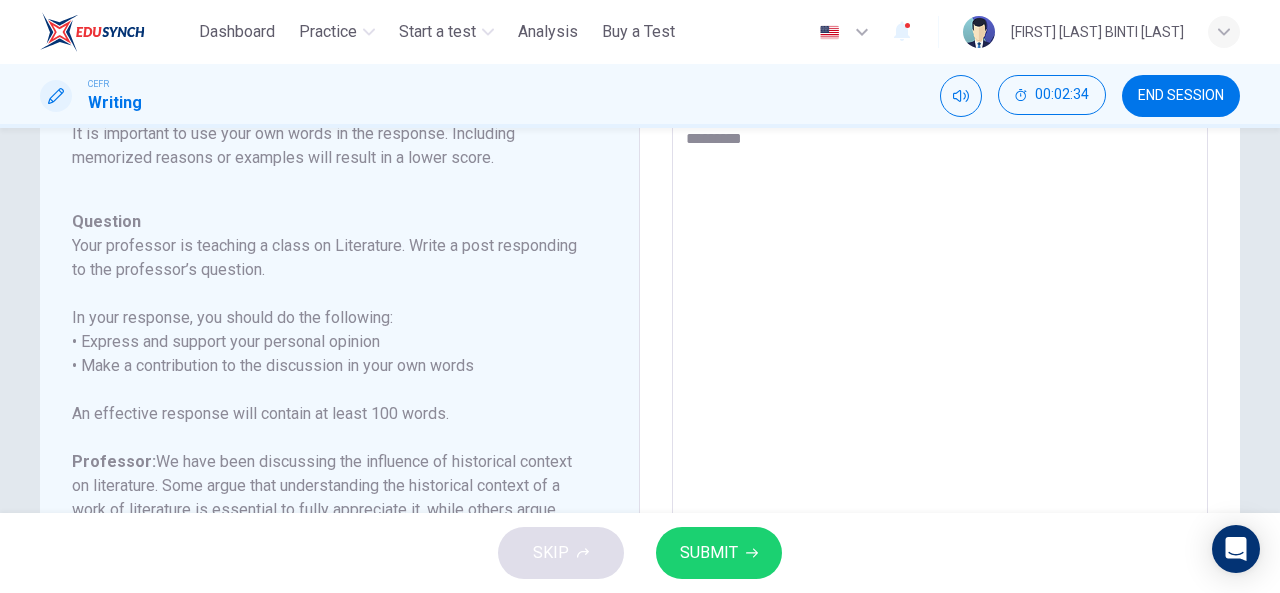 type on "*" 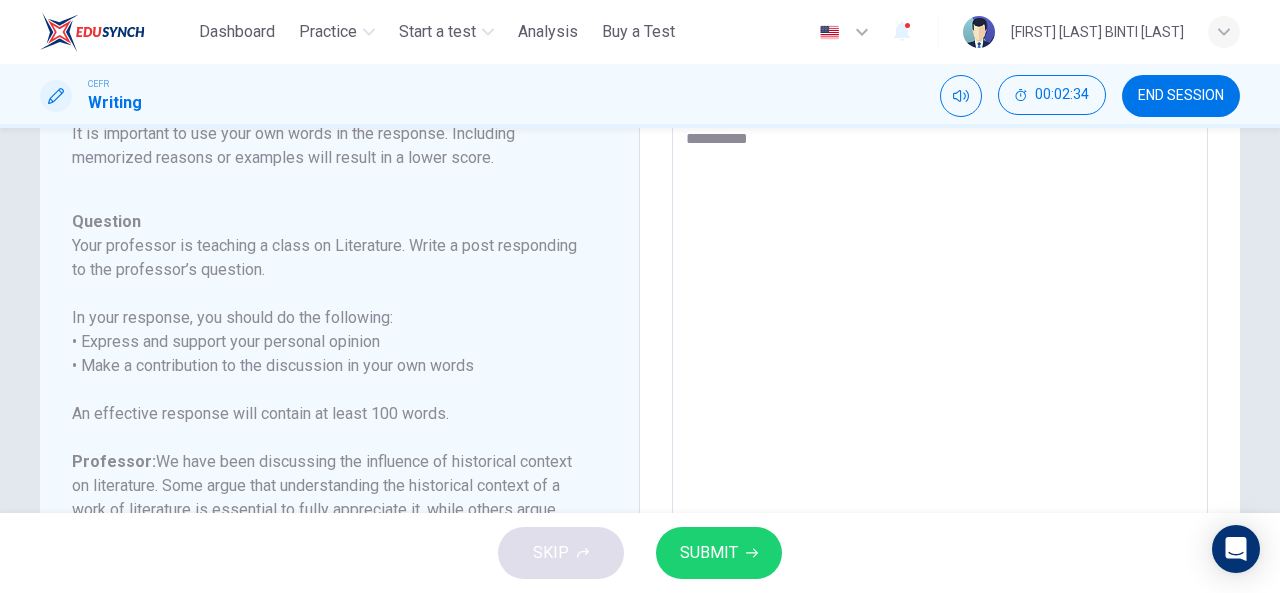 type on "*" 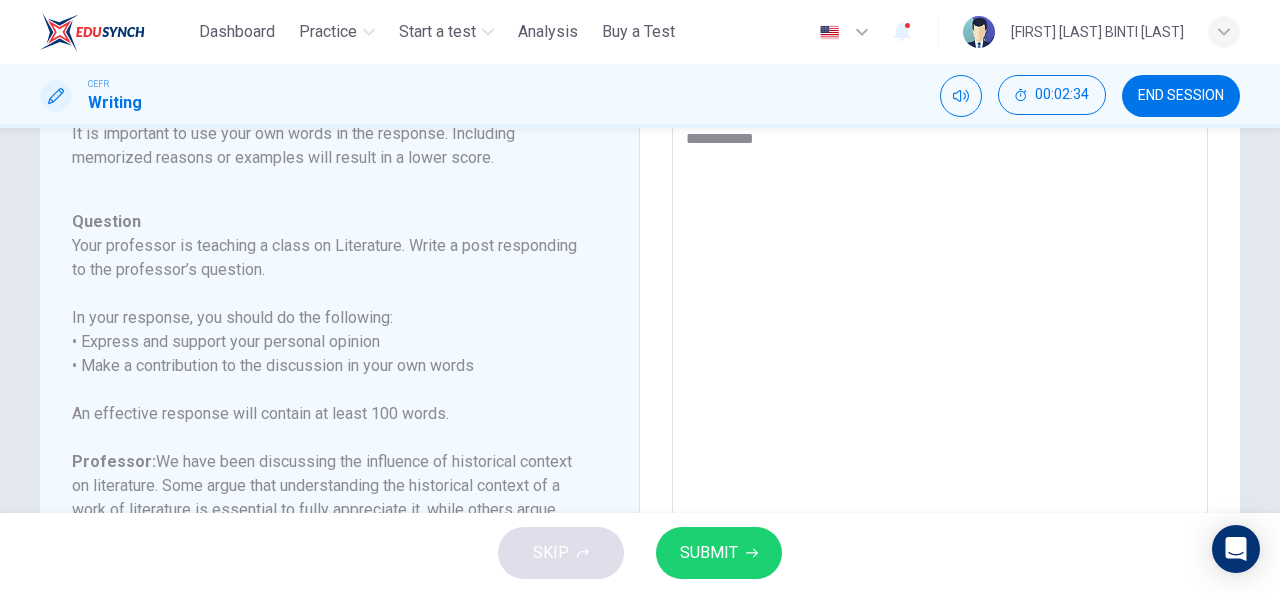 type on "*" 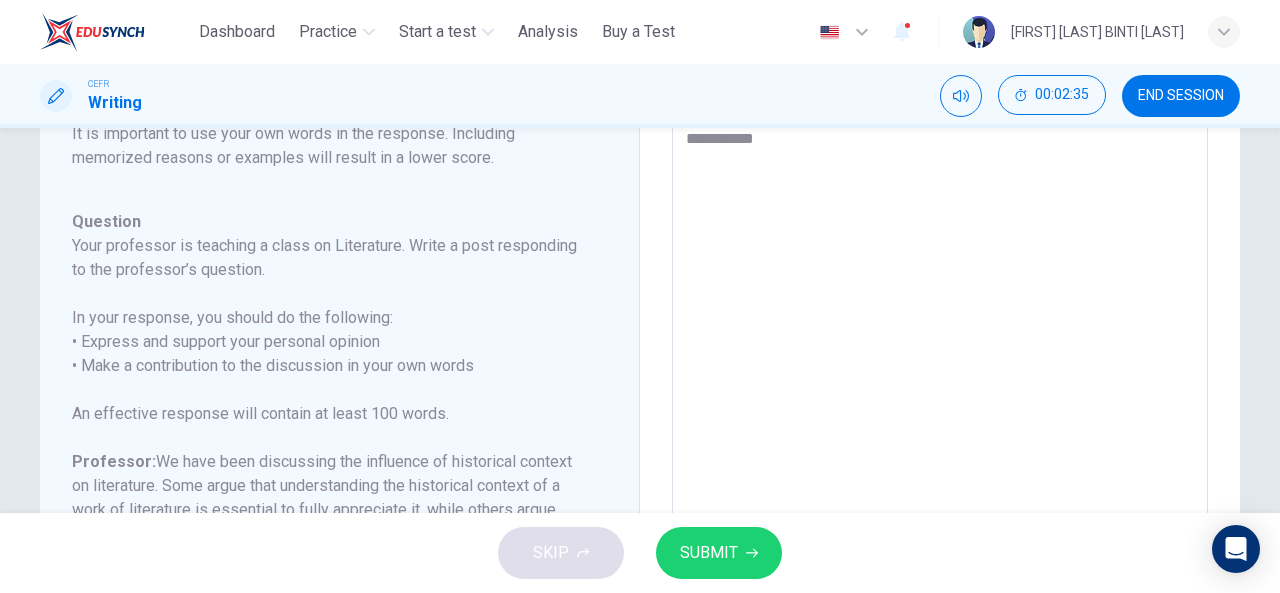 type on "**********" 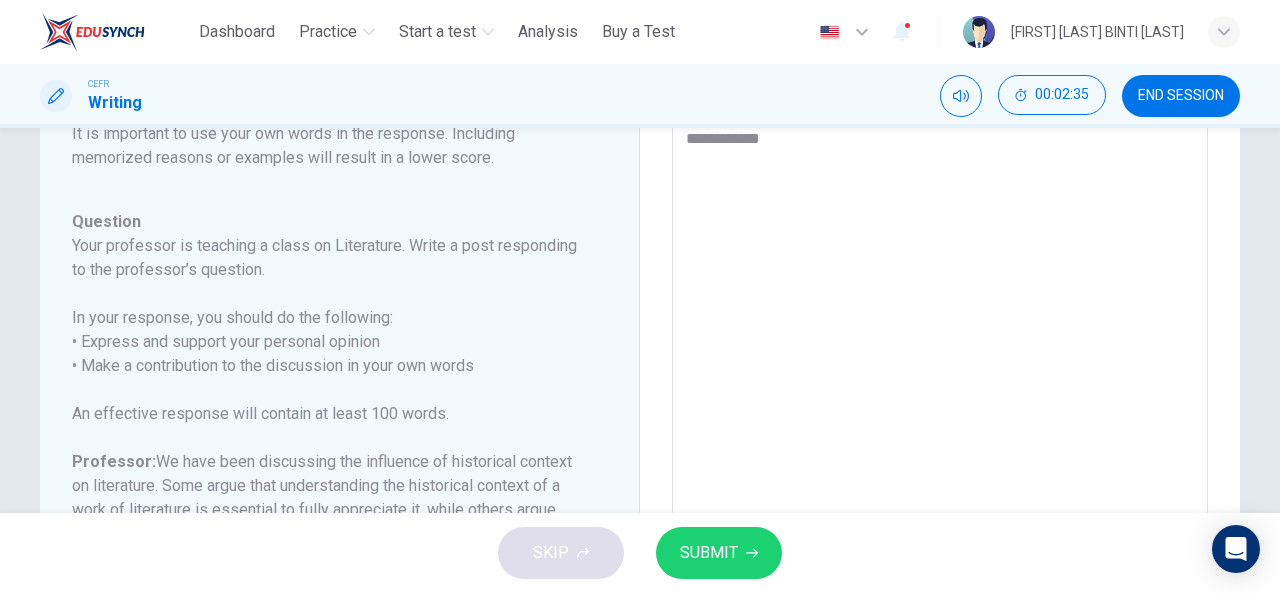 type on "**********" 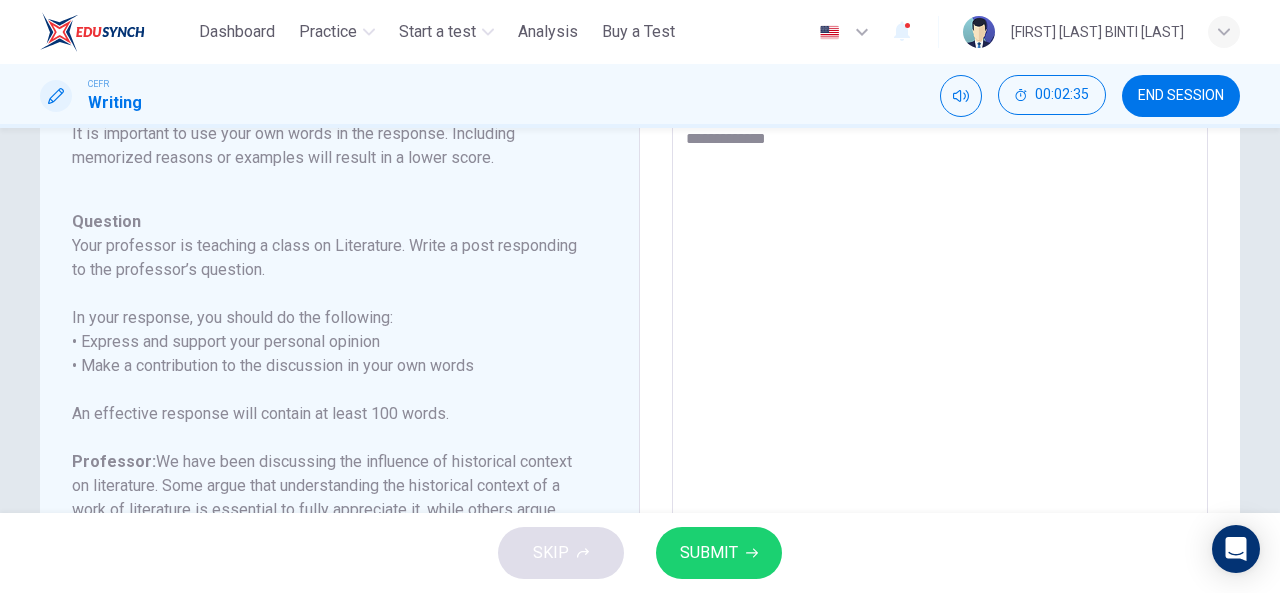 type on "*" 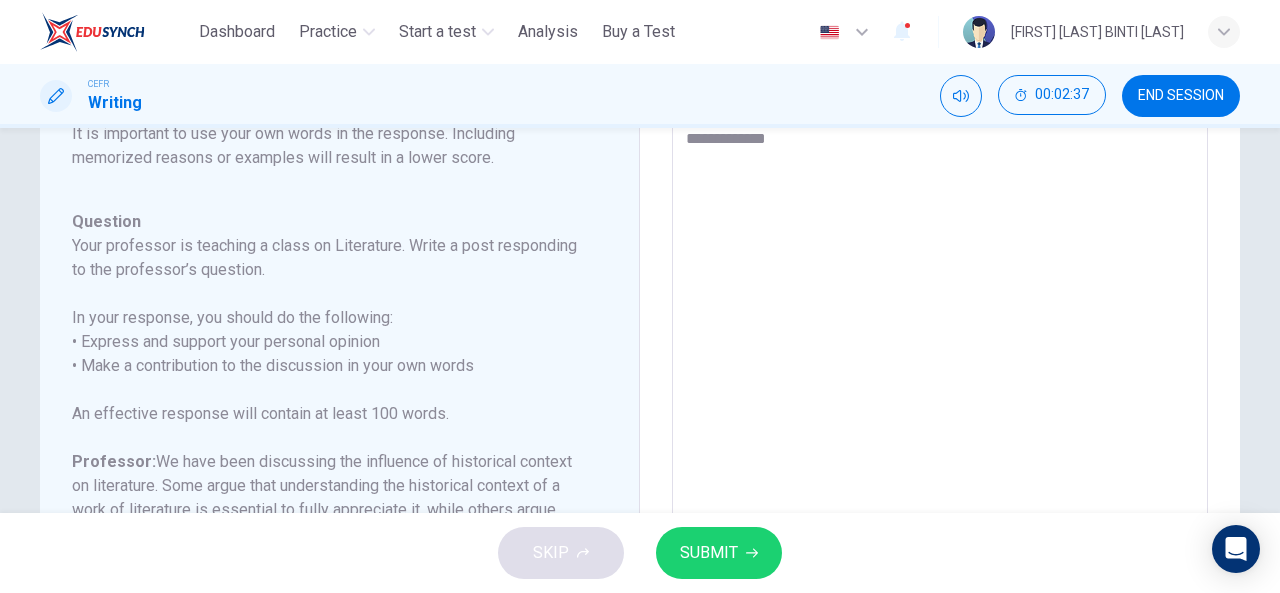 type on "**********" 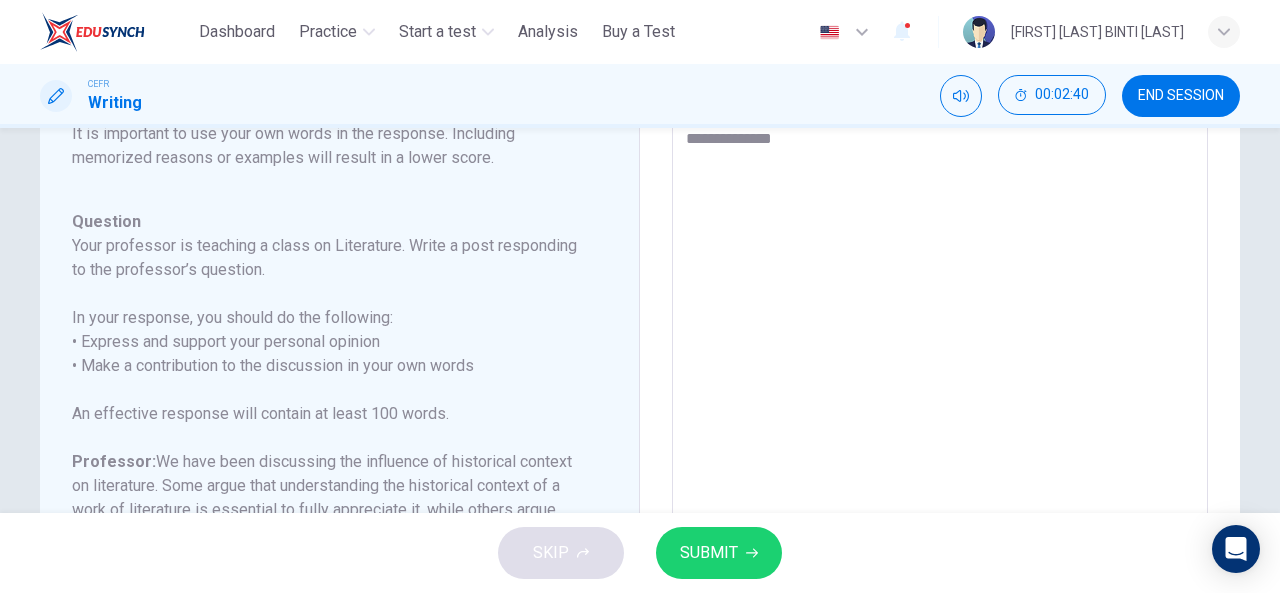 type on "**********" 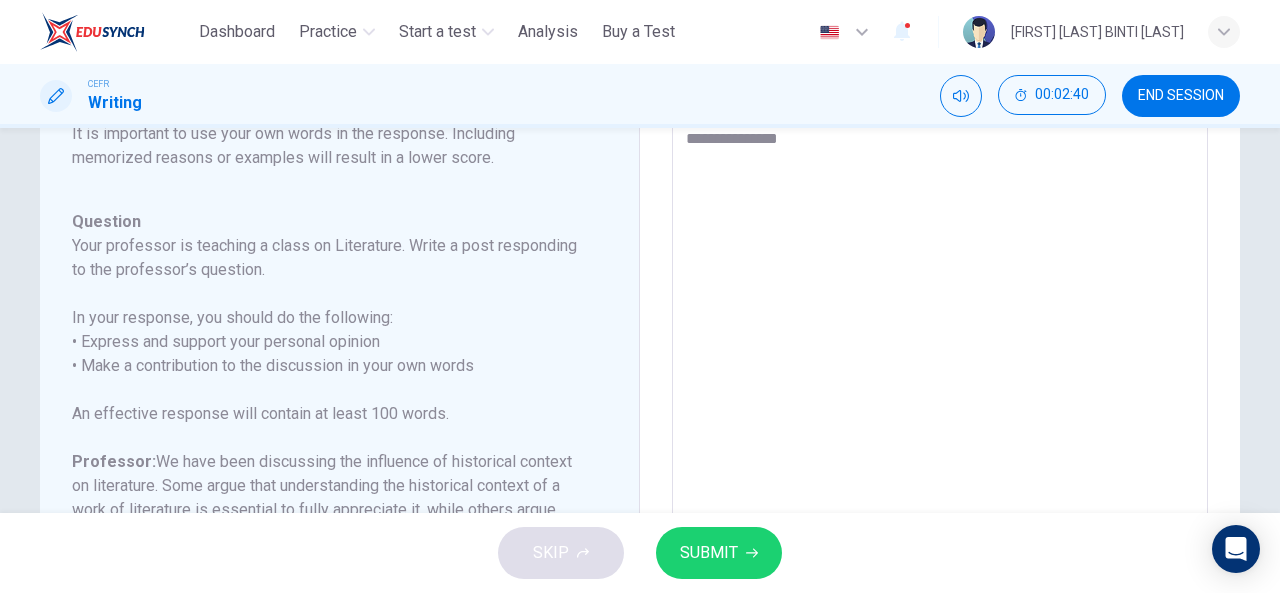 type on "*" 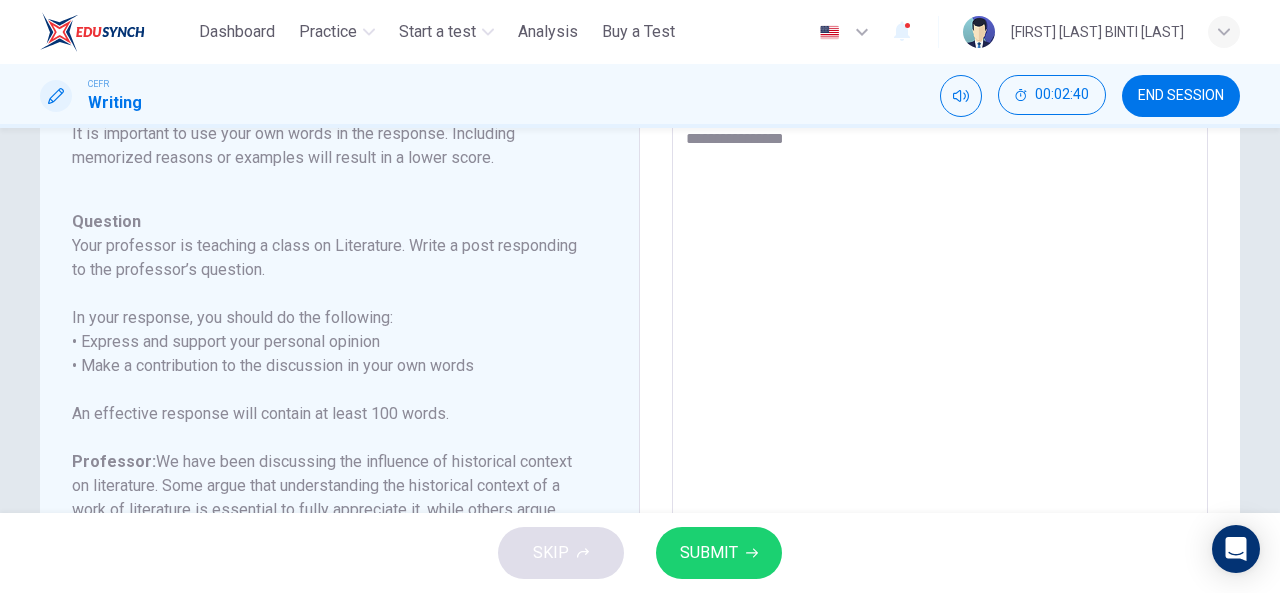 type on "*" 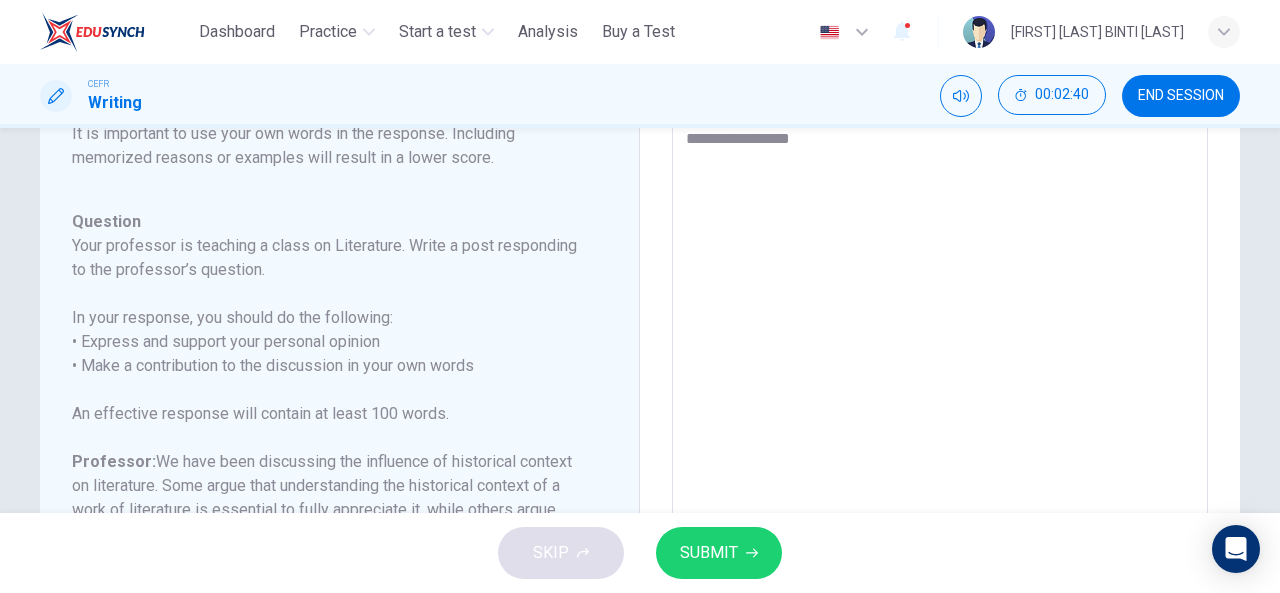 type on "*" 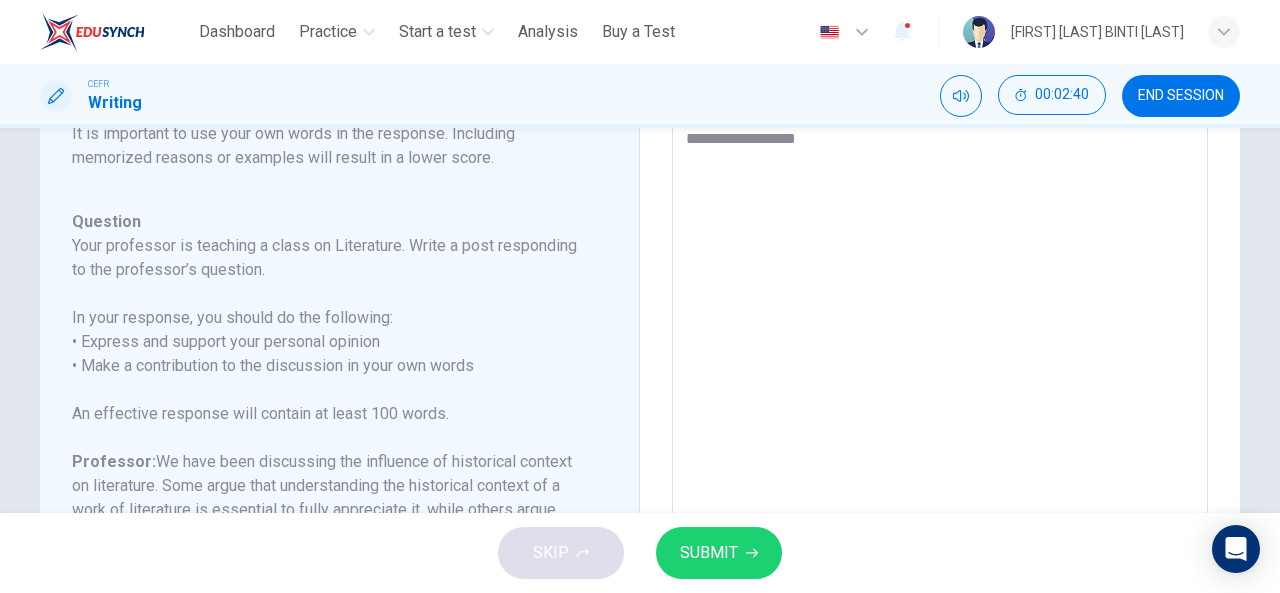 type on "*" 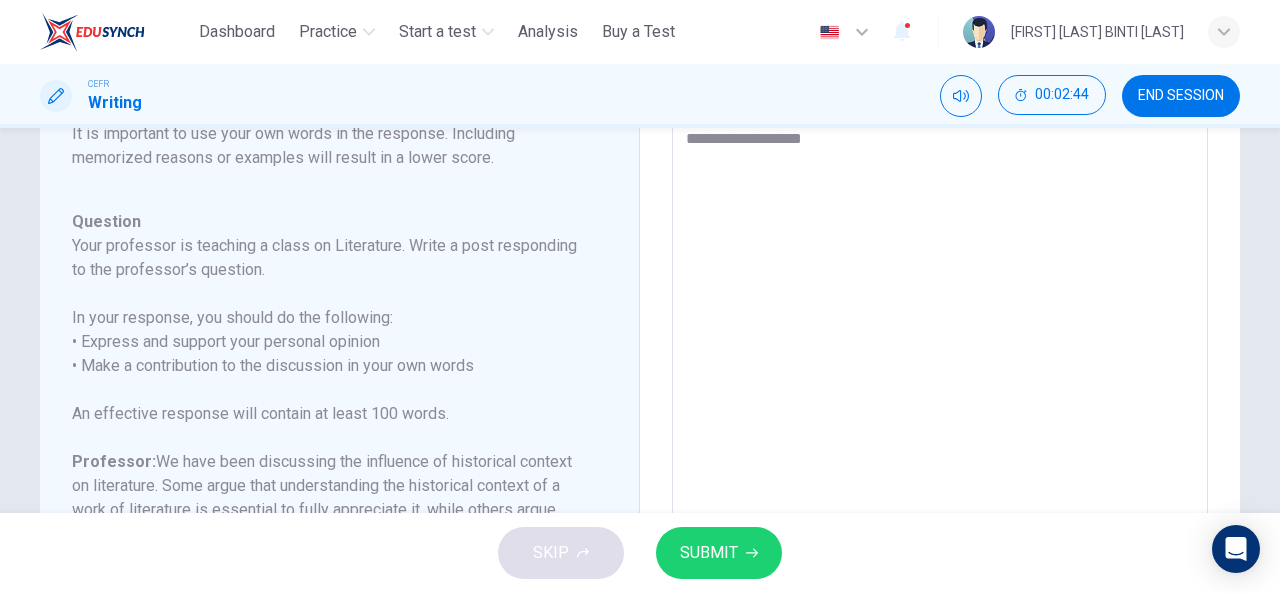 type on "**********" 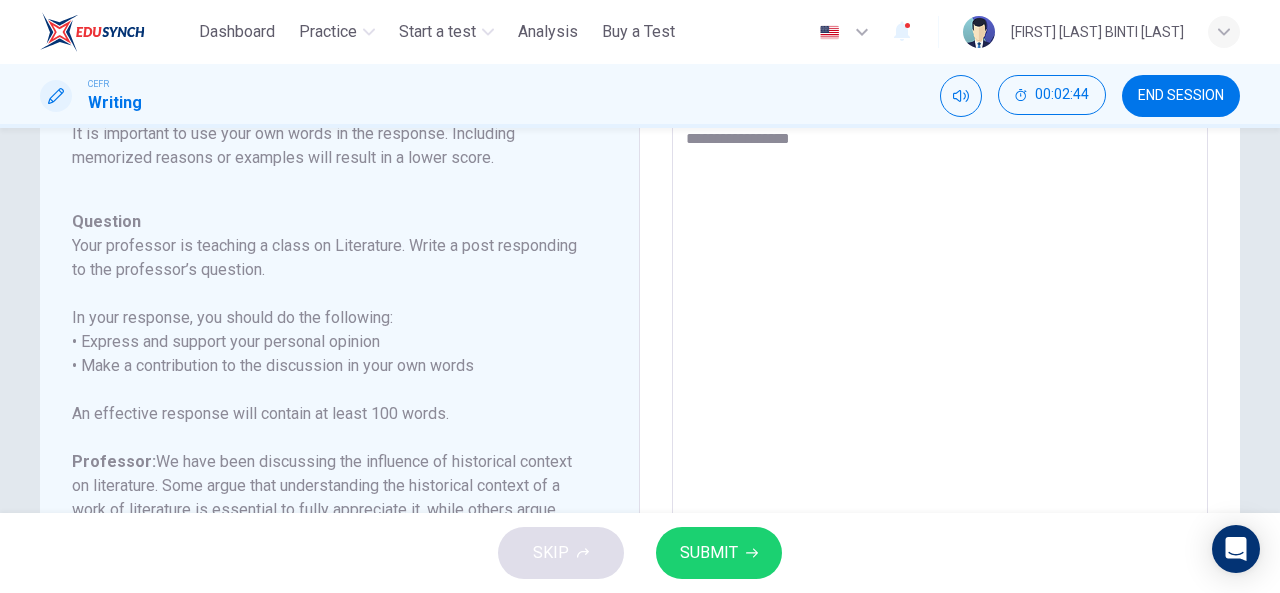 type on "**********" 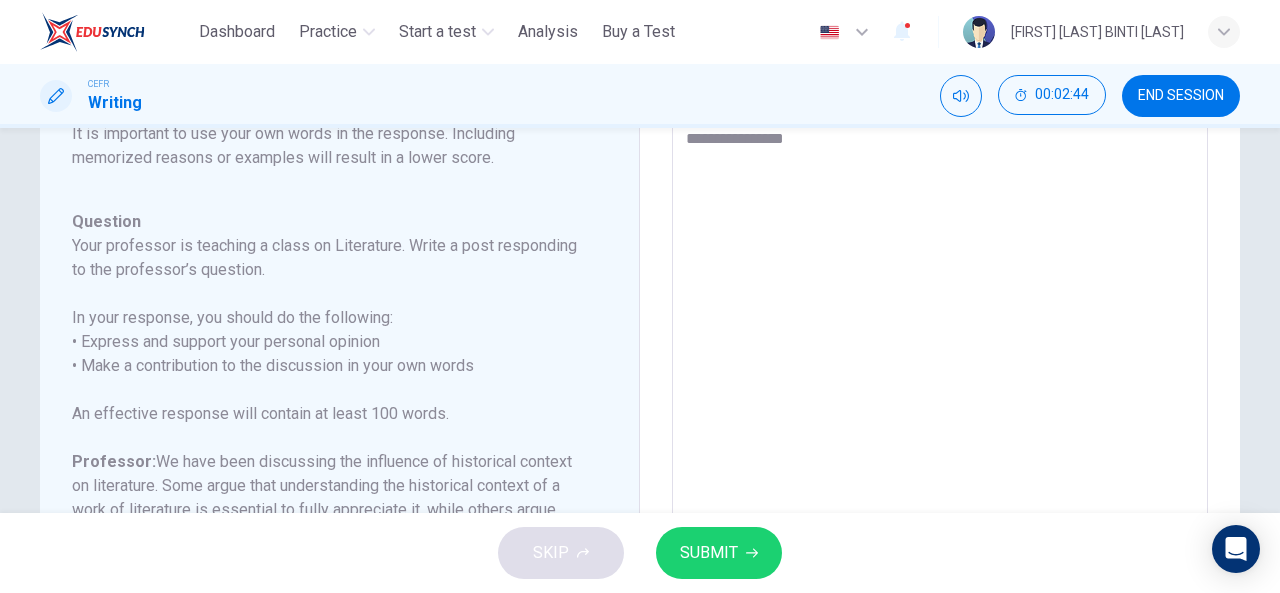 type on "*" 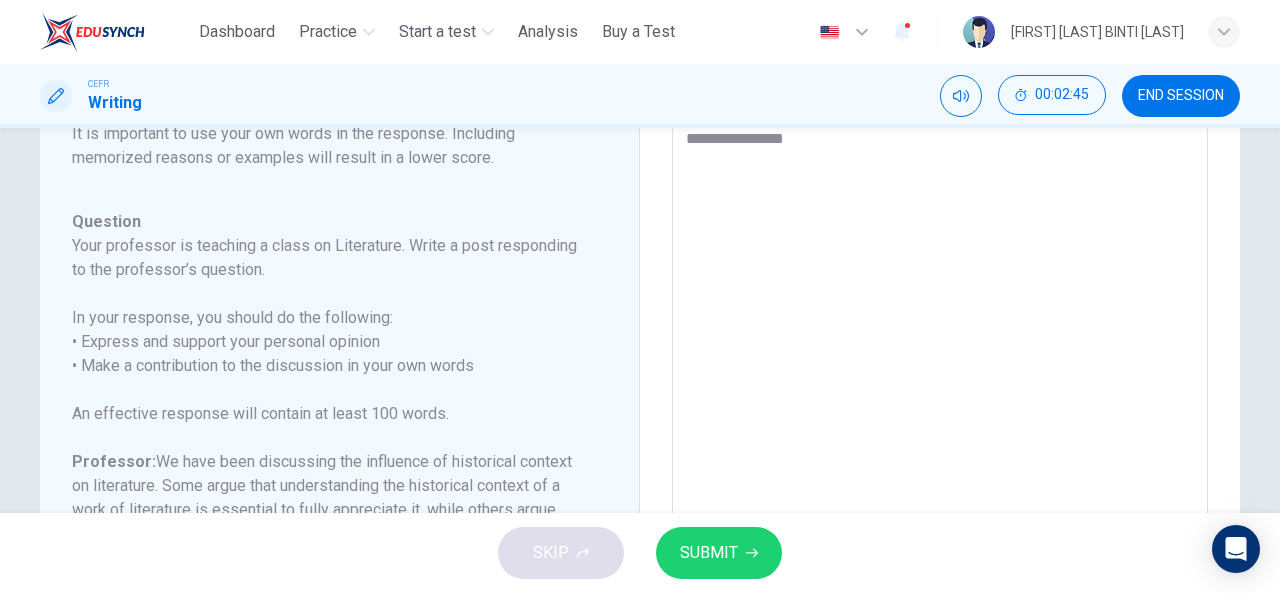 type on "**********" 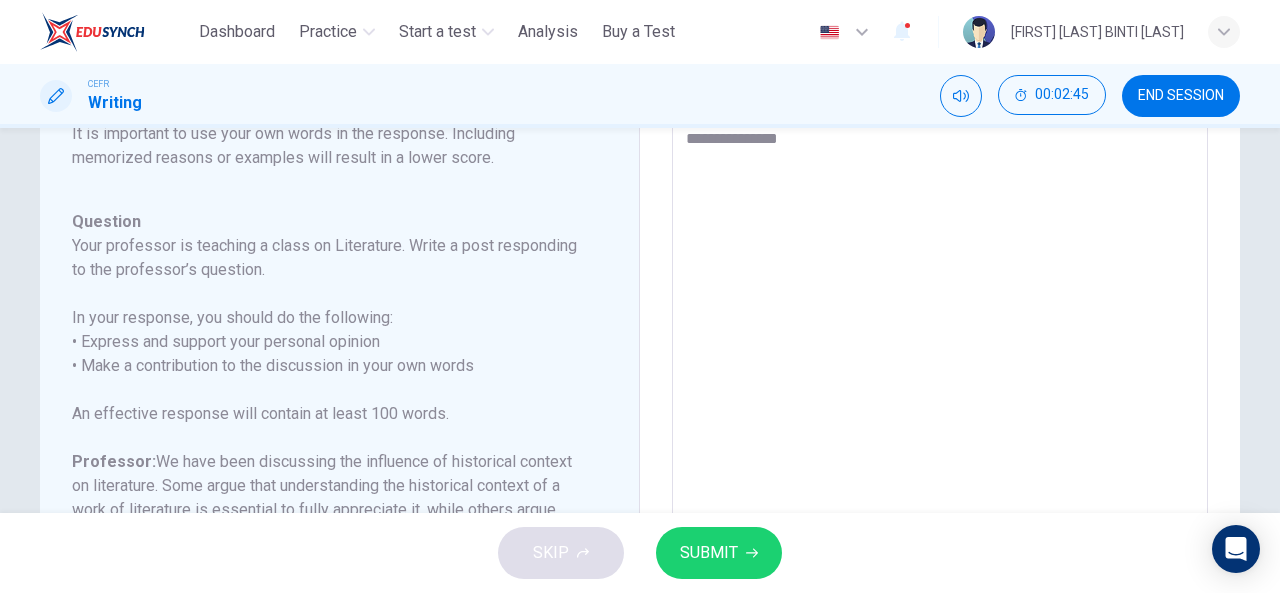 type on "**********" 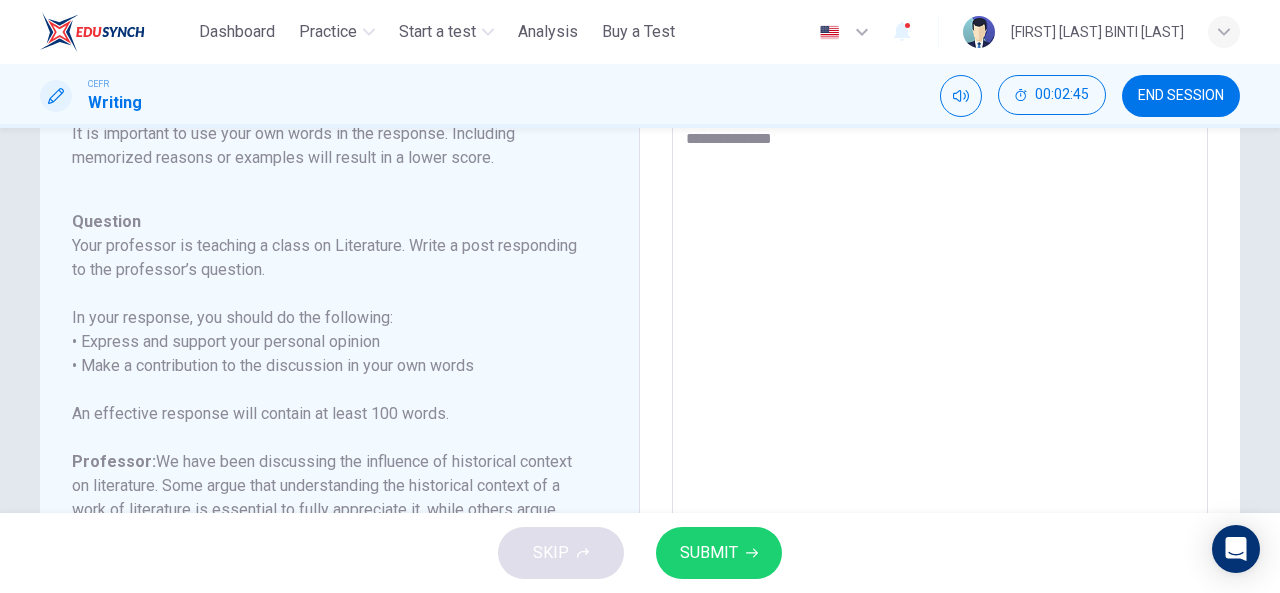type on "*" 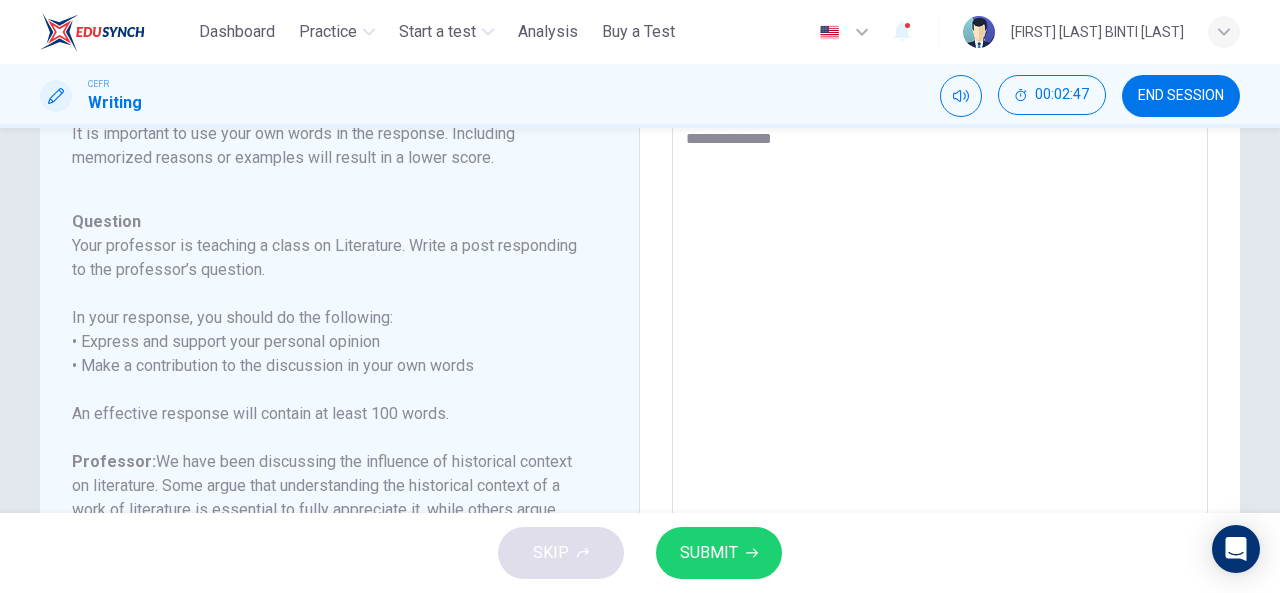 type on "**********" 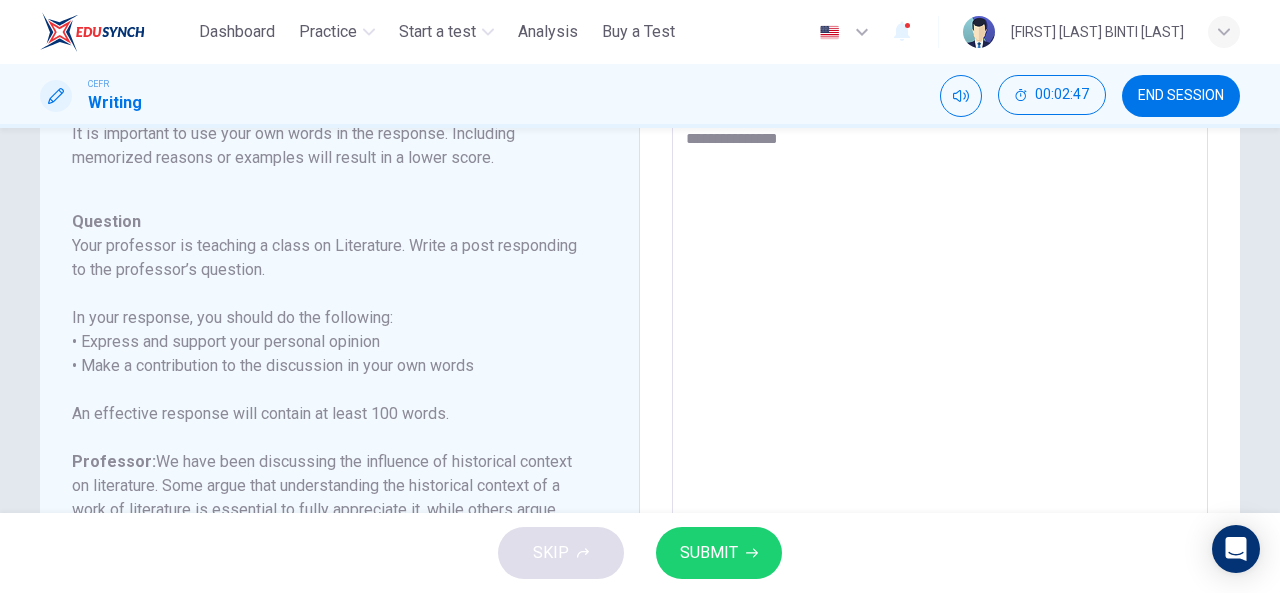 type on "*" 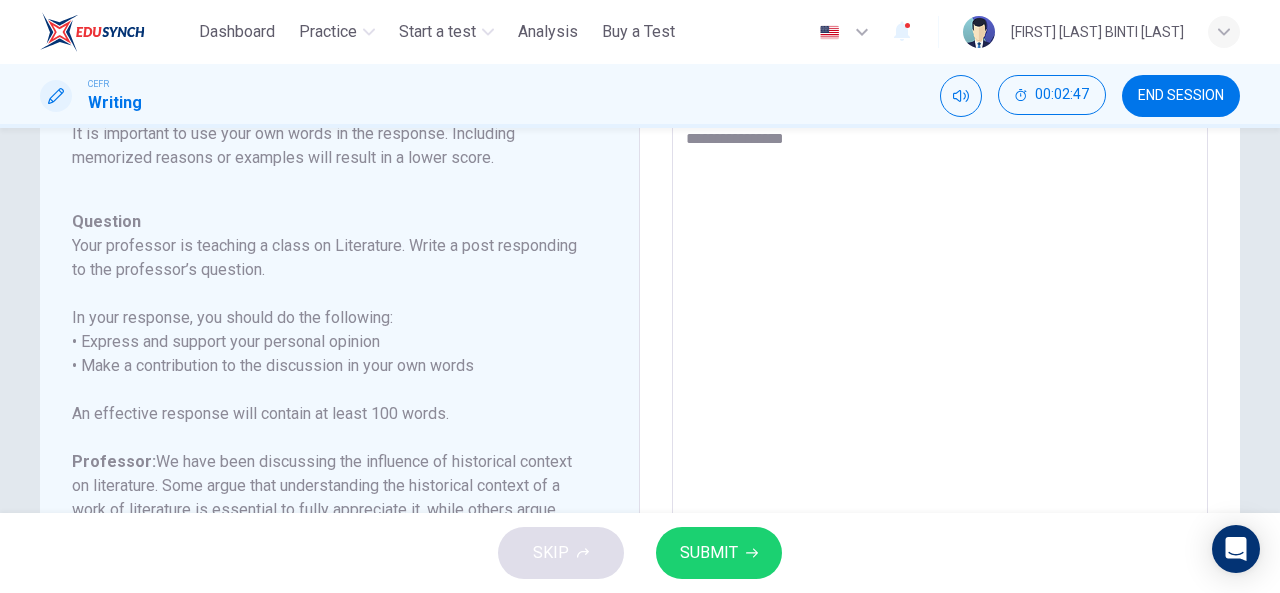 type on "*" 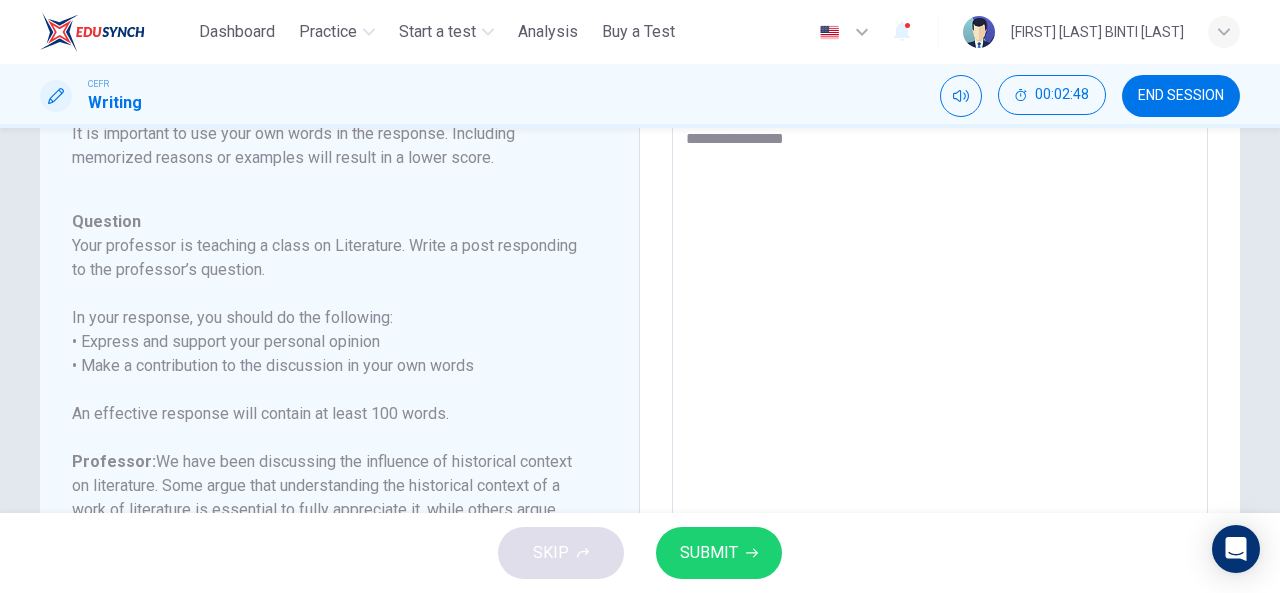 type on "**********" 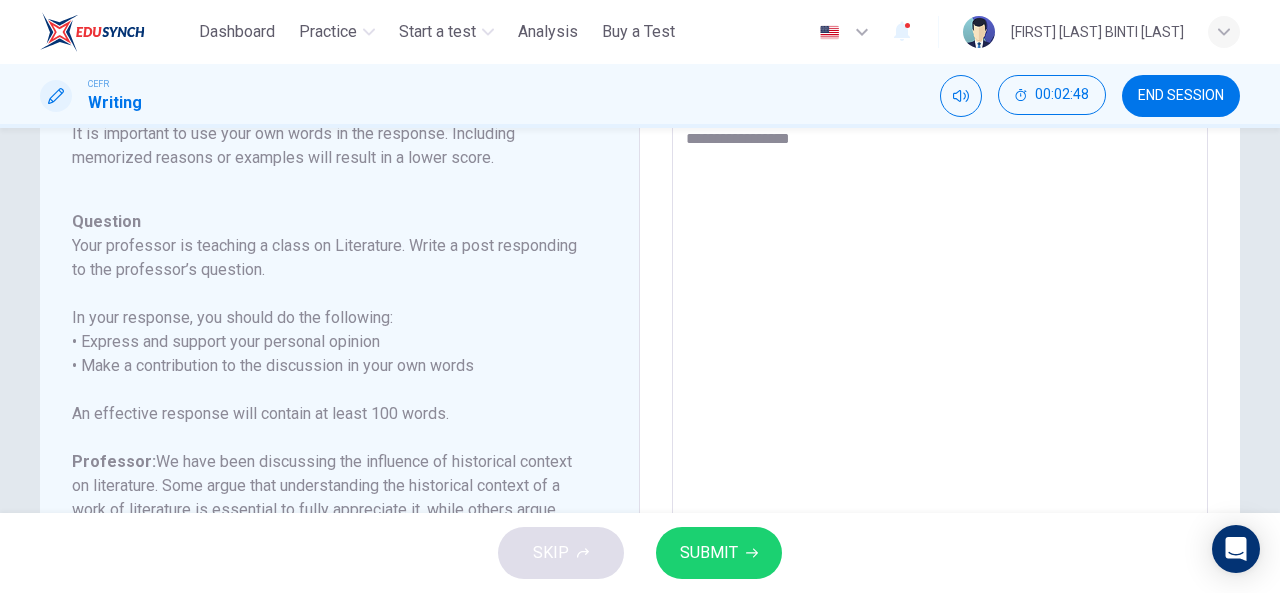 type on "**********" 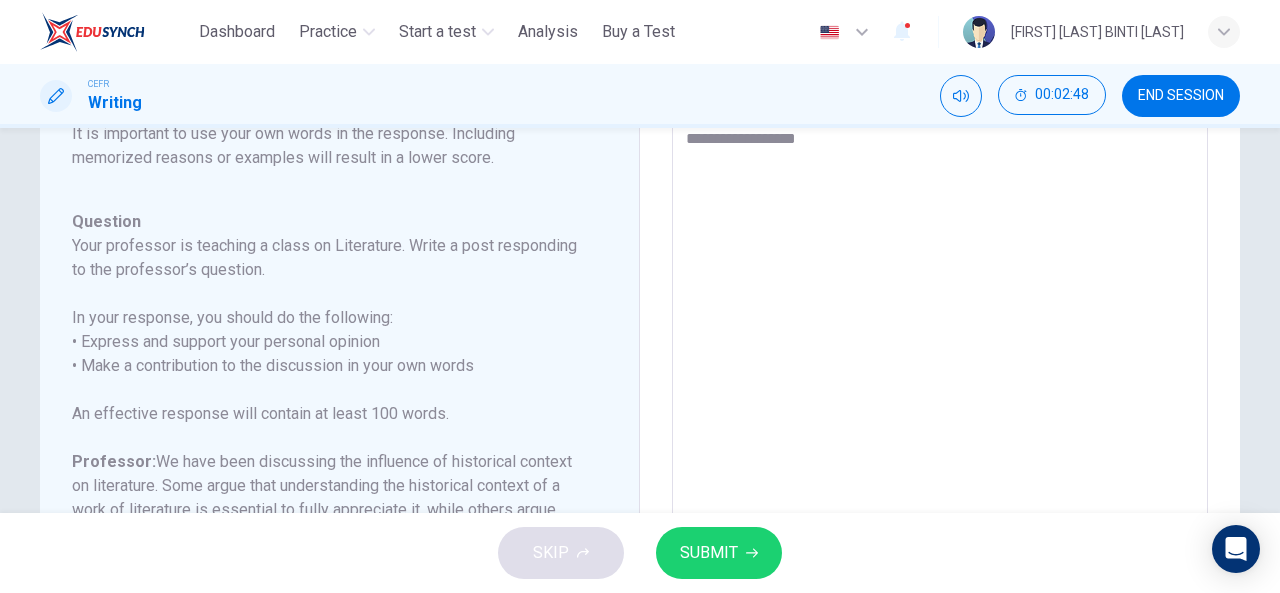 type on "*" 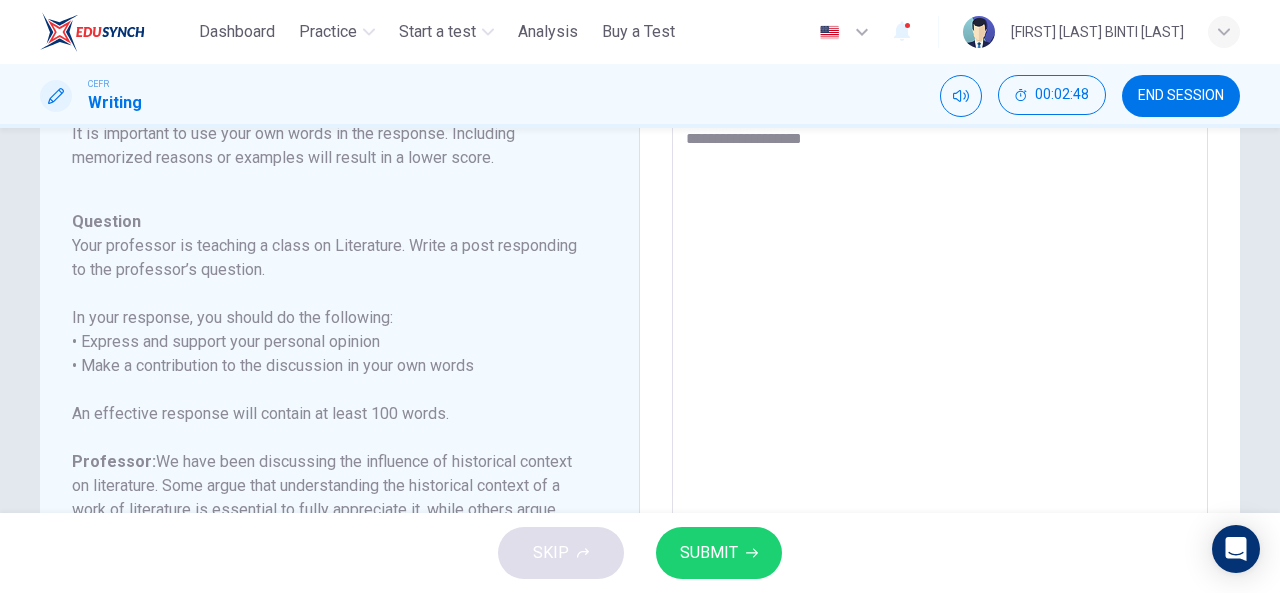 type on "*" 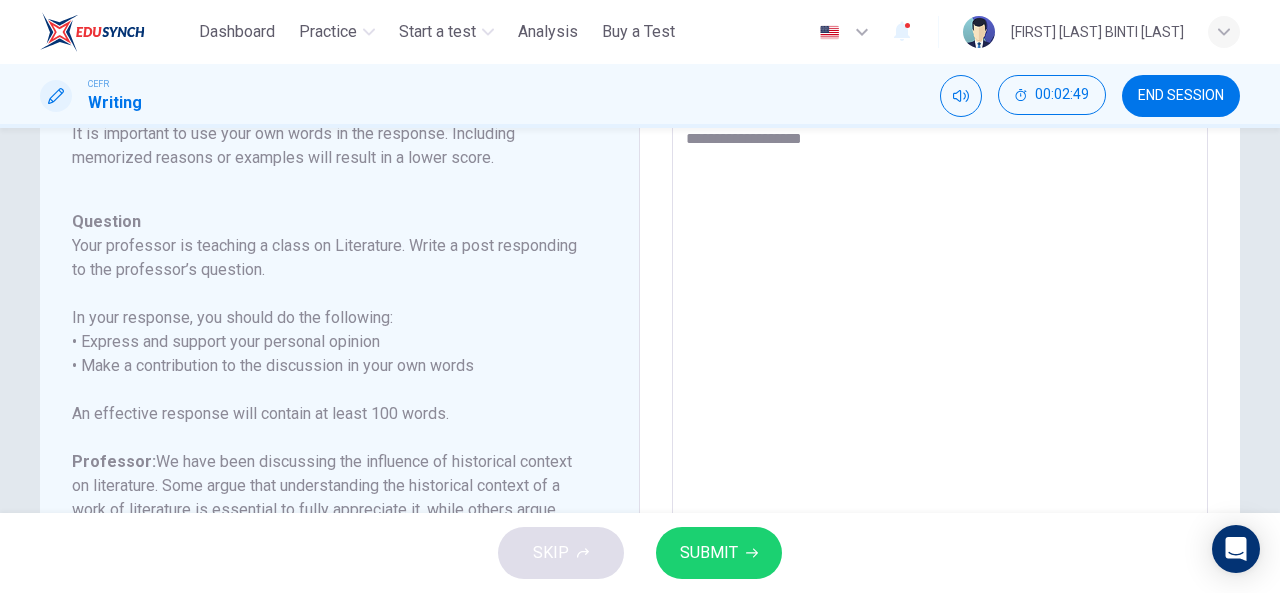 type on "**********" 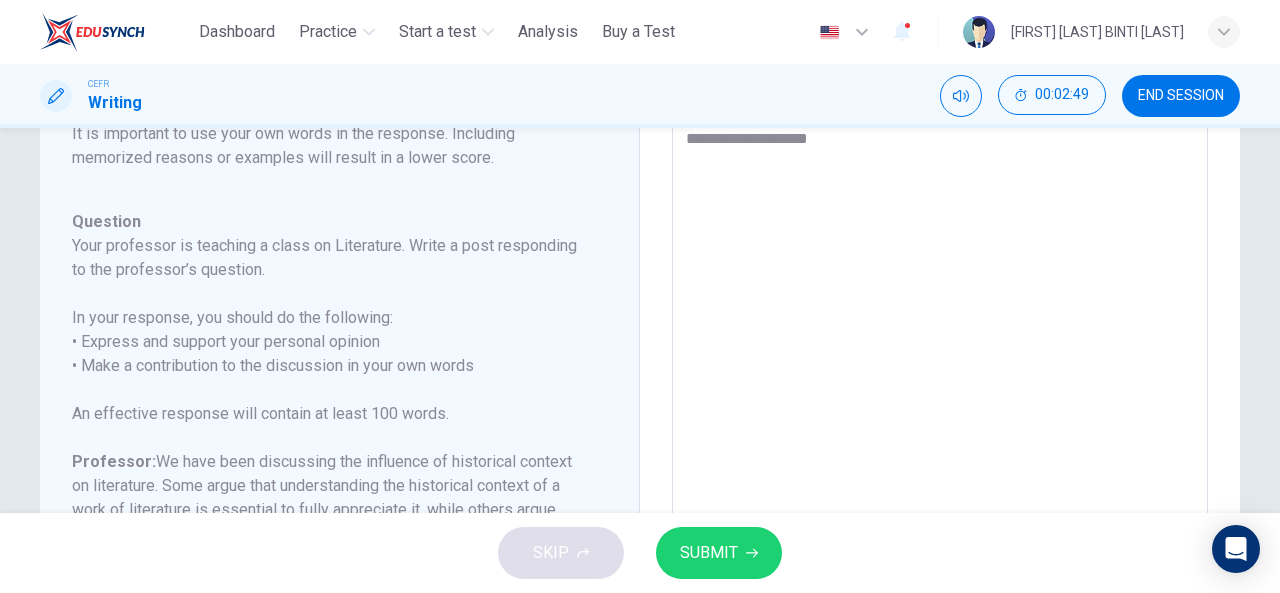 type on "*" 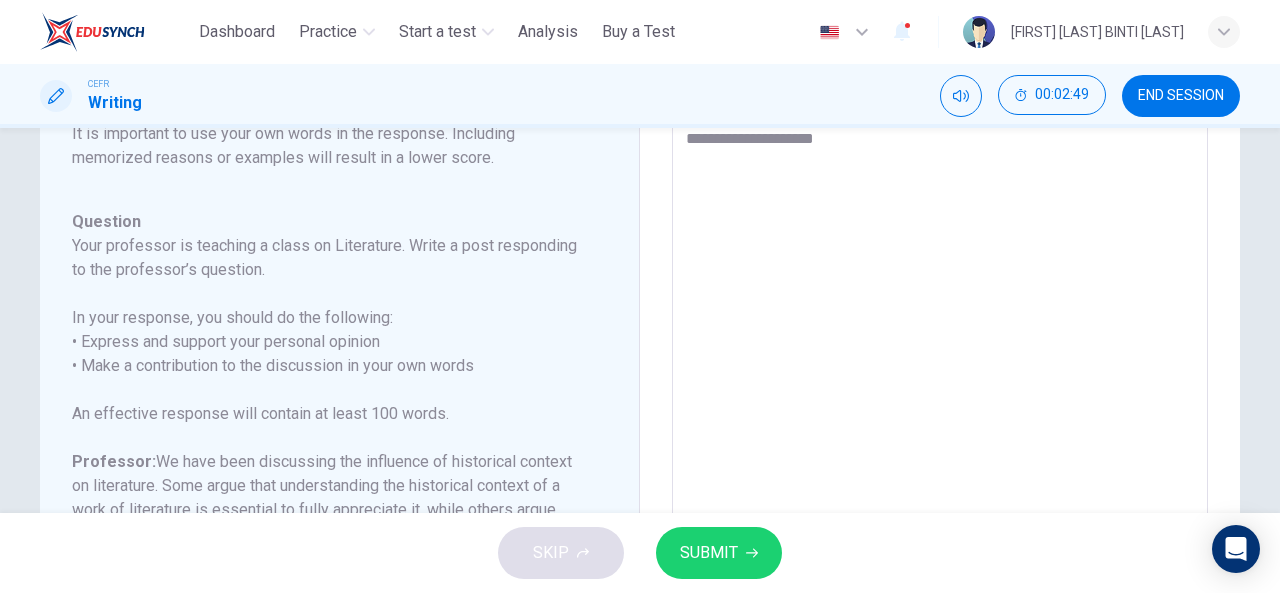 type on "*" 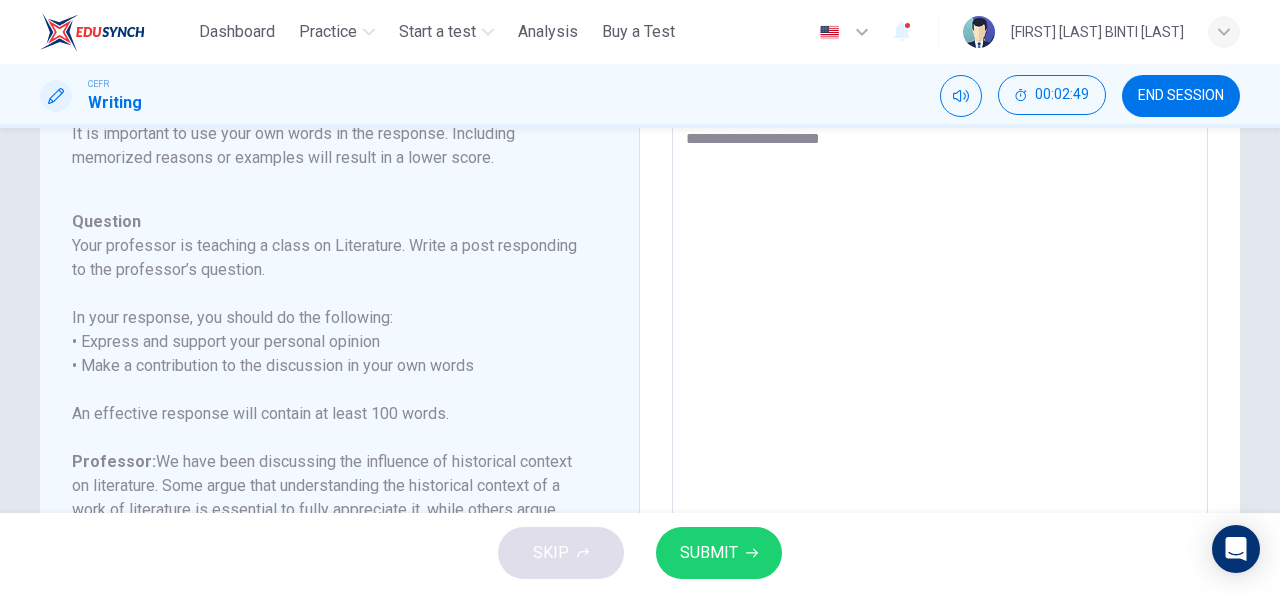 type on "*" 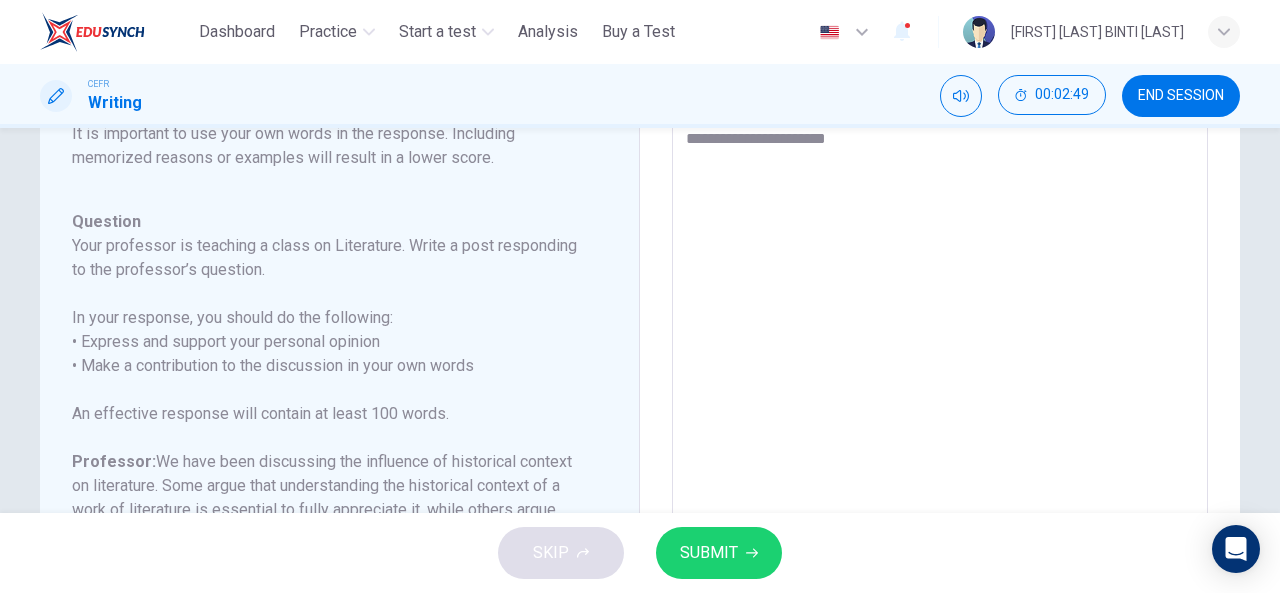 type on "*" 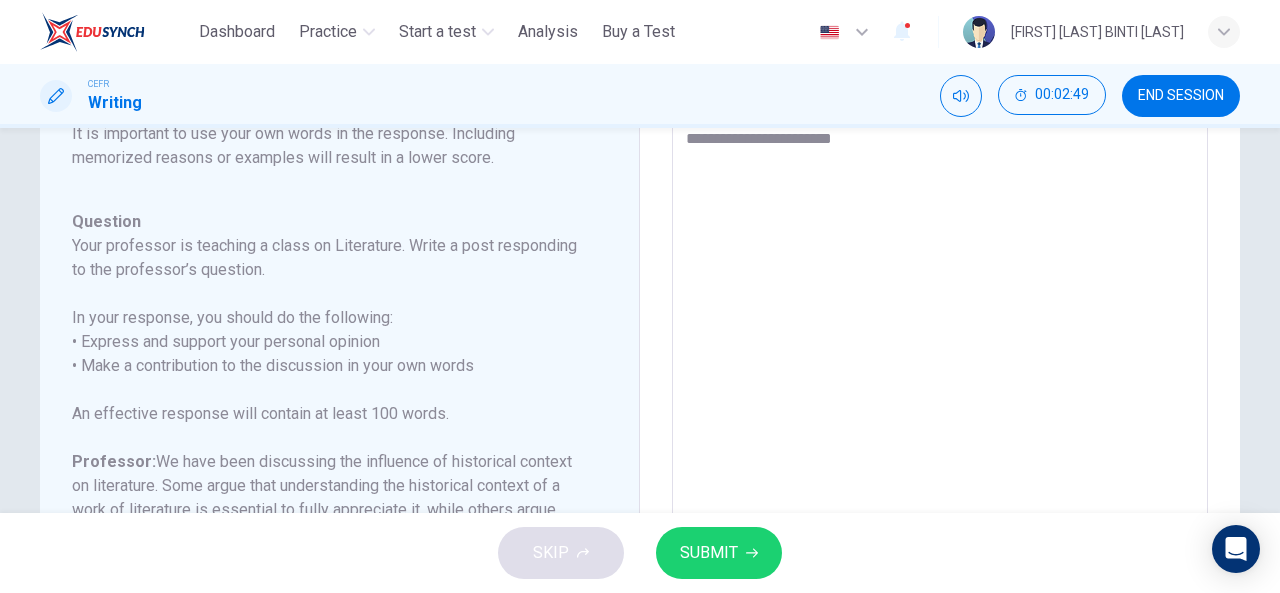 type on "*" 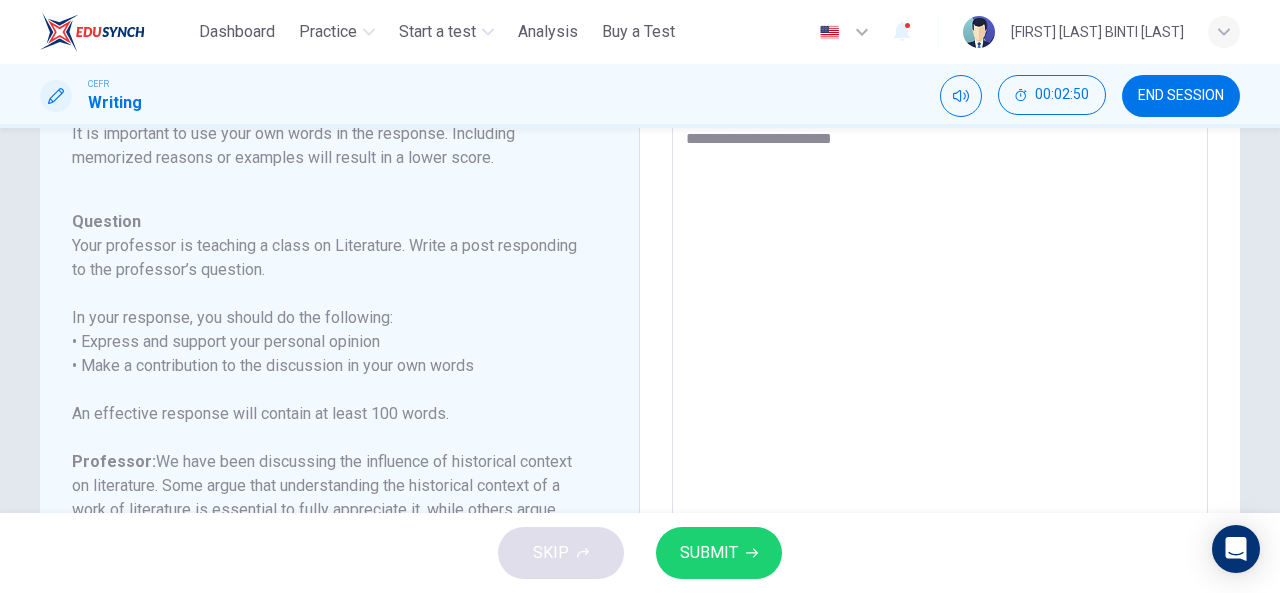 type on "**********" 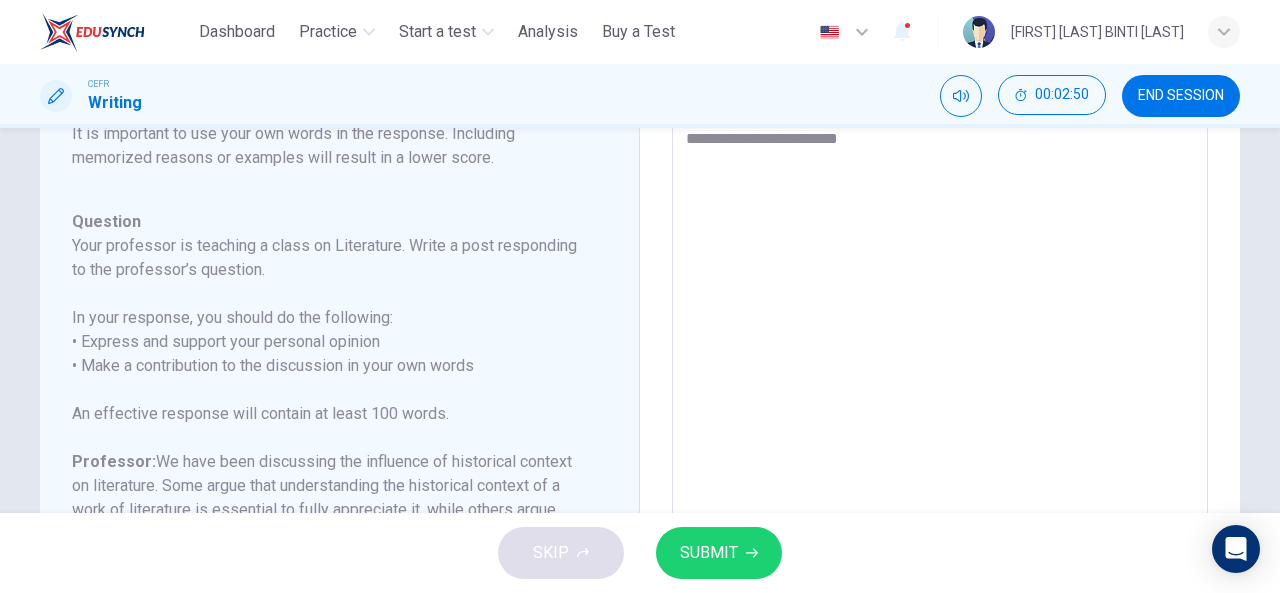 type on "**********" 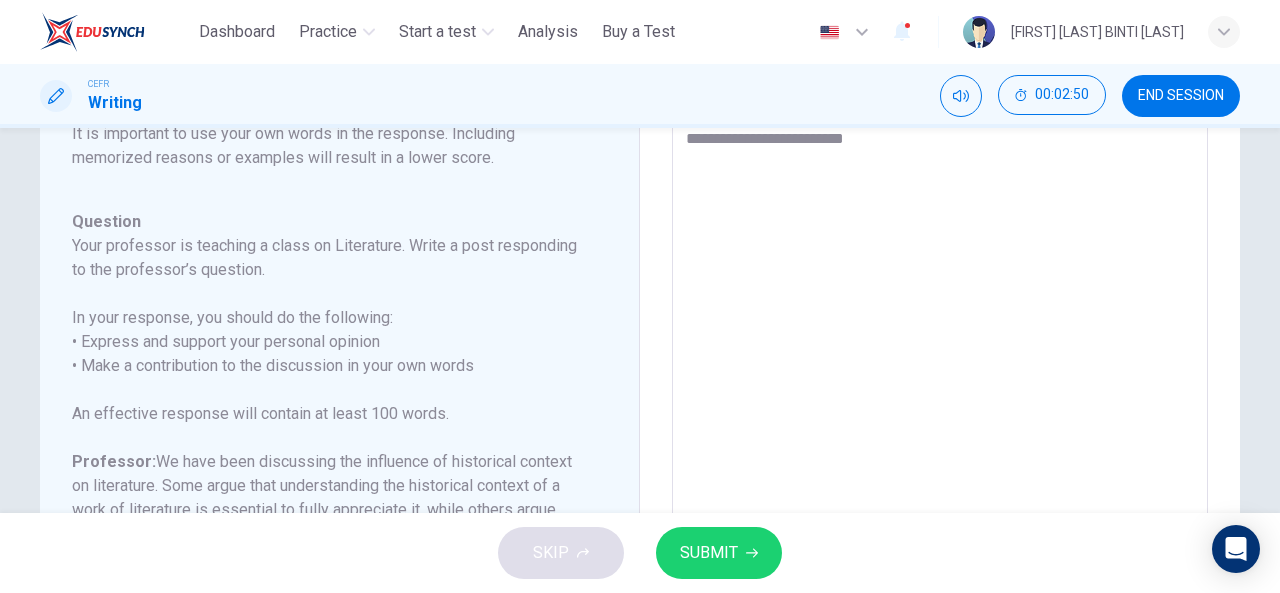 type on "*" 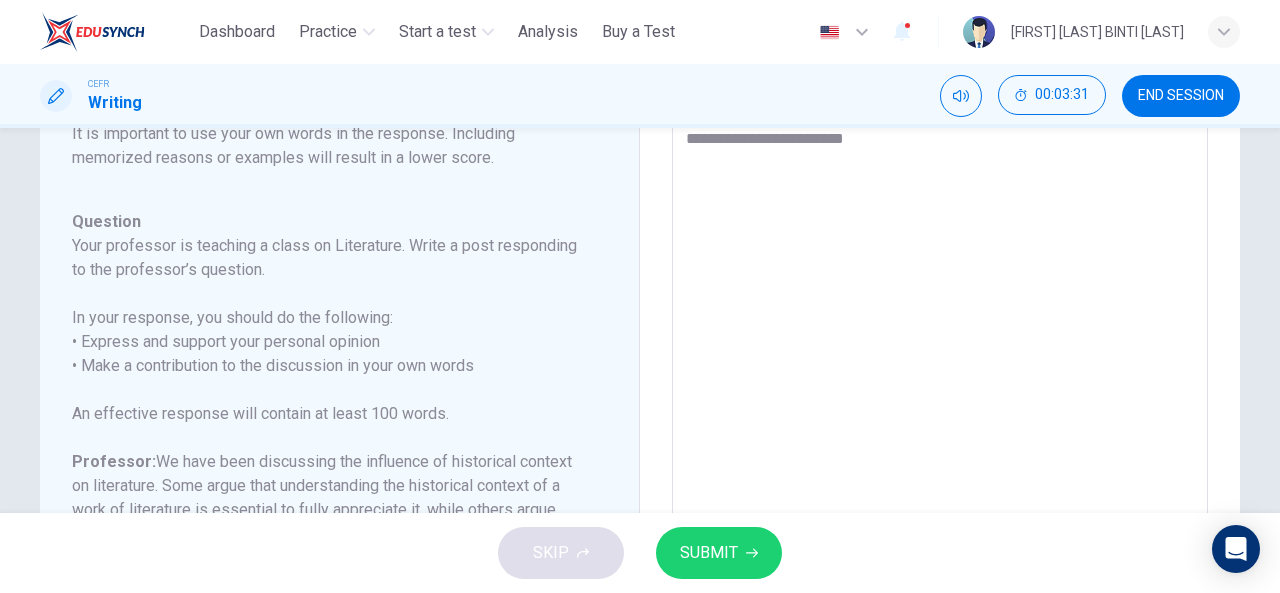 type on "**********" 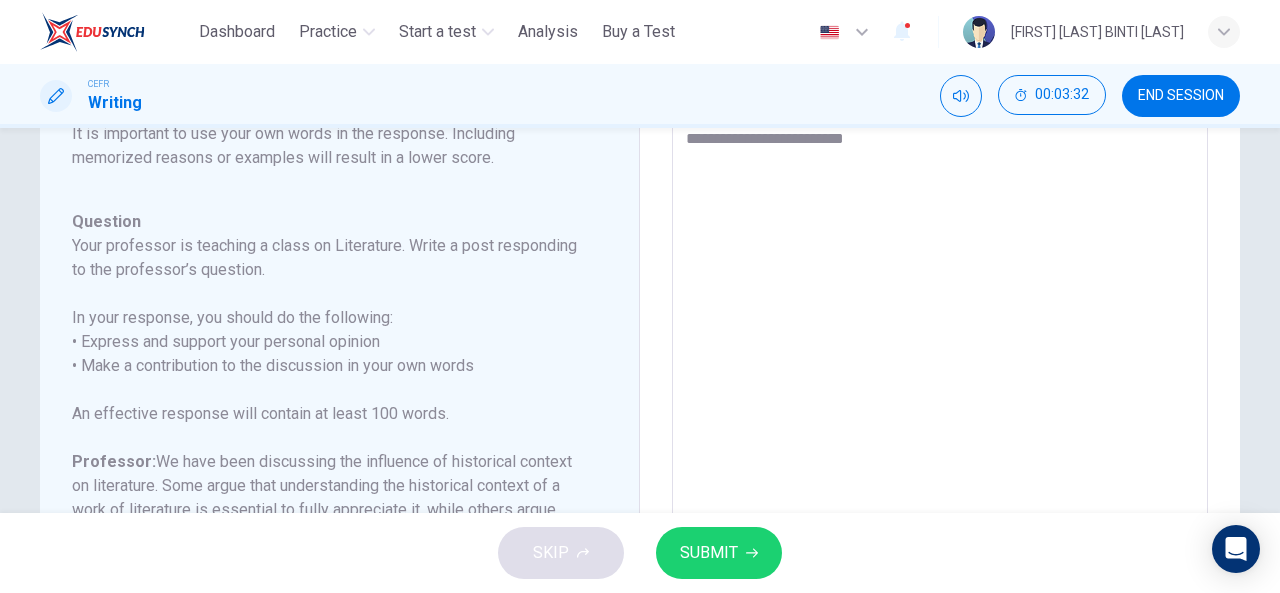 click on "**********" at bounding box center (940, 444) 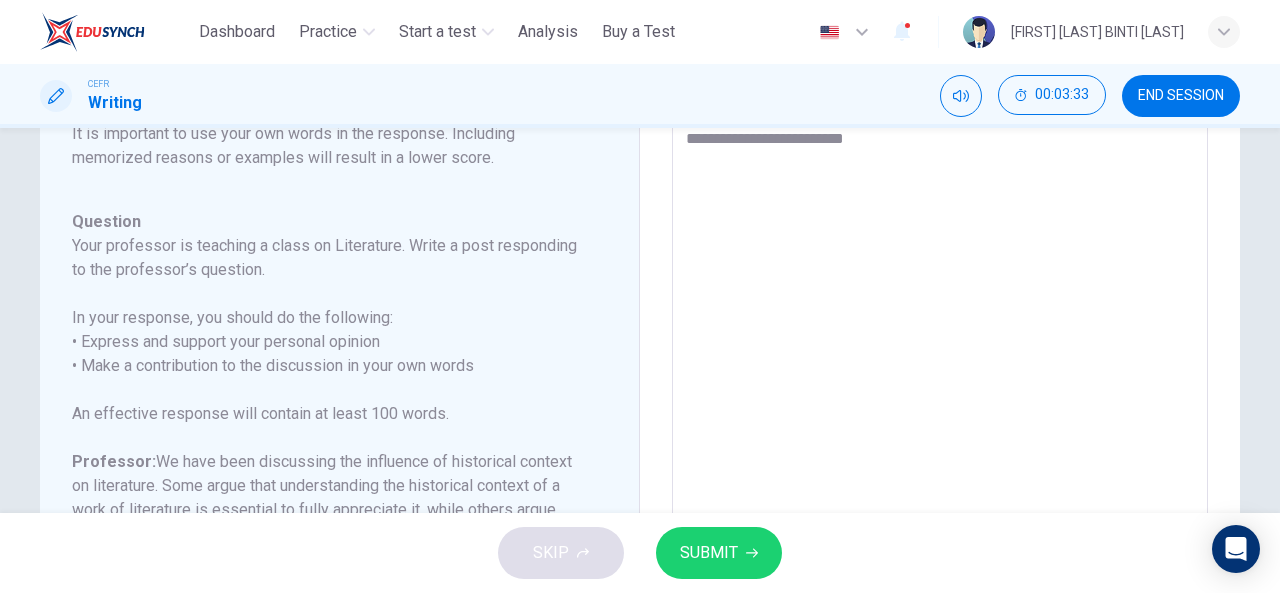 click on "**********" at bounding box center (940, 444) 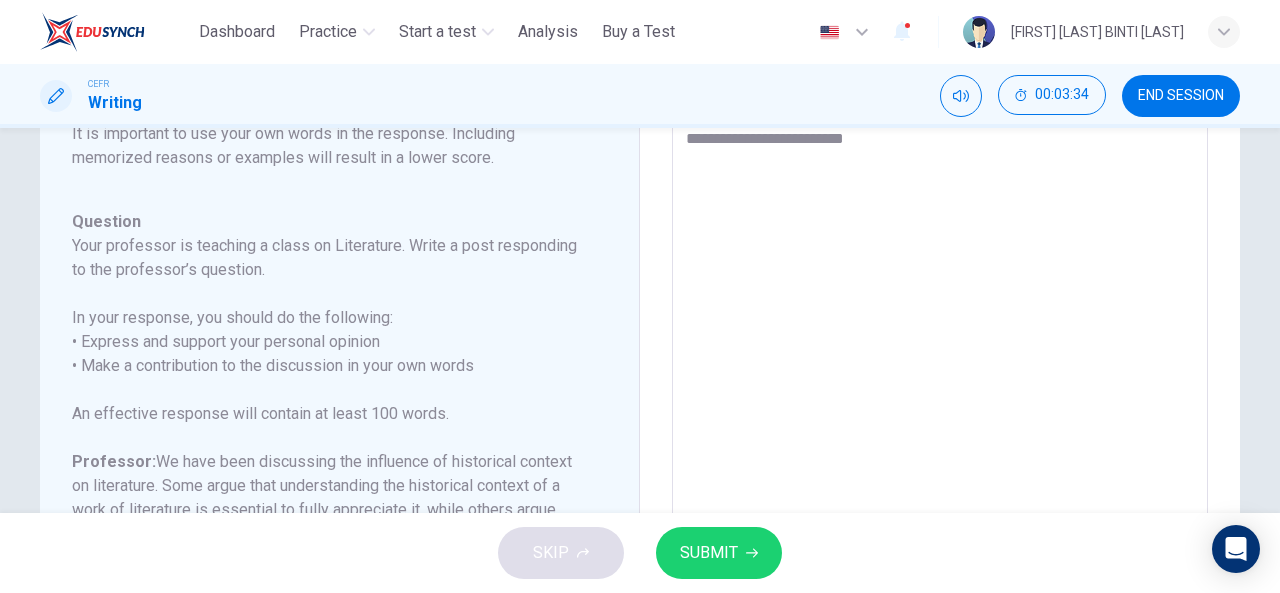 type on "**********" 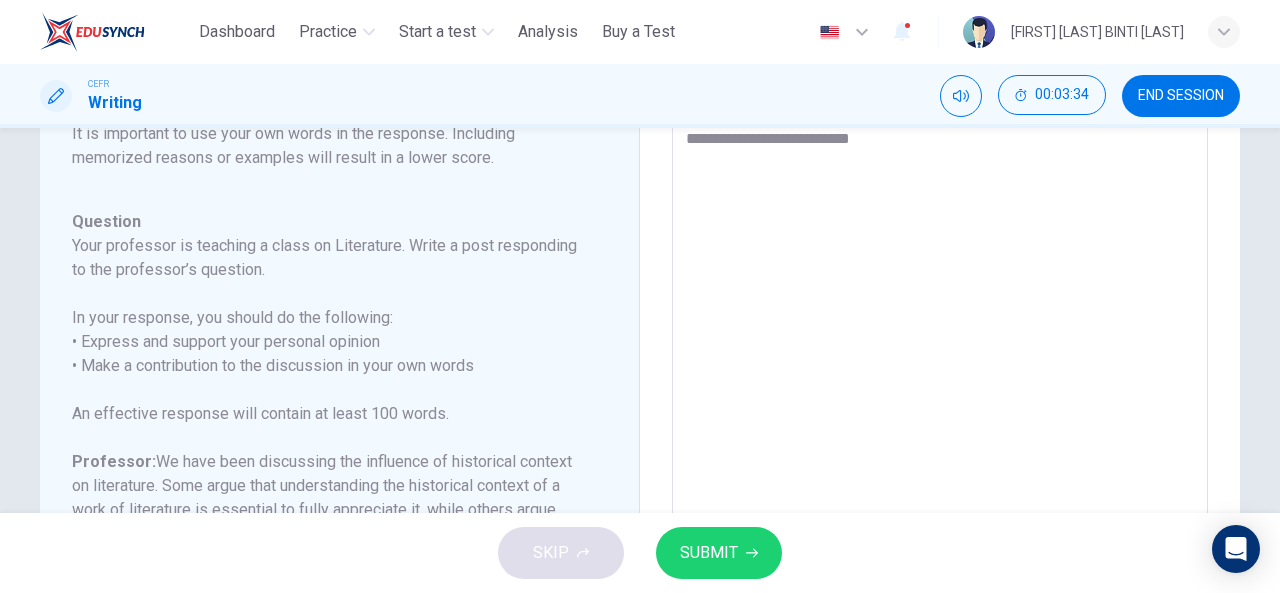 type on "*" 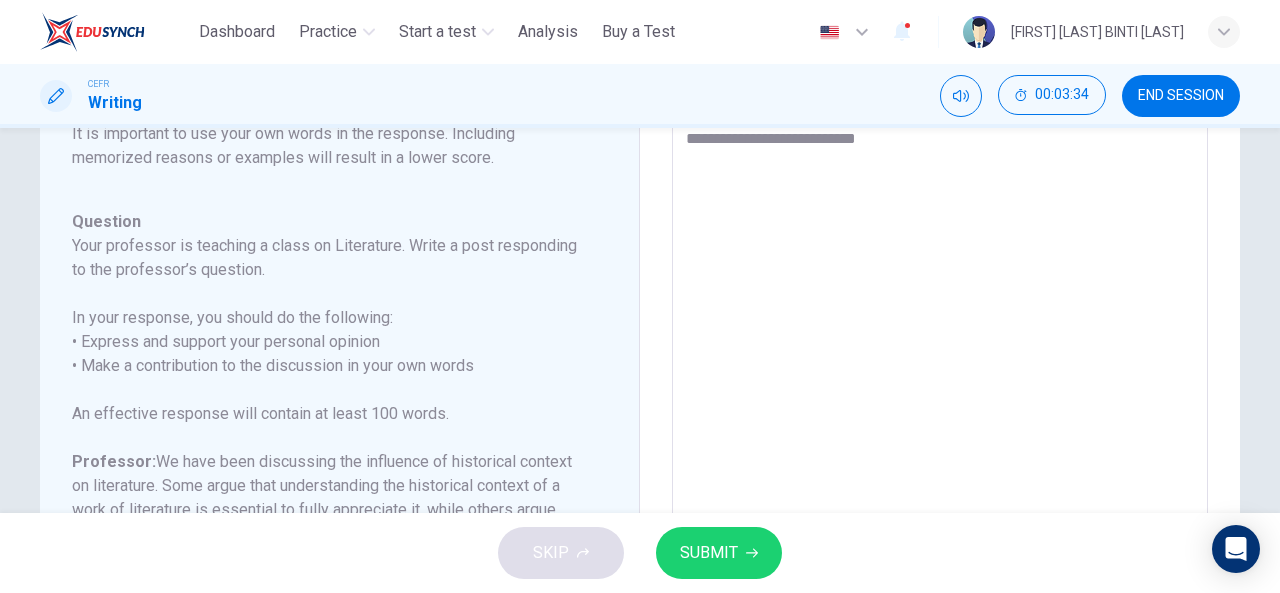 type on "*" 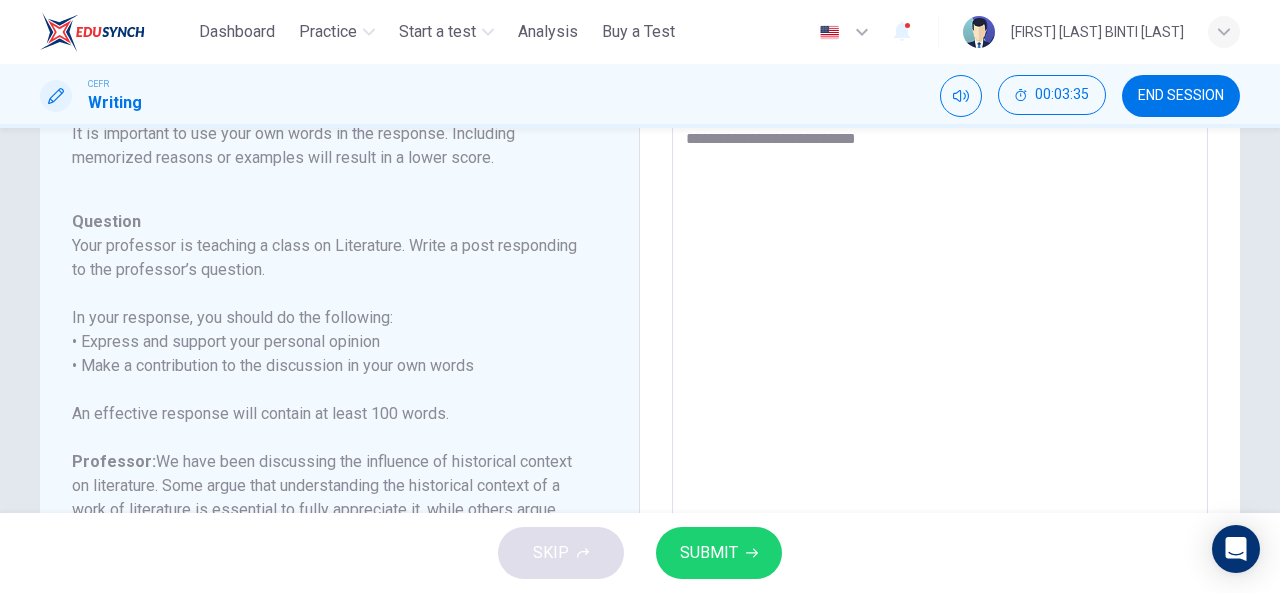 type on "**********" 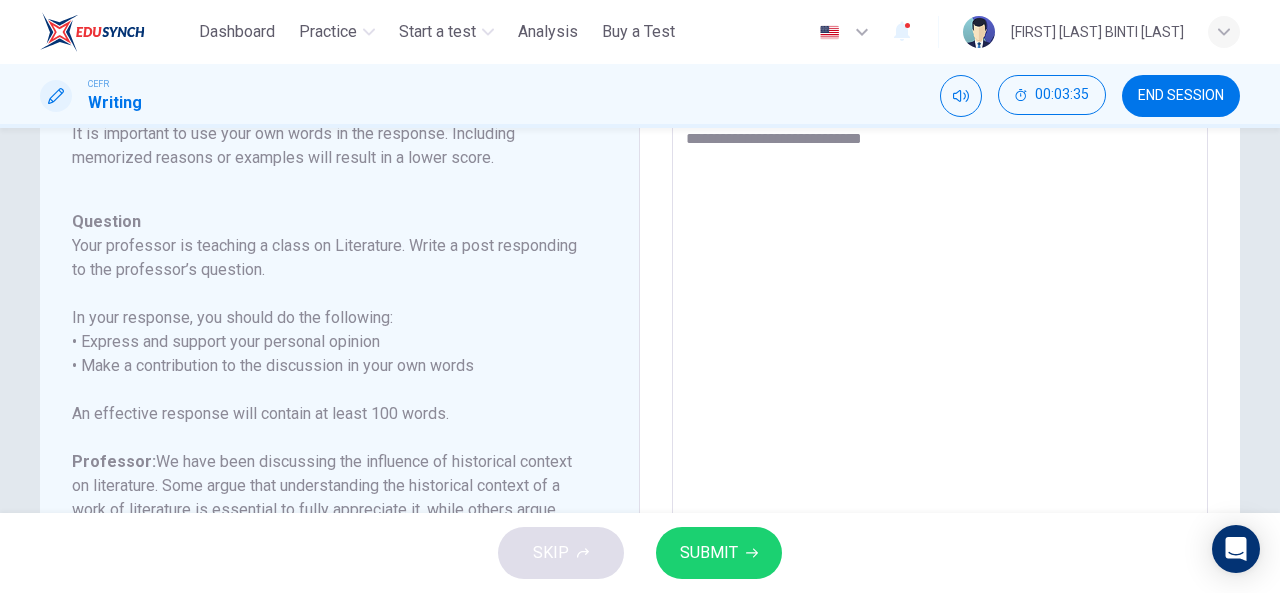 type on "**********" 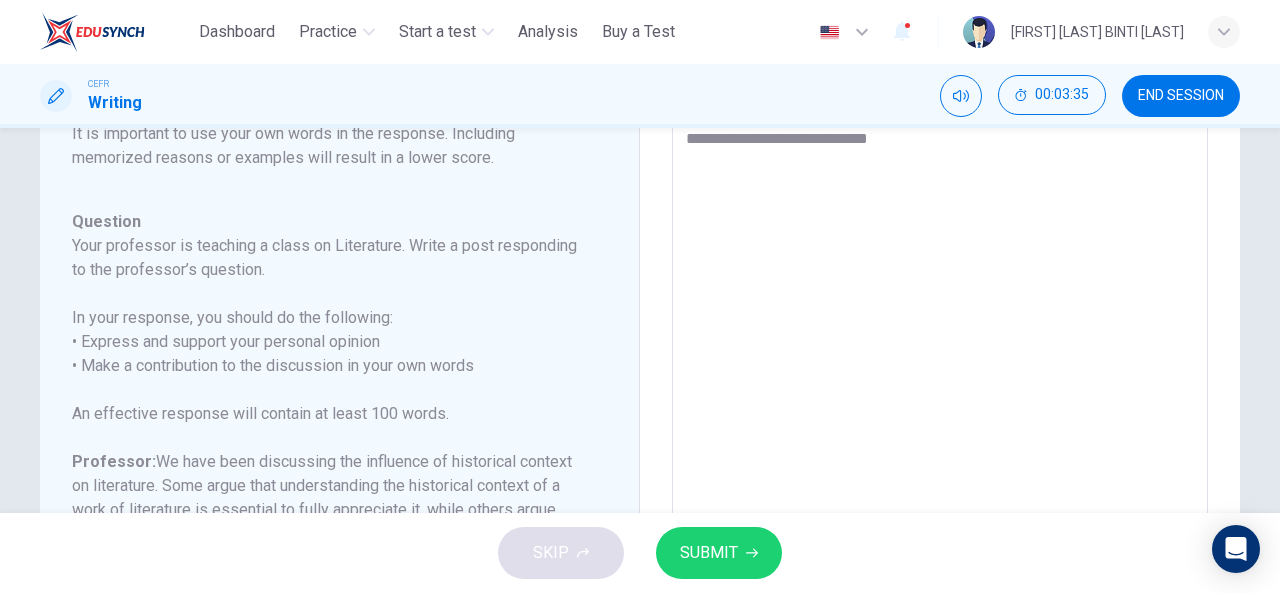type on "*" 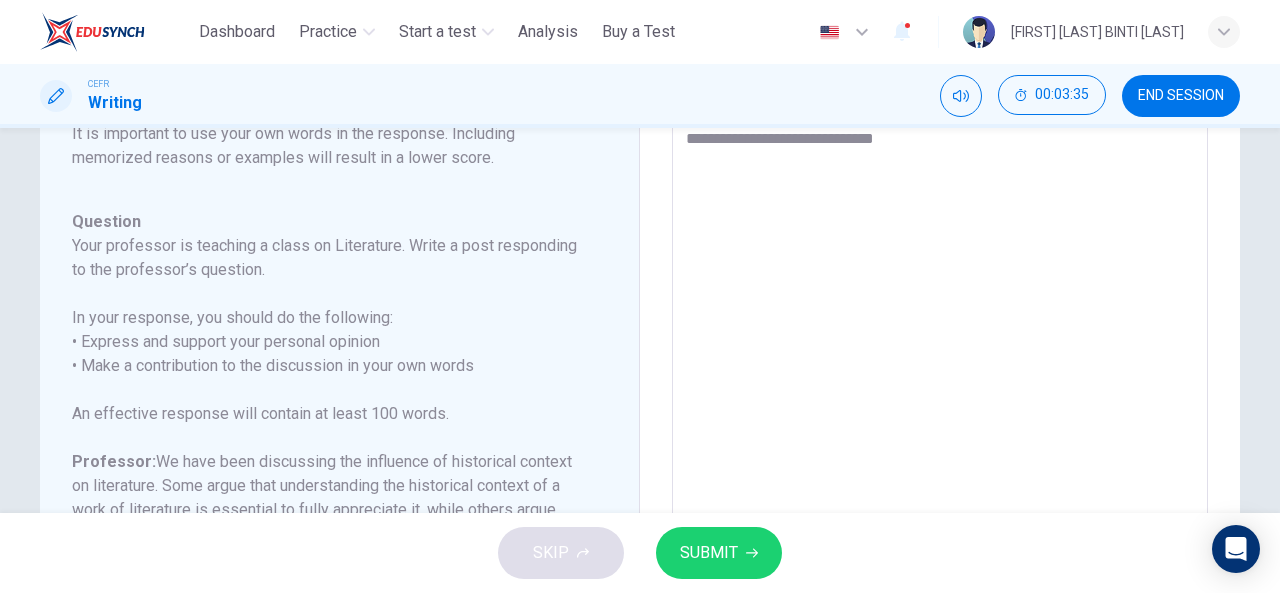 type on "*" 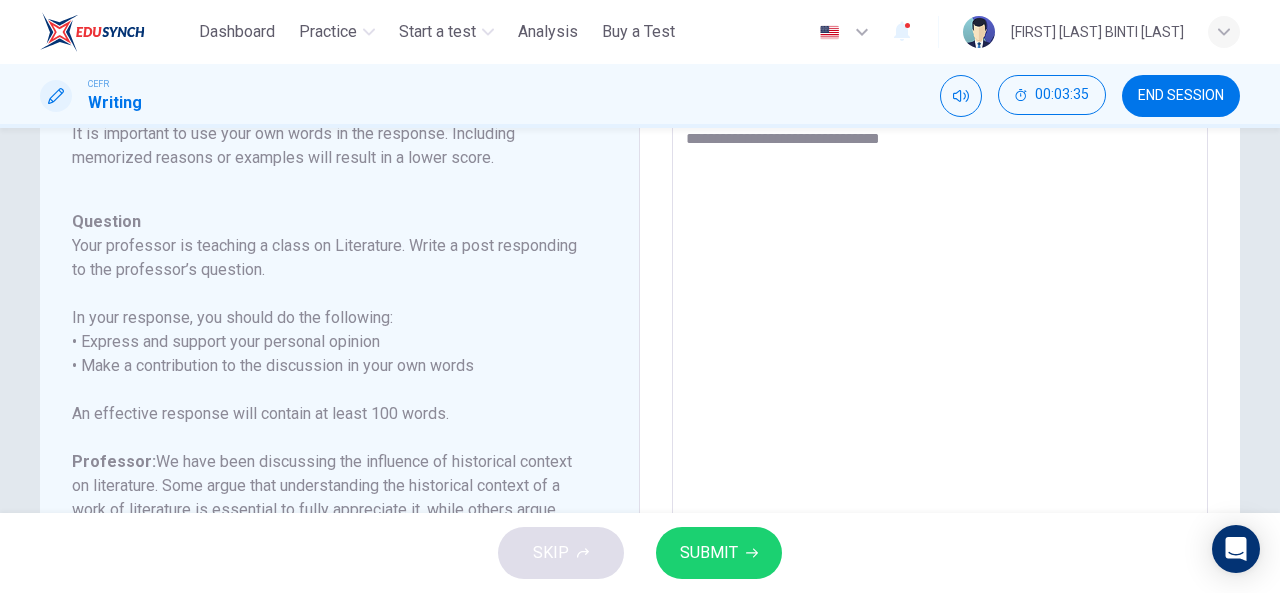type on "*" 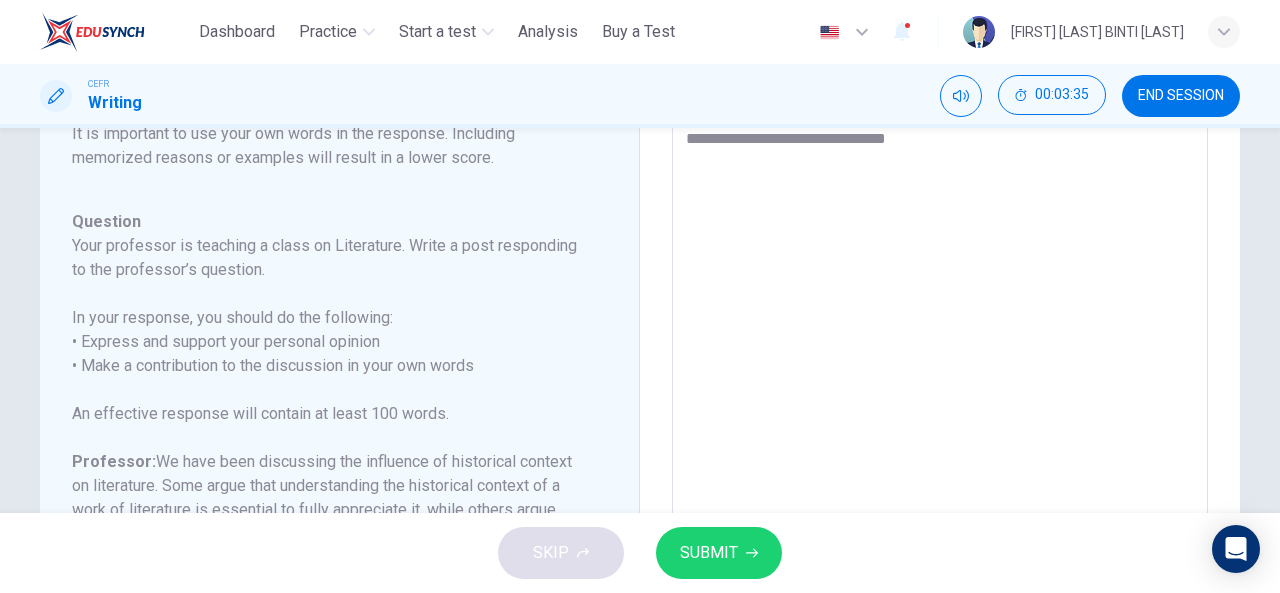 type on "*" 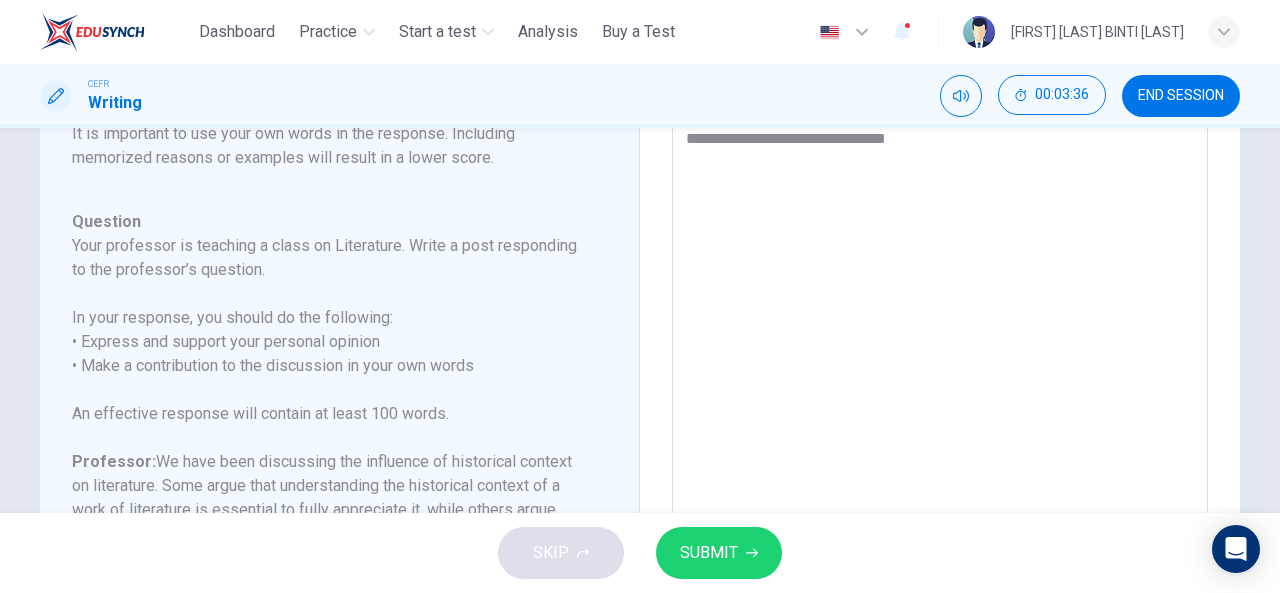 type on "**********" 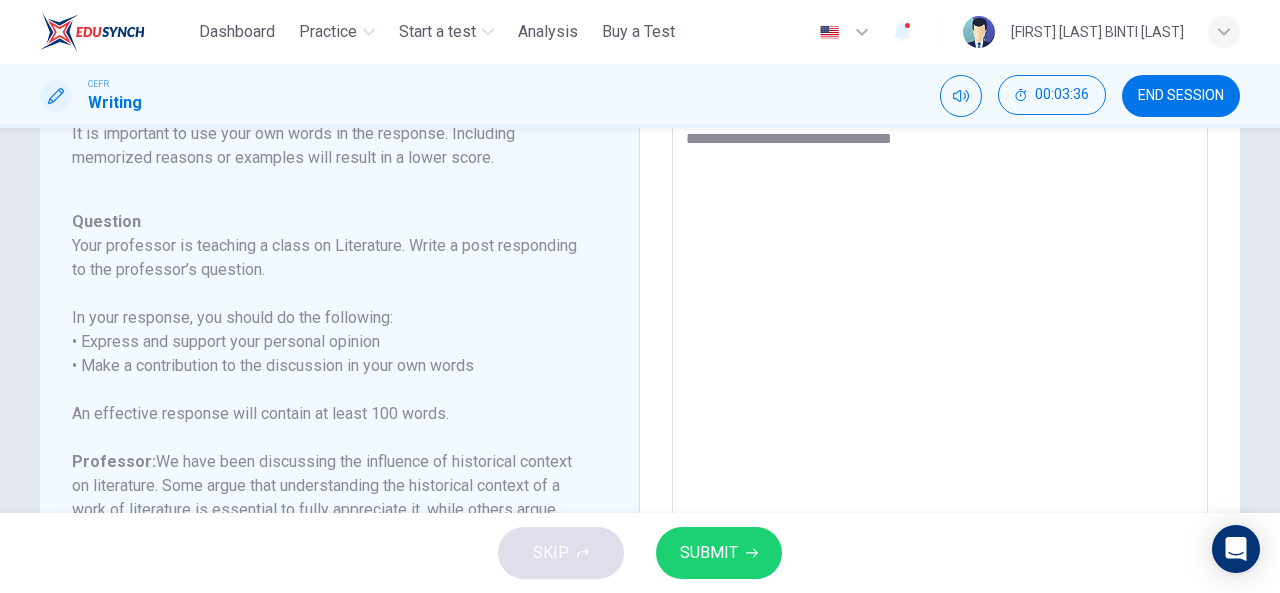 type on "*" 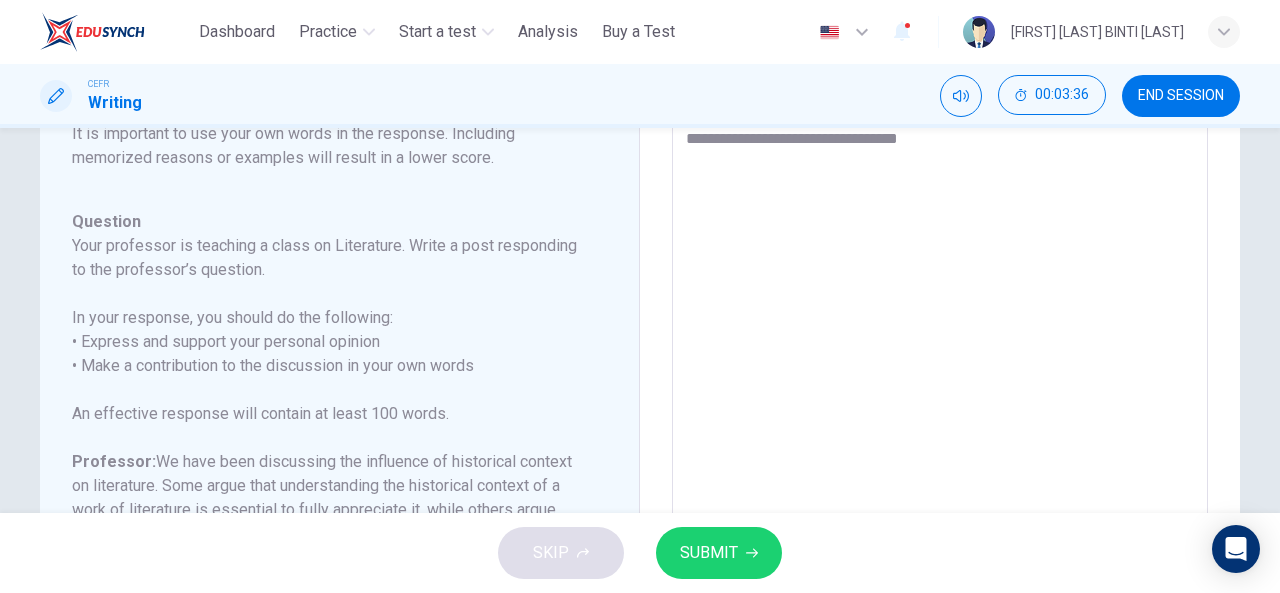 type on "*" 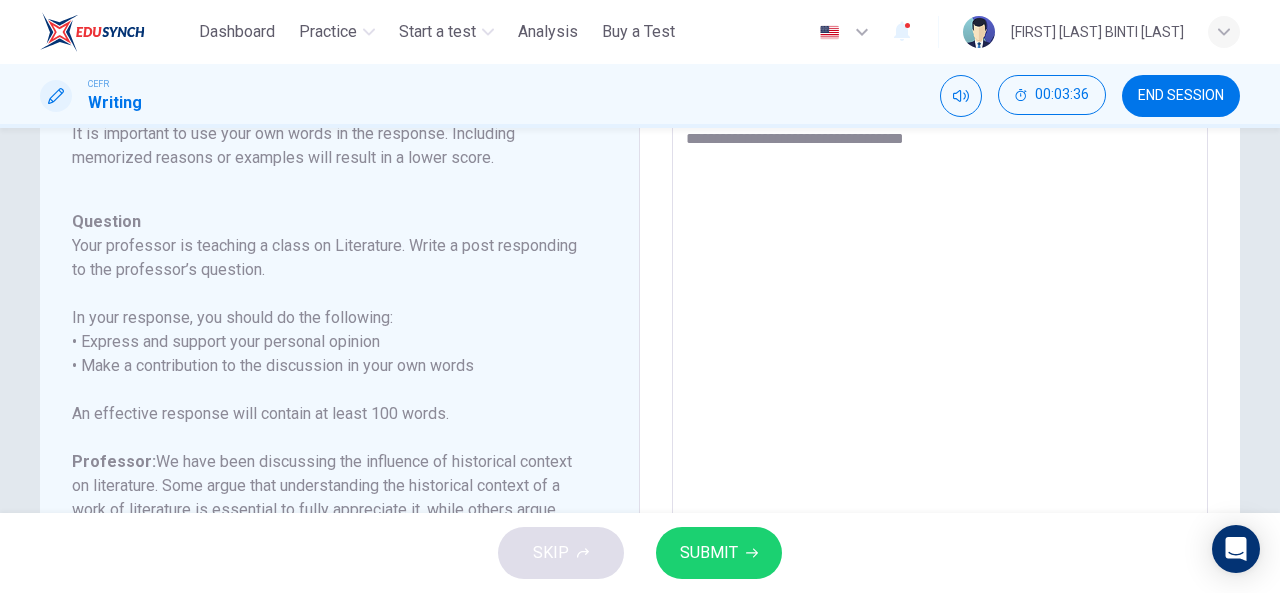 type on "*" 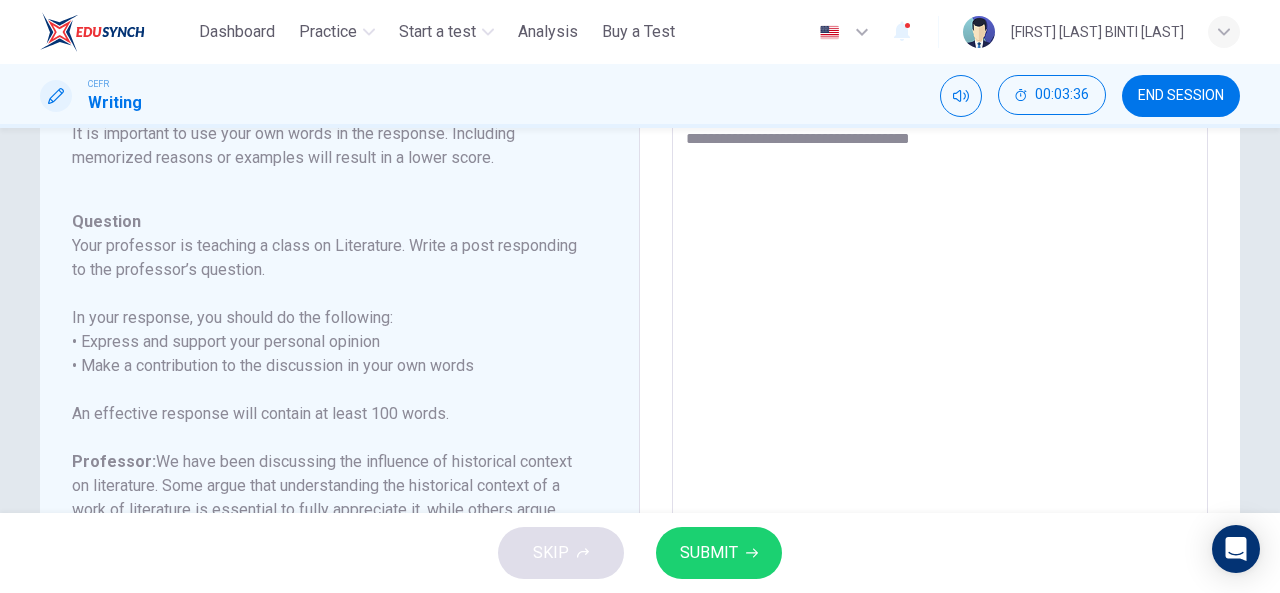 type on "*" 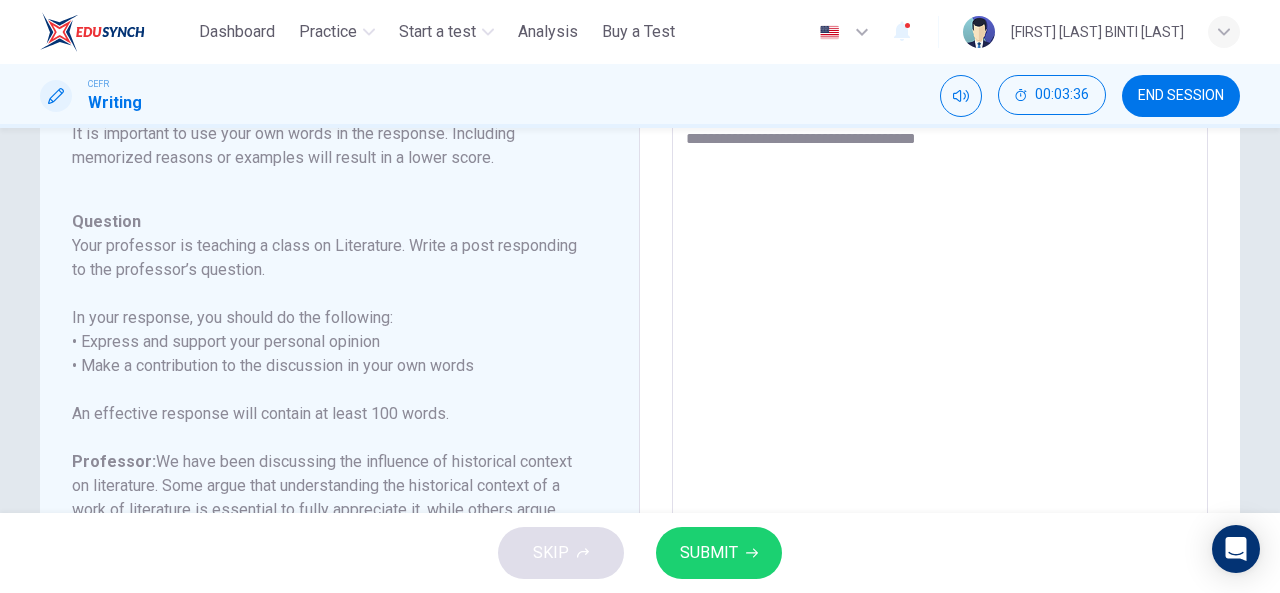type on "*" 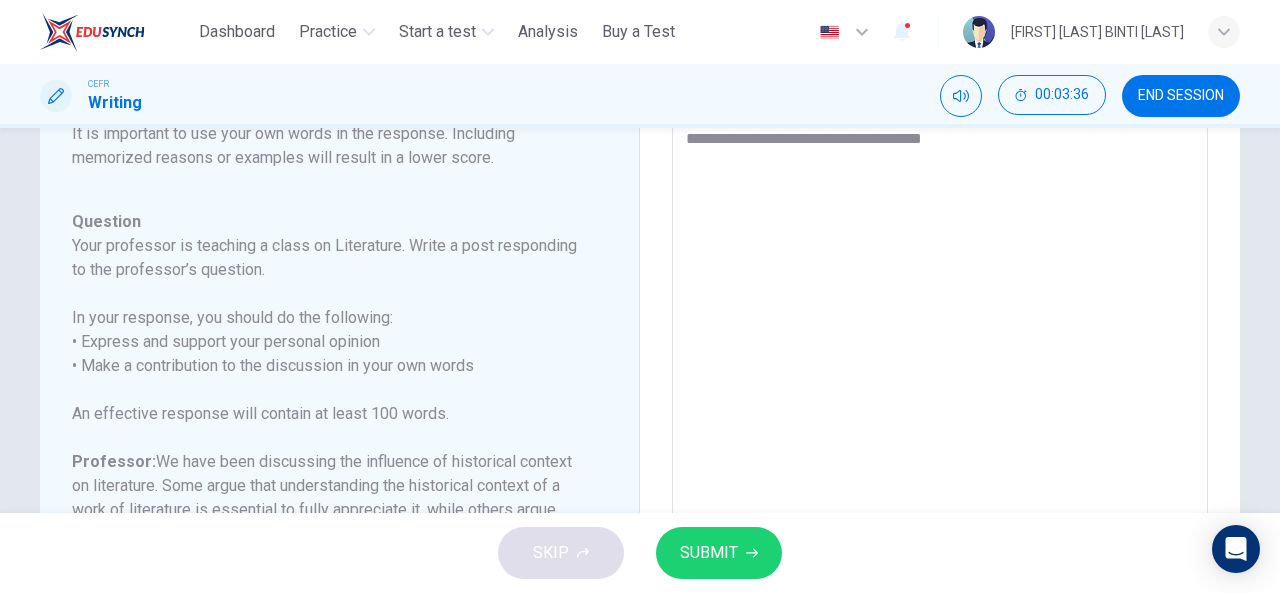 type on "*" 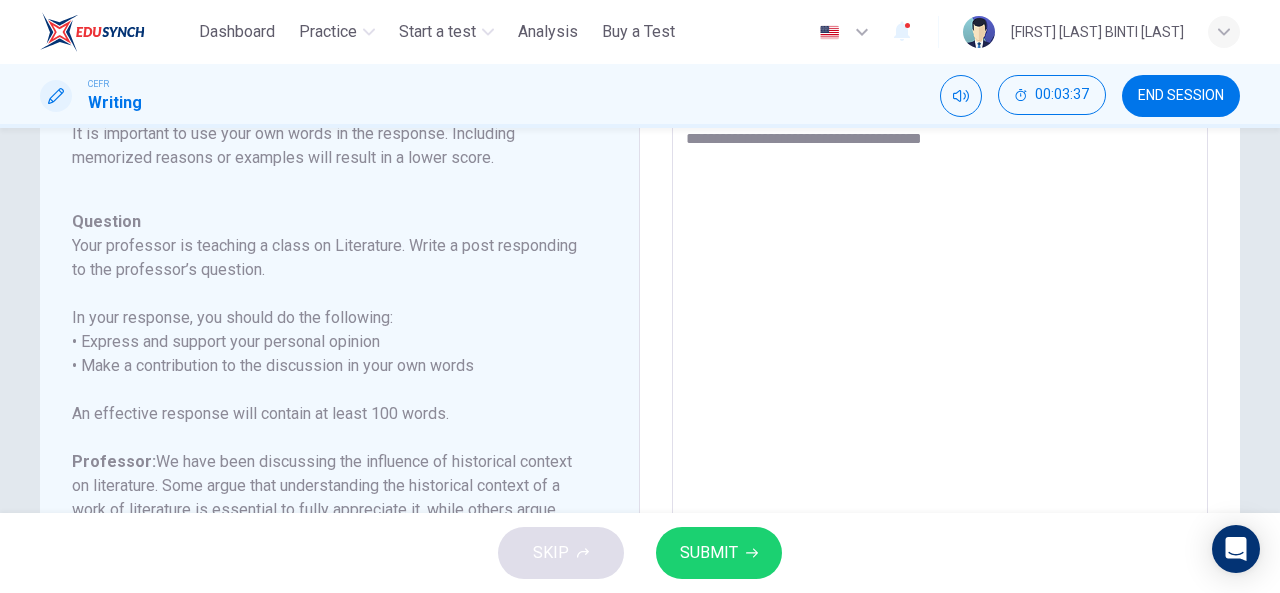 type on "**********" 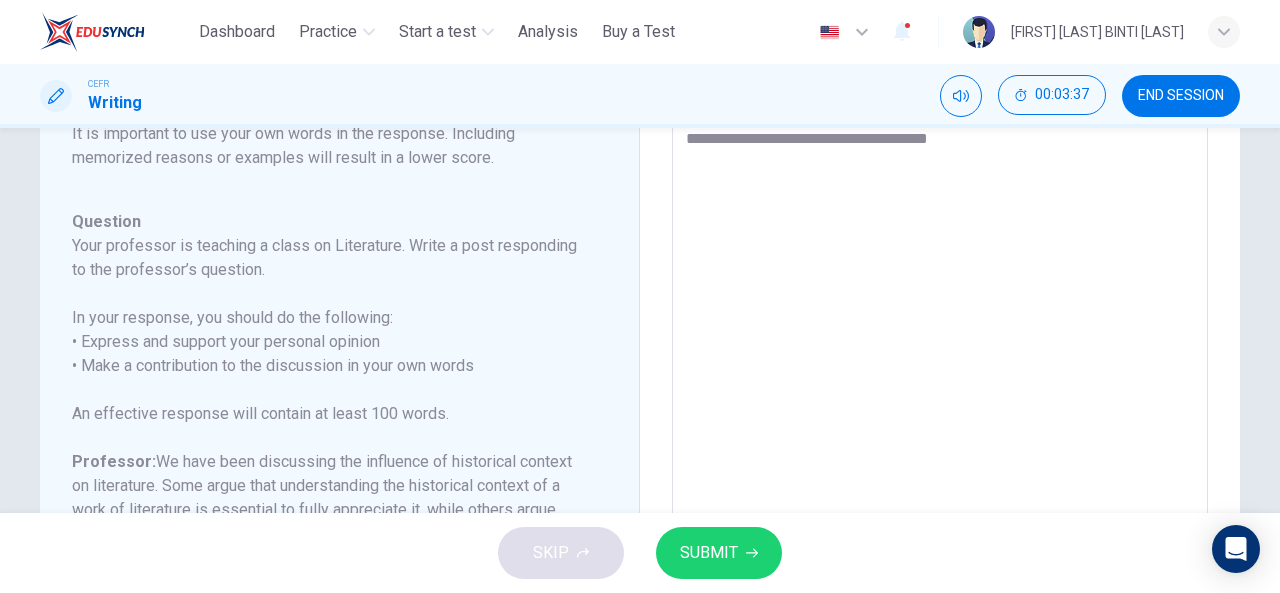 type on "*" 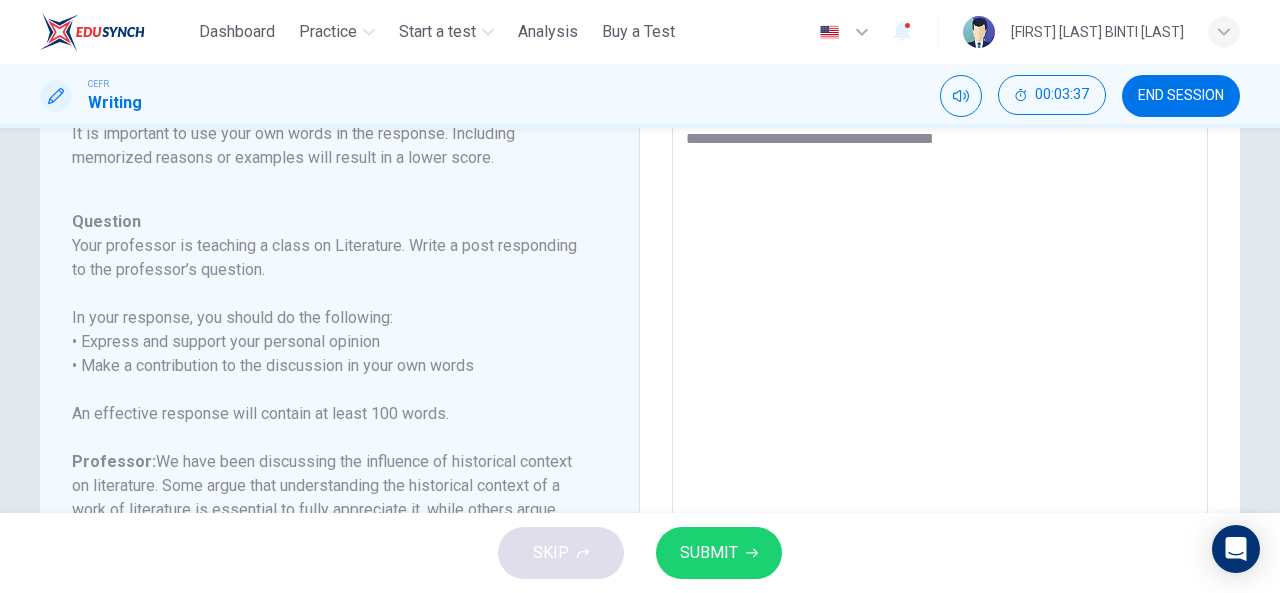 type on "*" 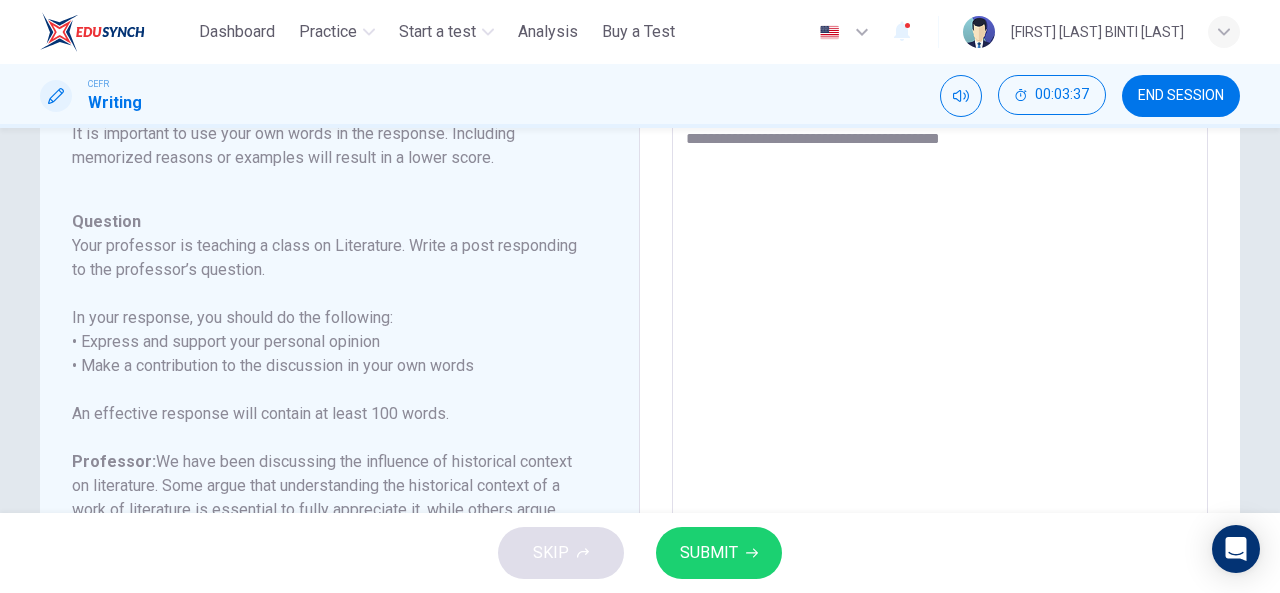 type on "*" 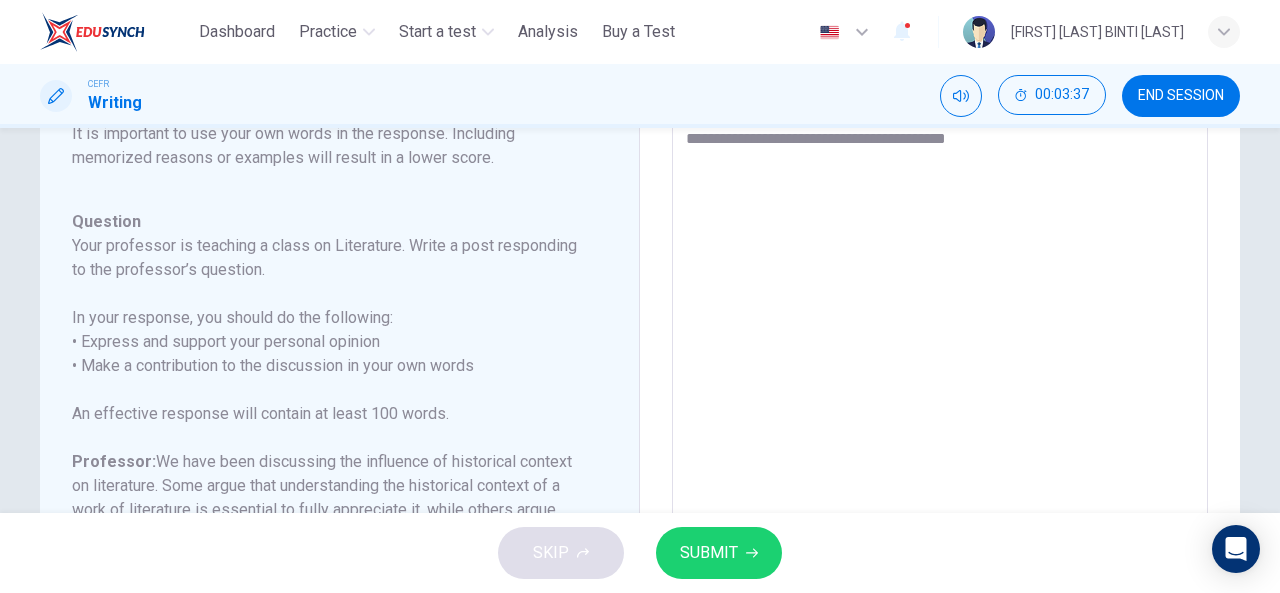 type on "*" 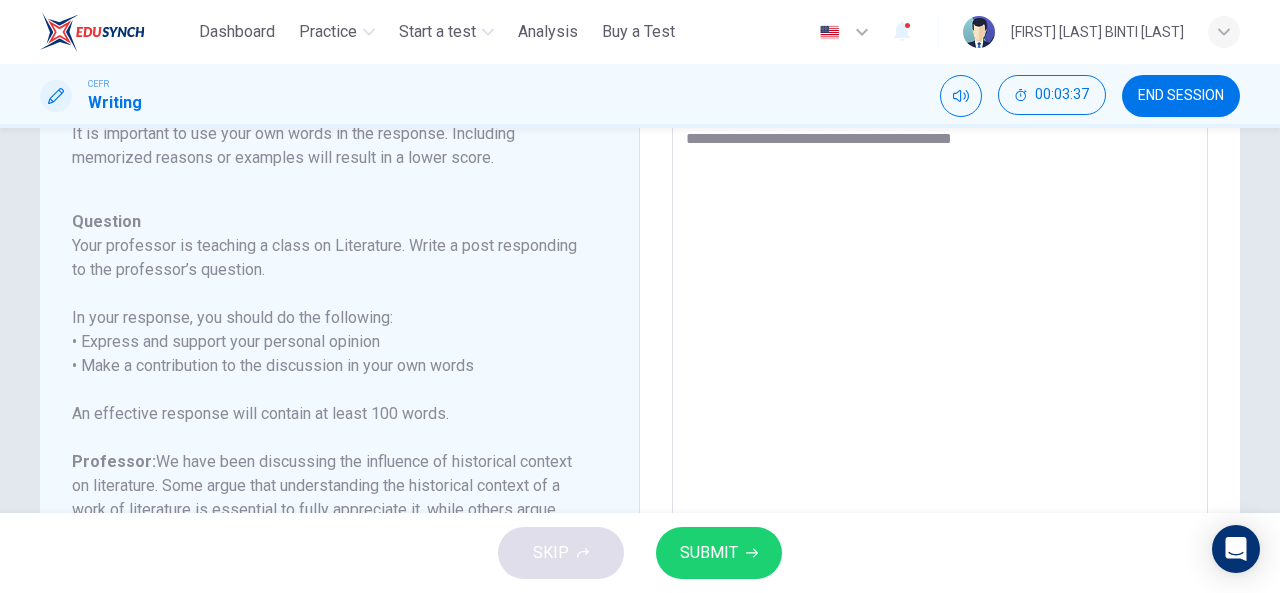 type on "*" 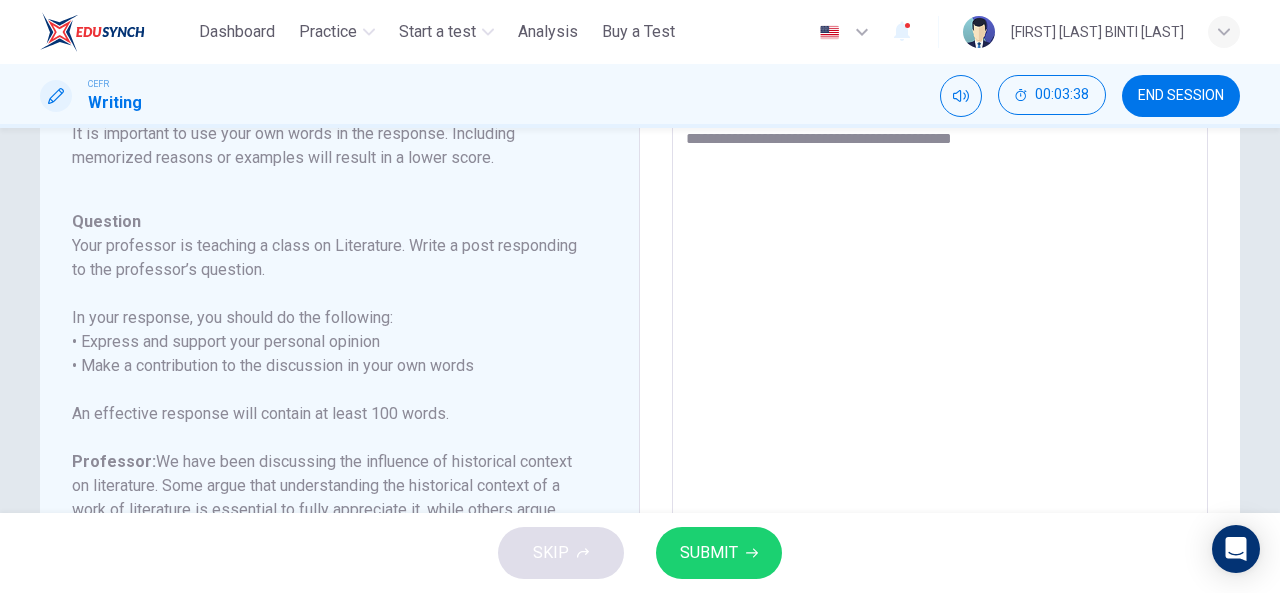 type on "**********" 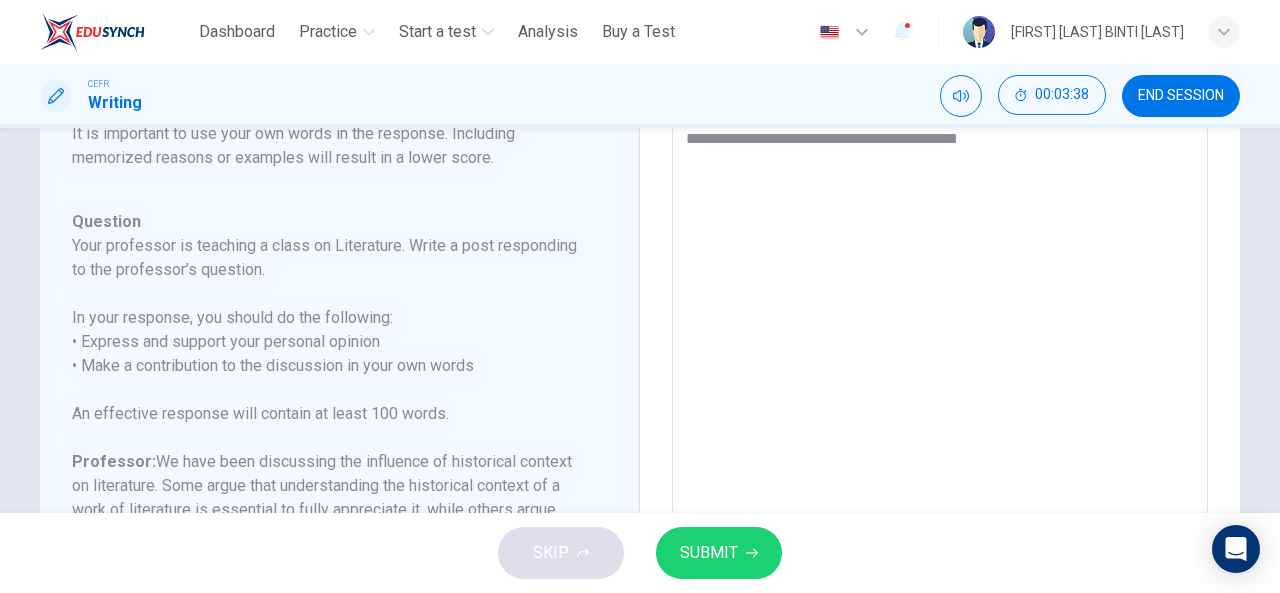 type on "*" 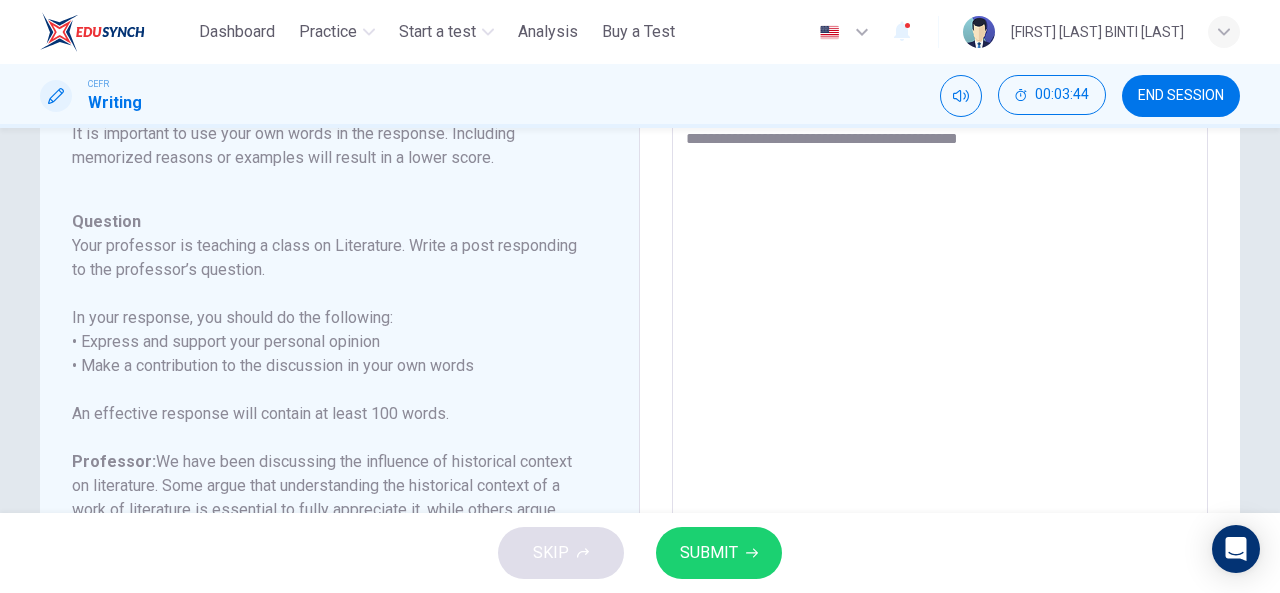 type on "**********" 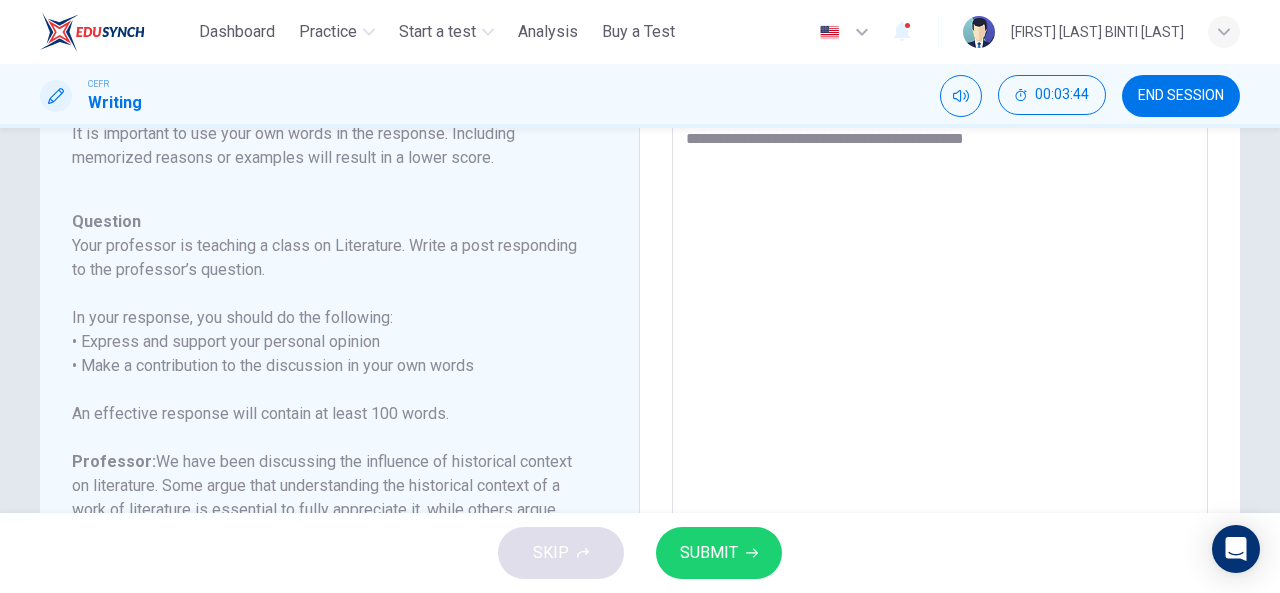 type on "**********" 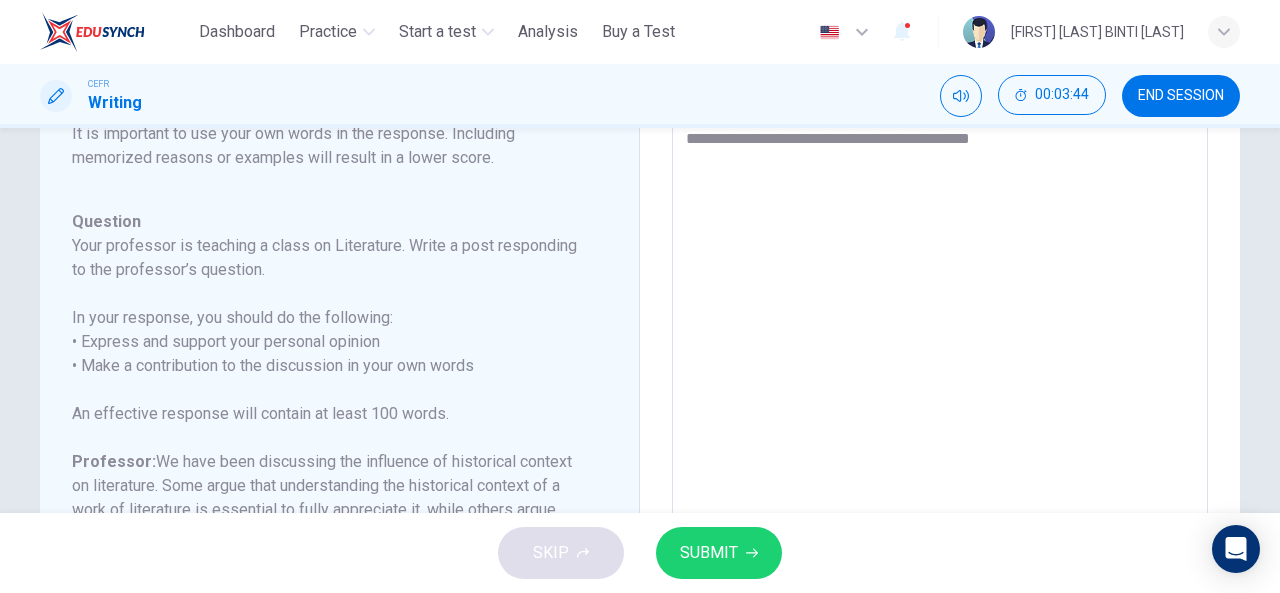 type on "*" 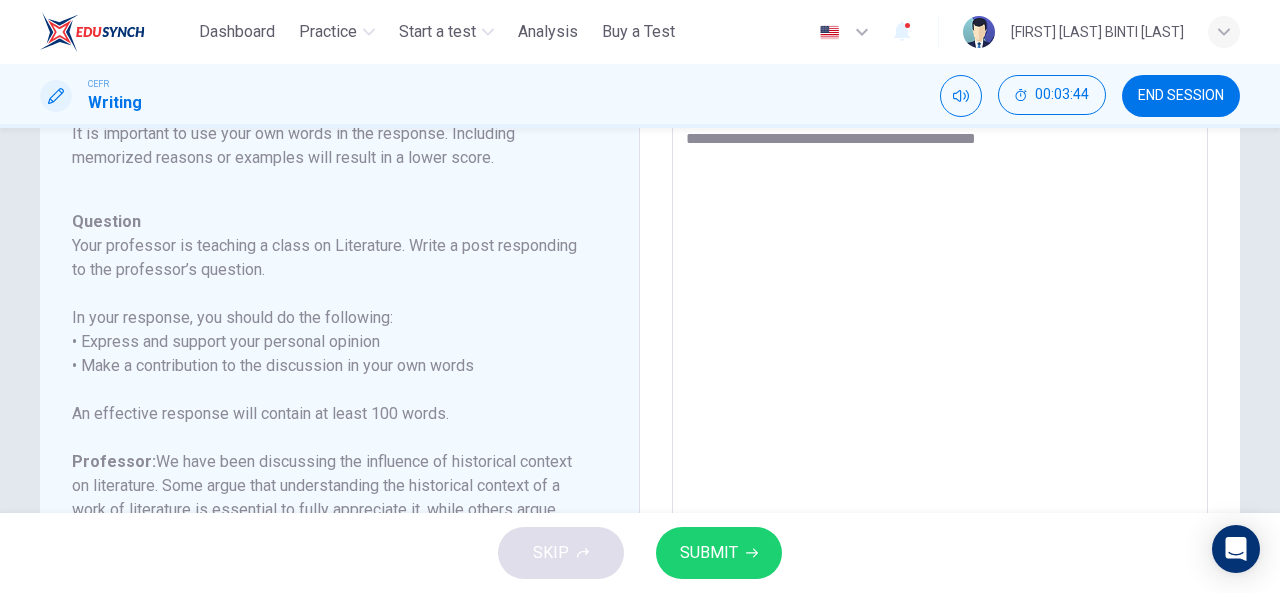 type on "*" 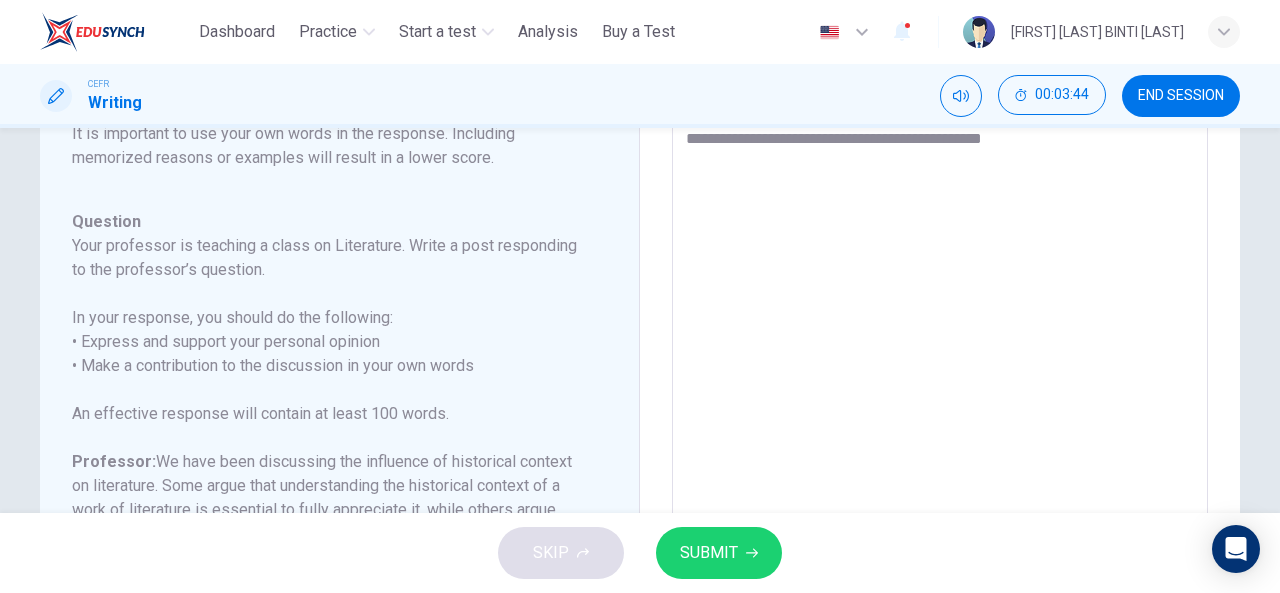 type on "*" 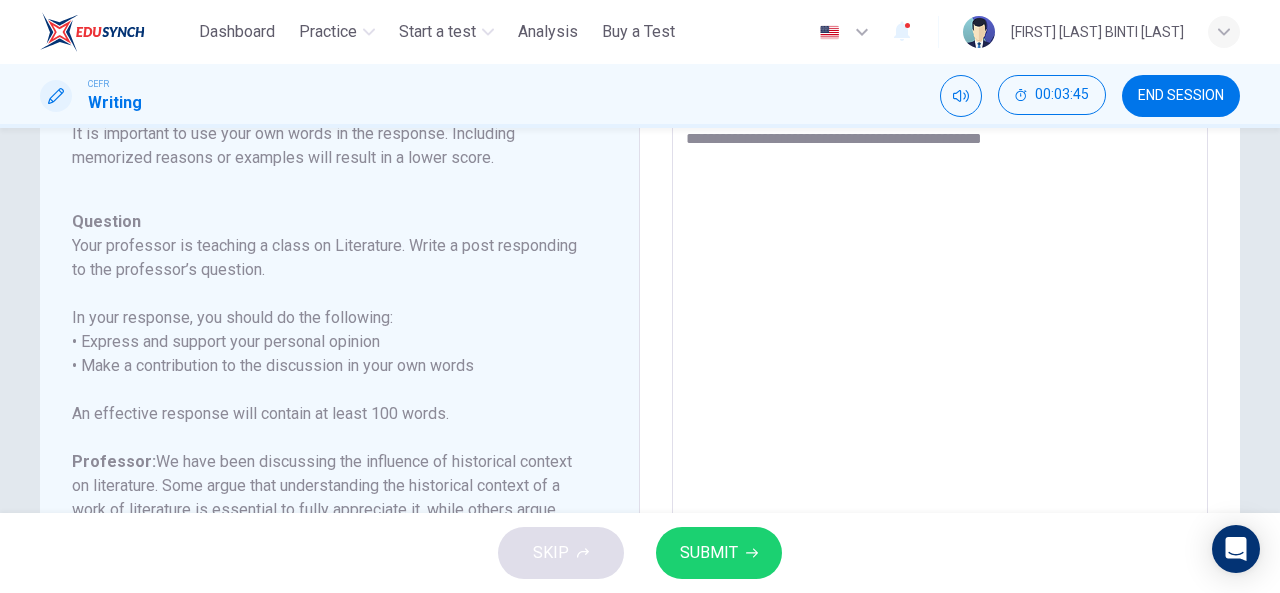 type on "**********" 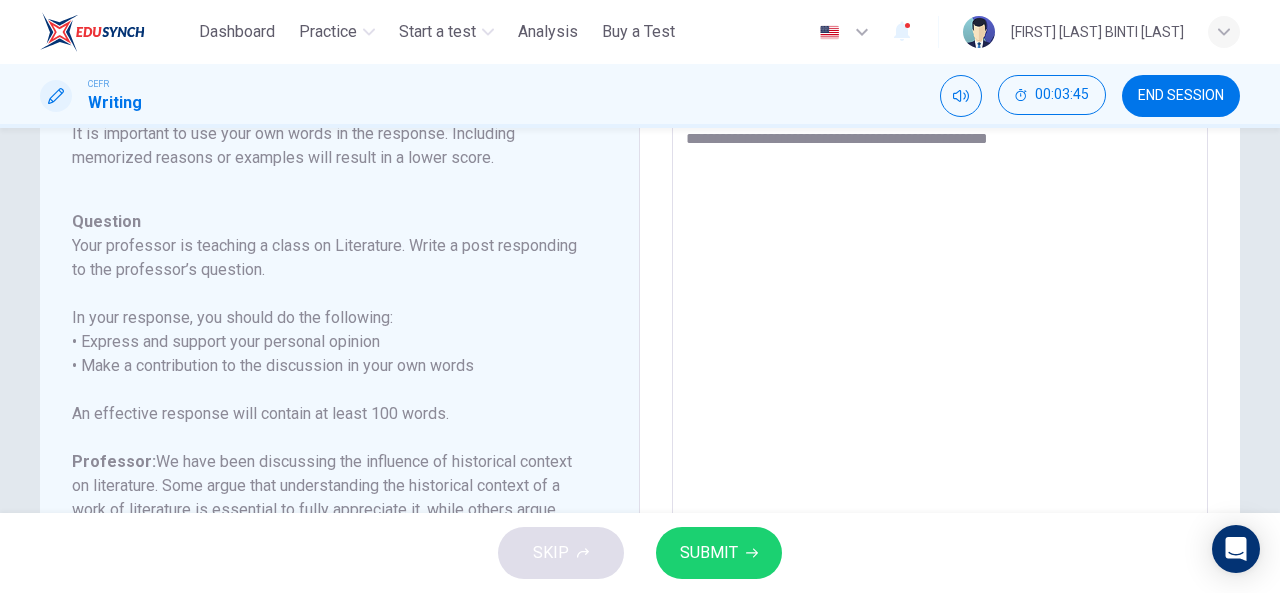 type on "*" 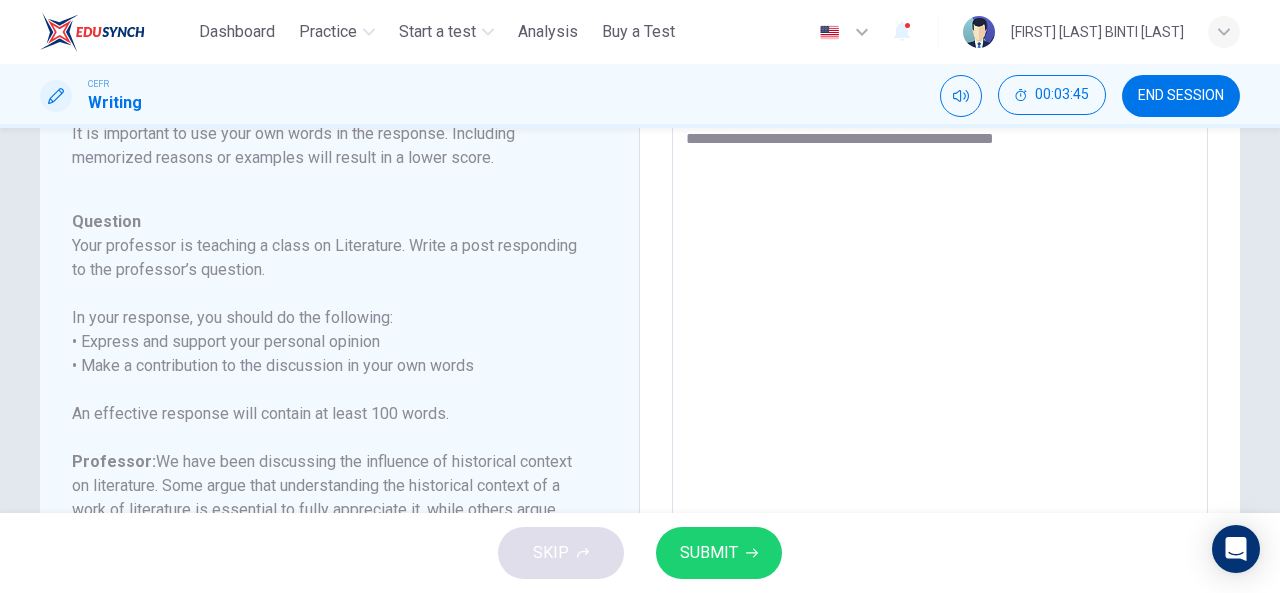 type on "*" 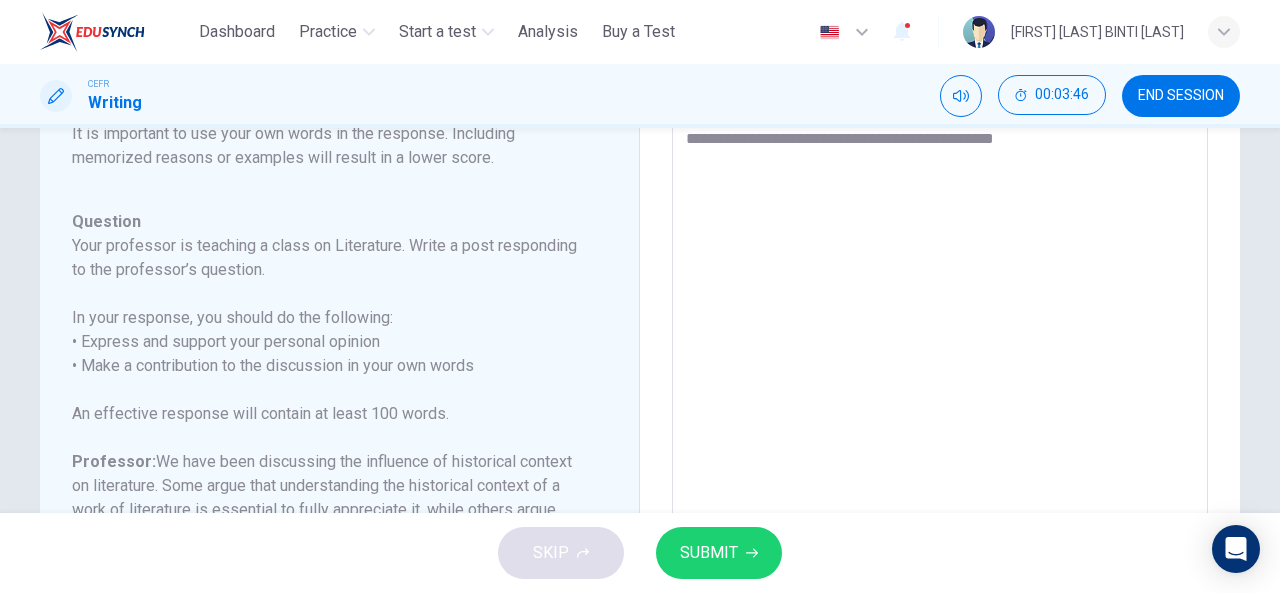 type on "**********" 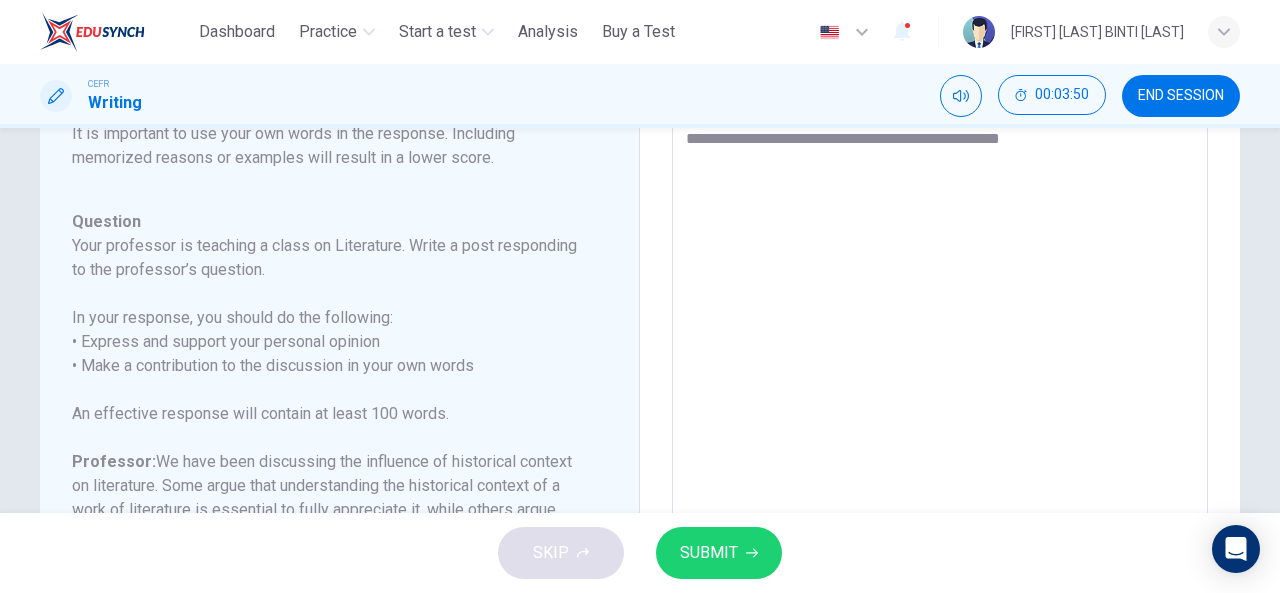 type on "**********" 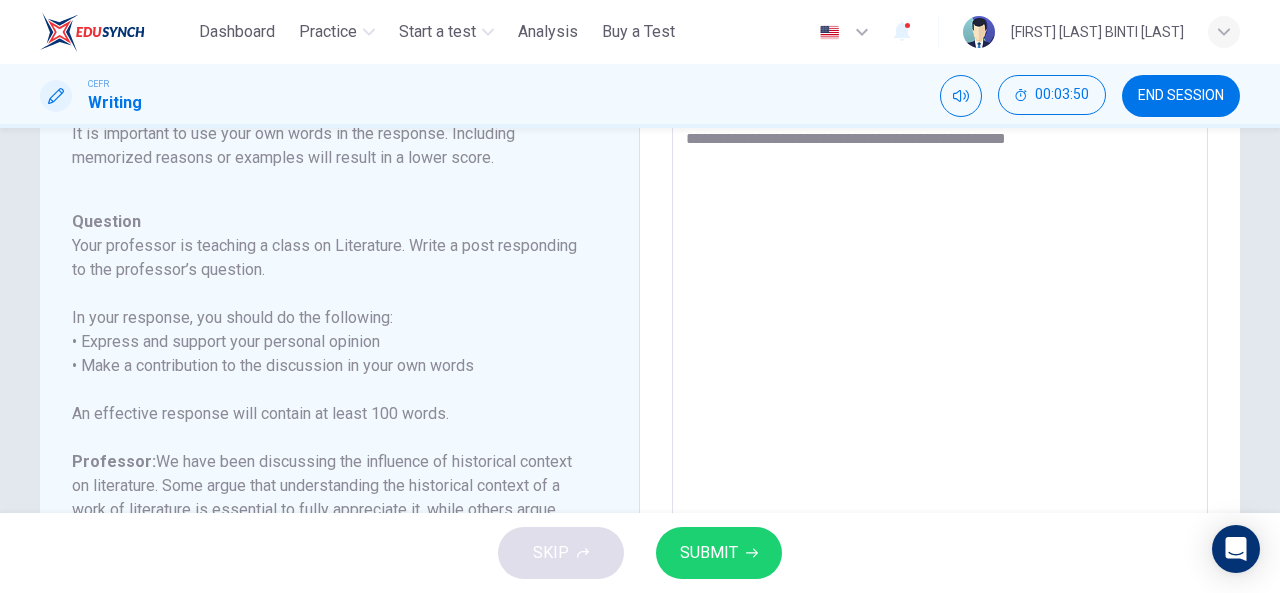 type on "*" 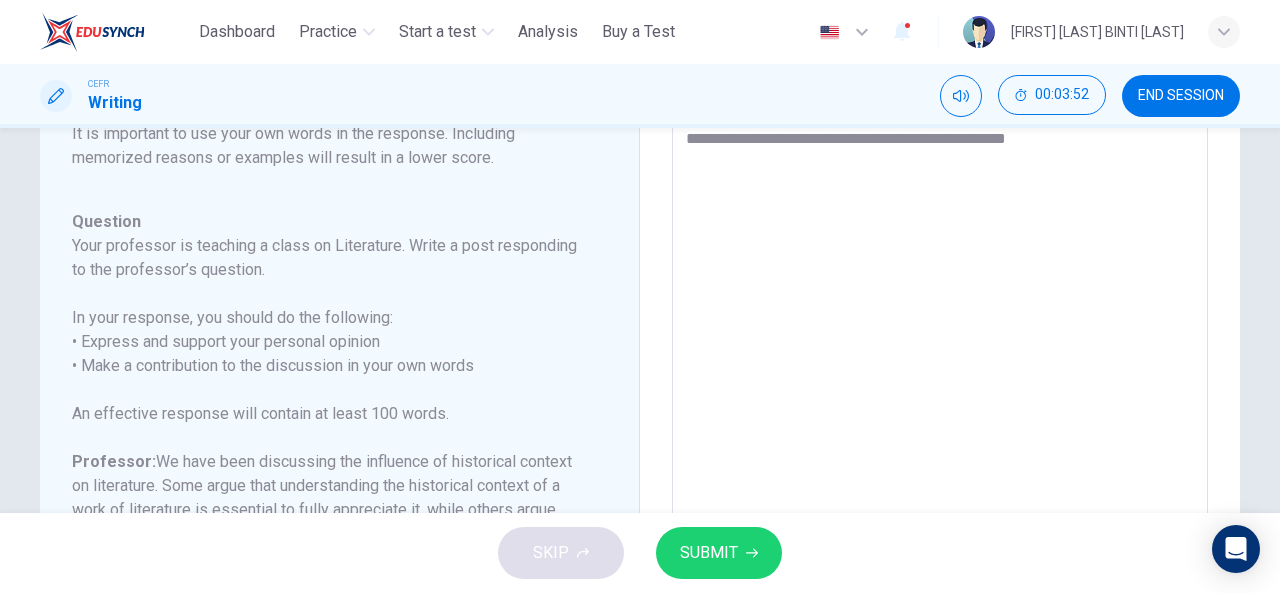 click on "**********" at bounding box center (940, 444) 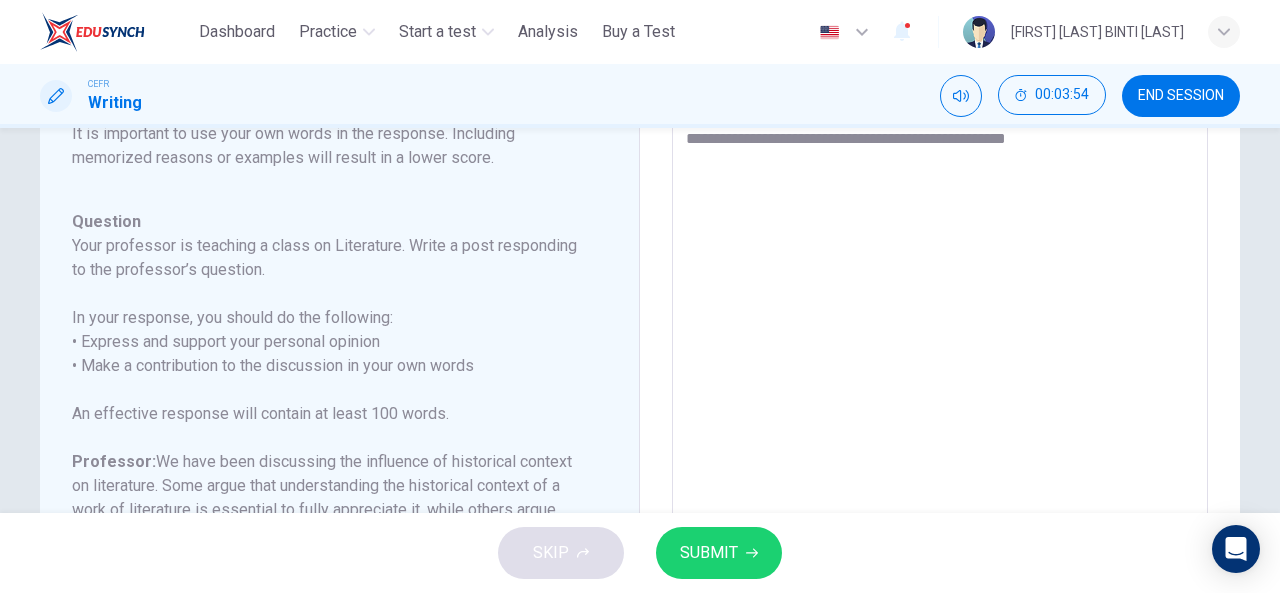 type on "**********" 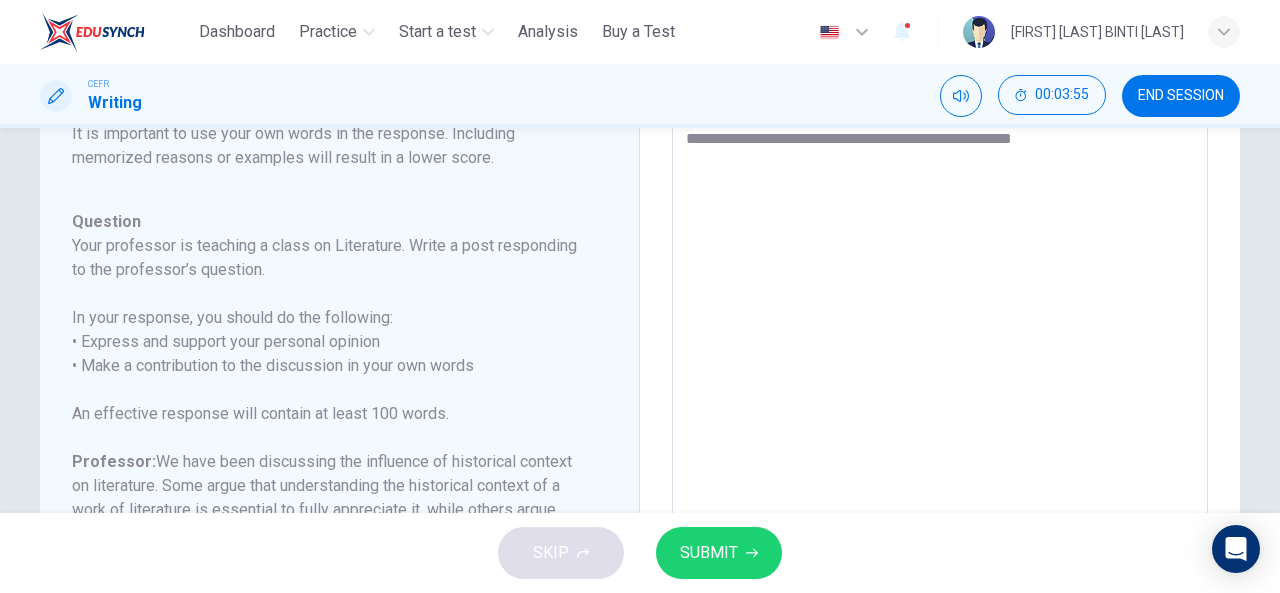 type on "**********" 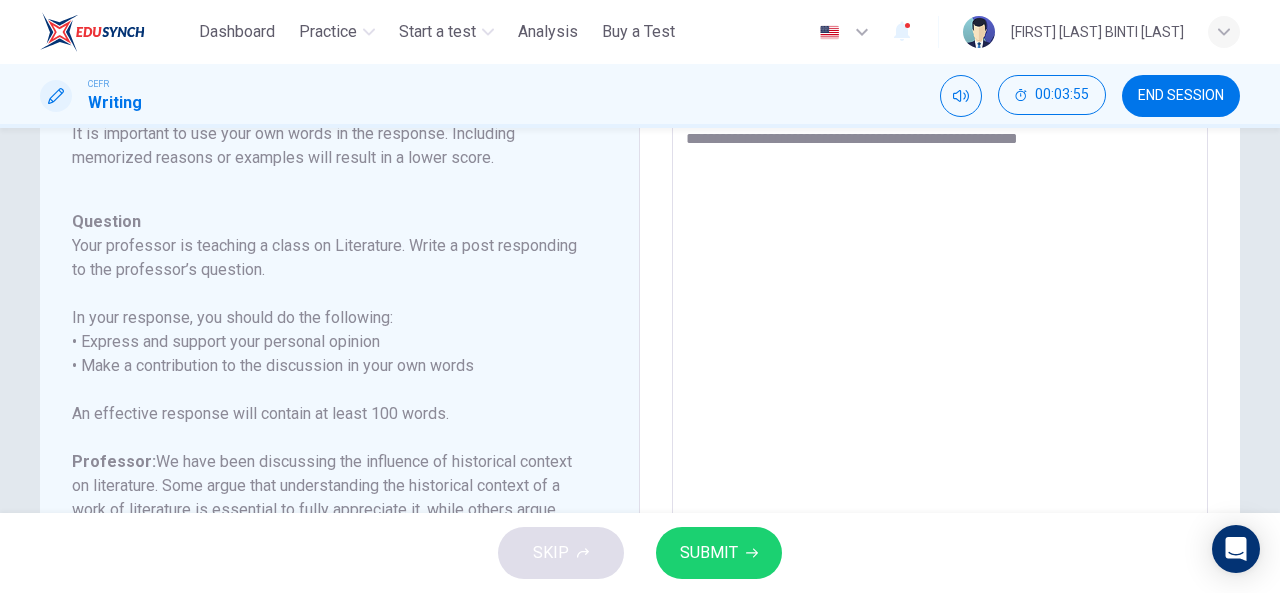 type on "**********" 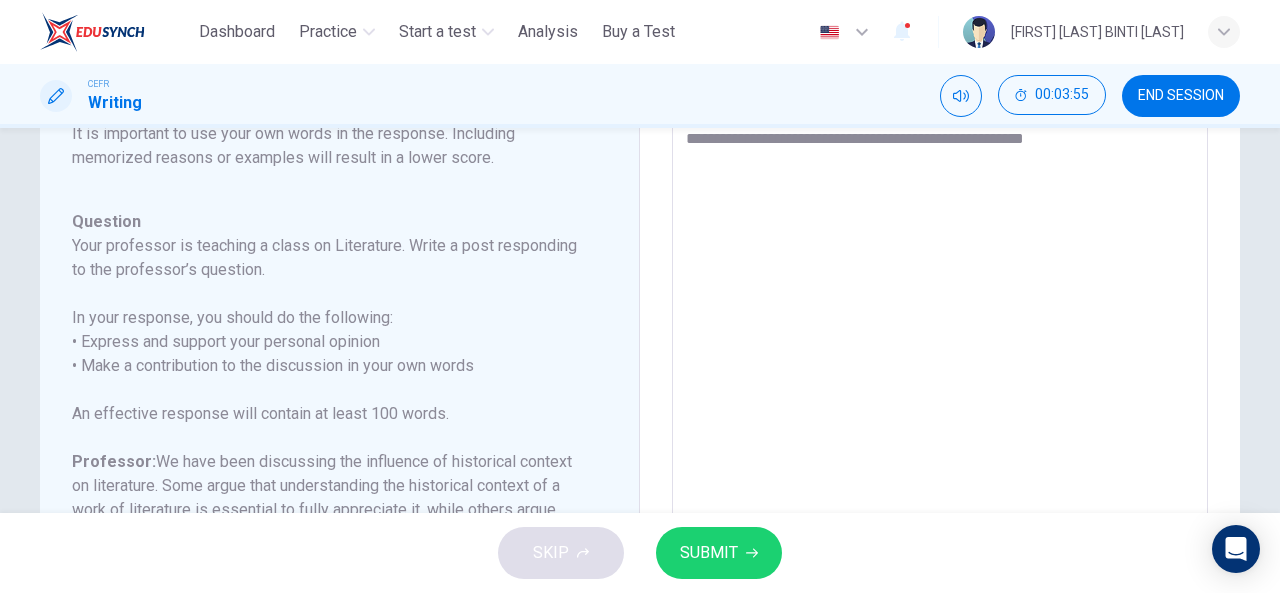 type on "*" 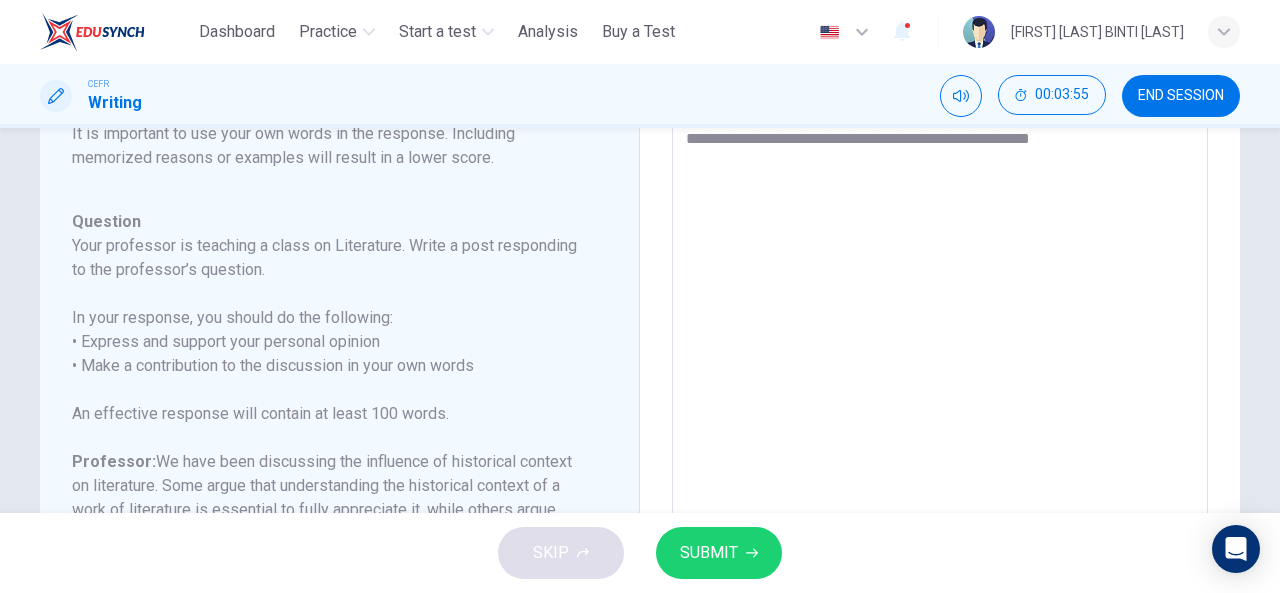 type on "*" 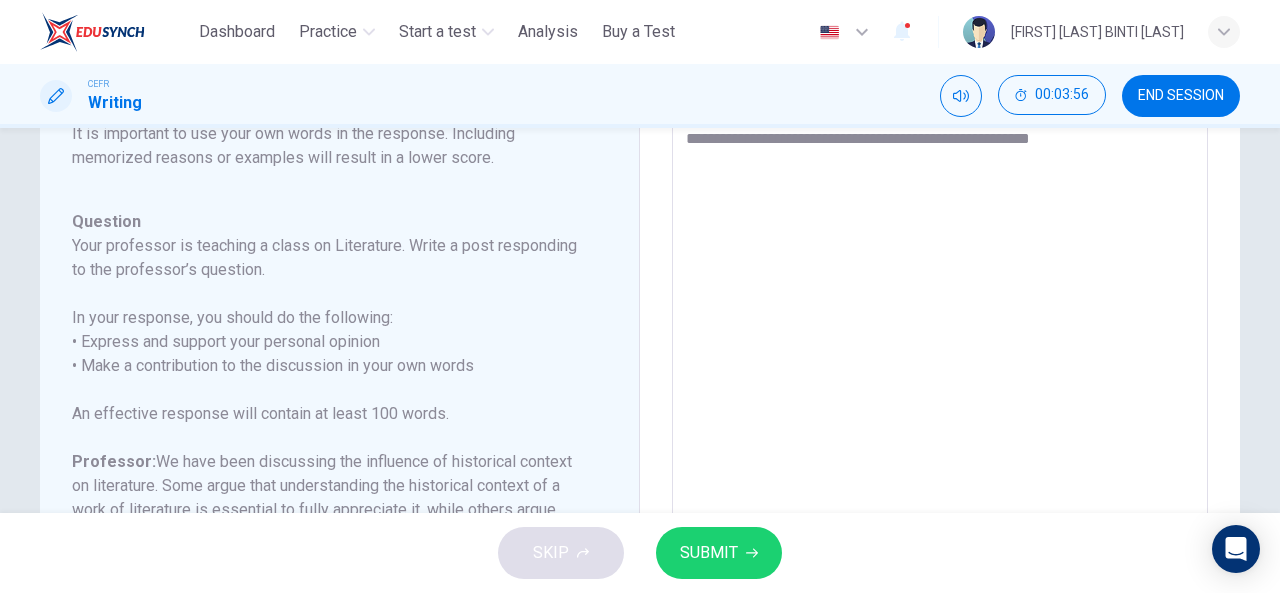 type on "**********" 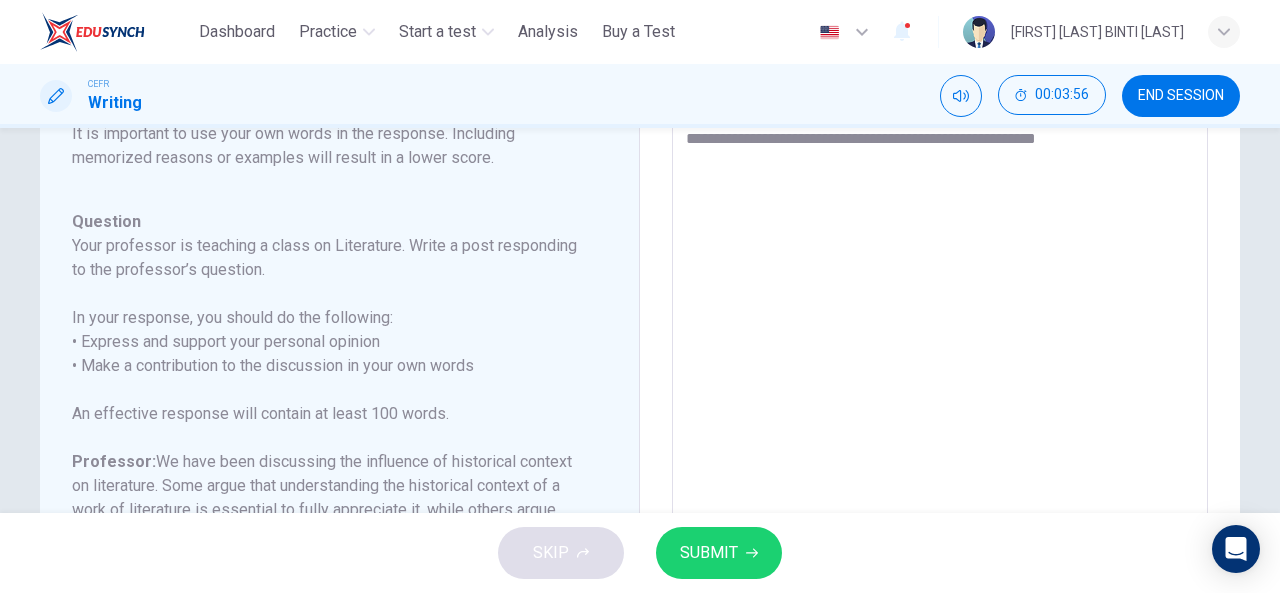 type on "*" 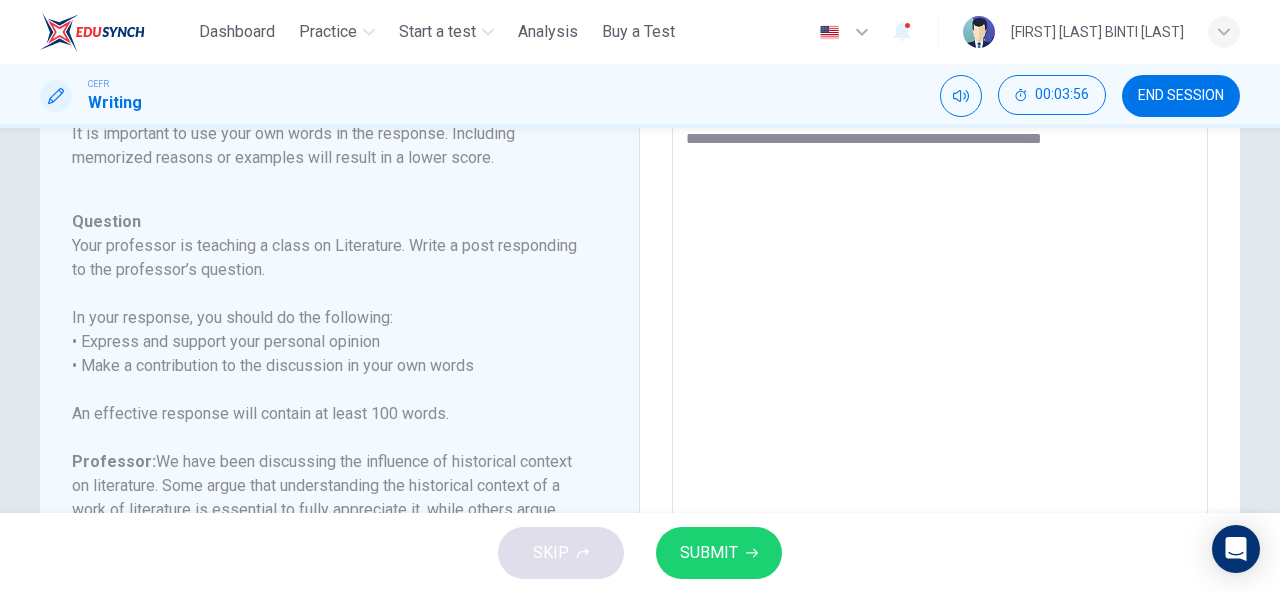 type on "*" 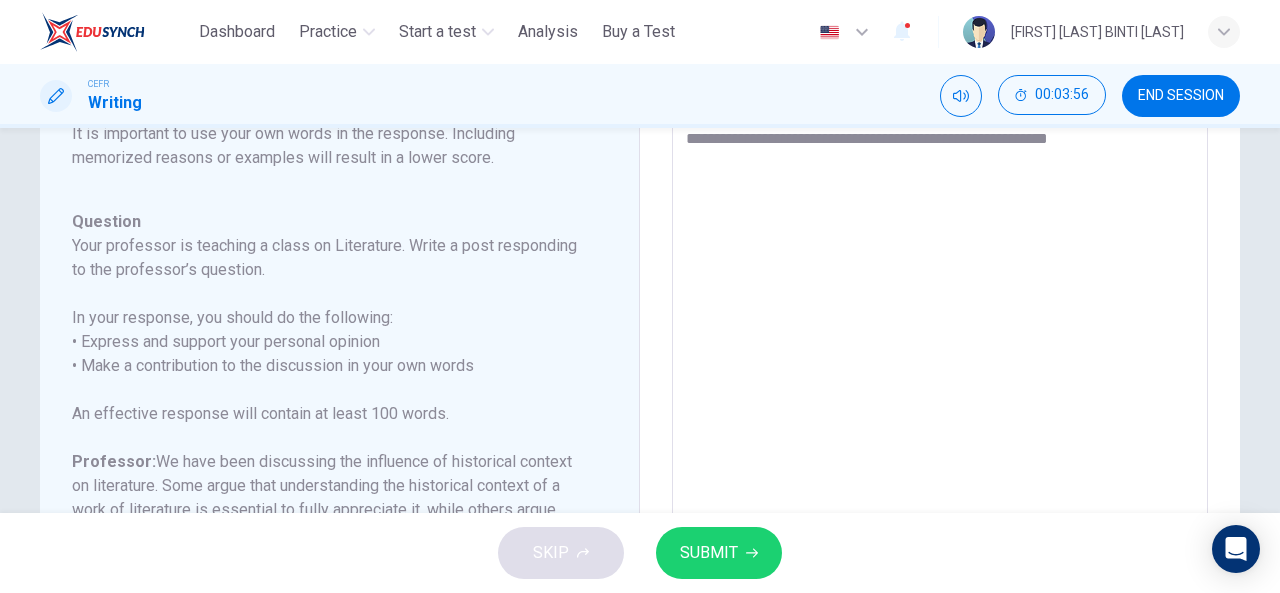 type on "*" 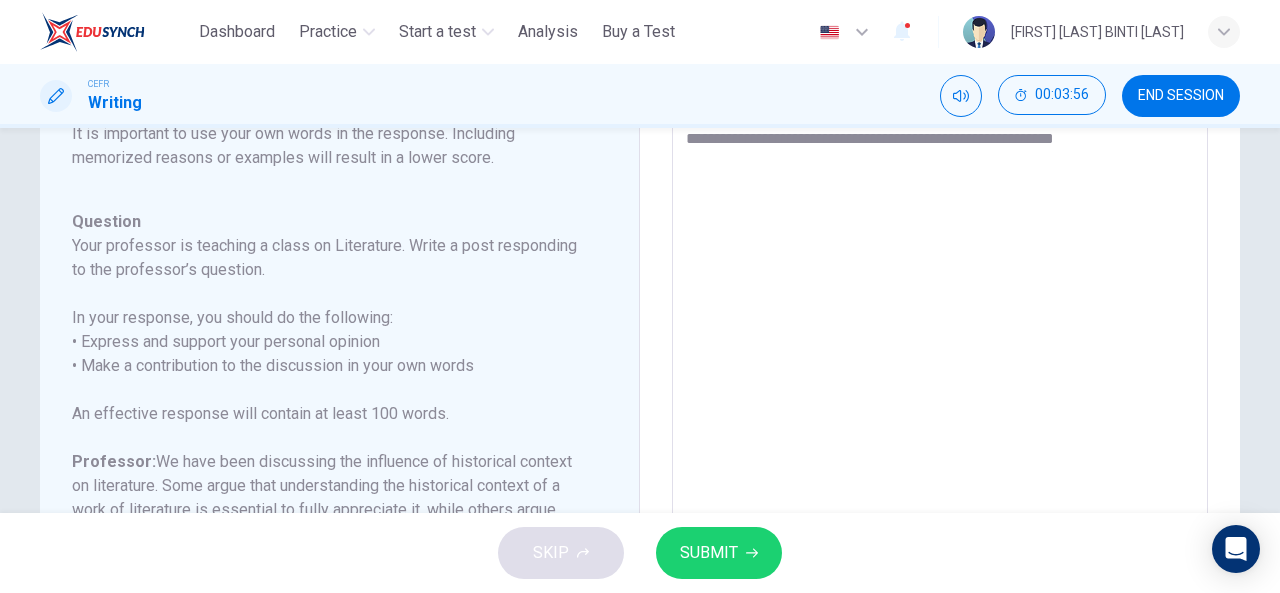 type on "*" 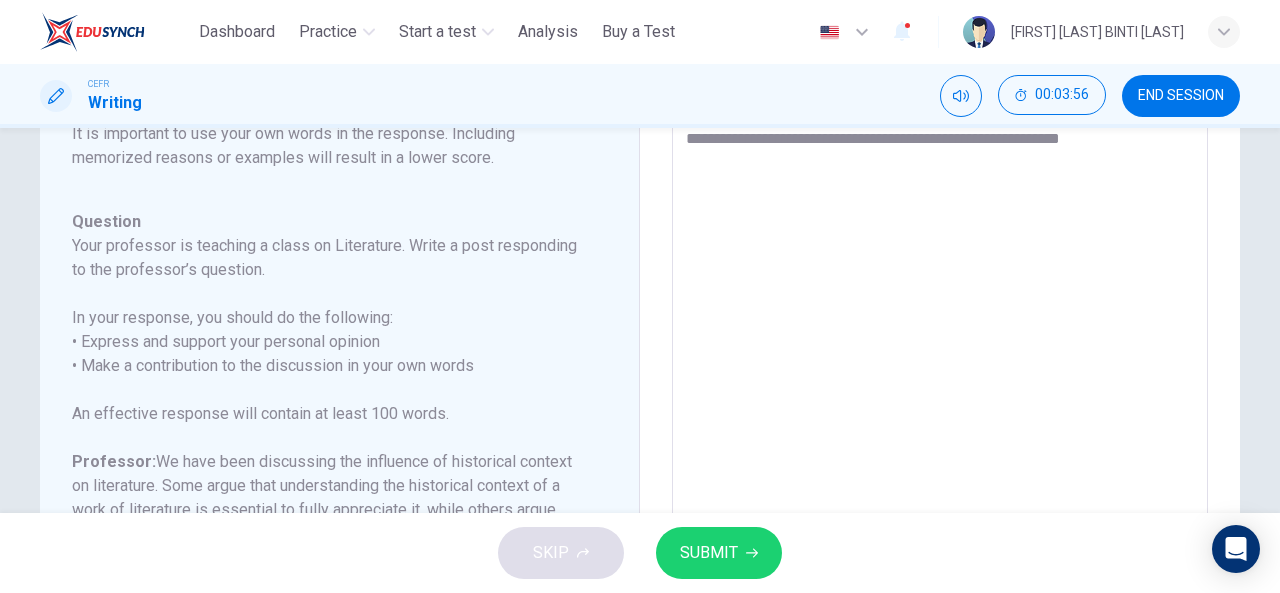 type on "*" 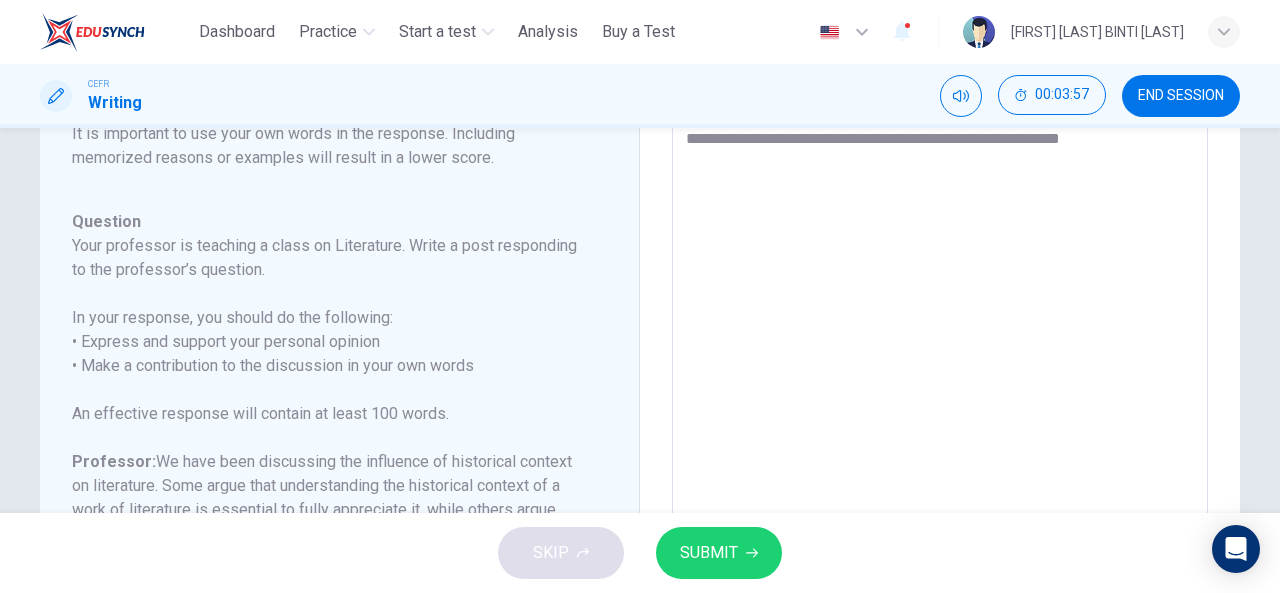 type on "**********" 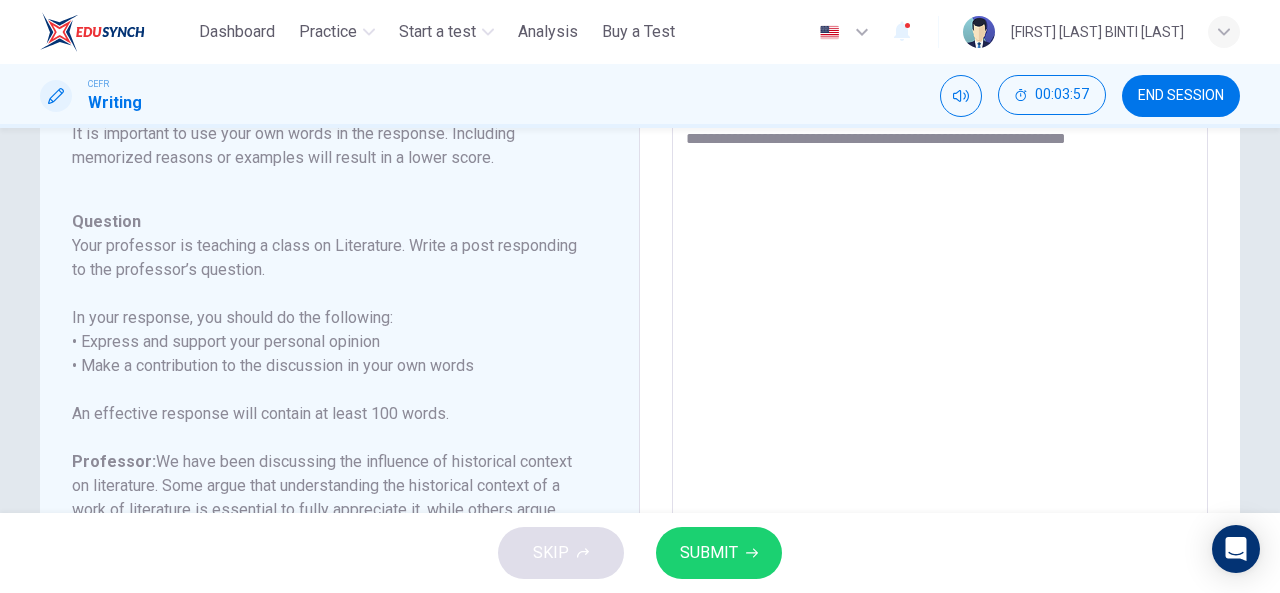 type on "**********" 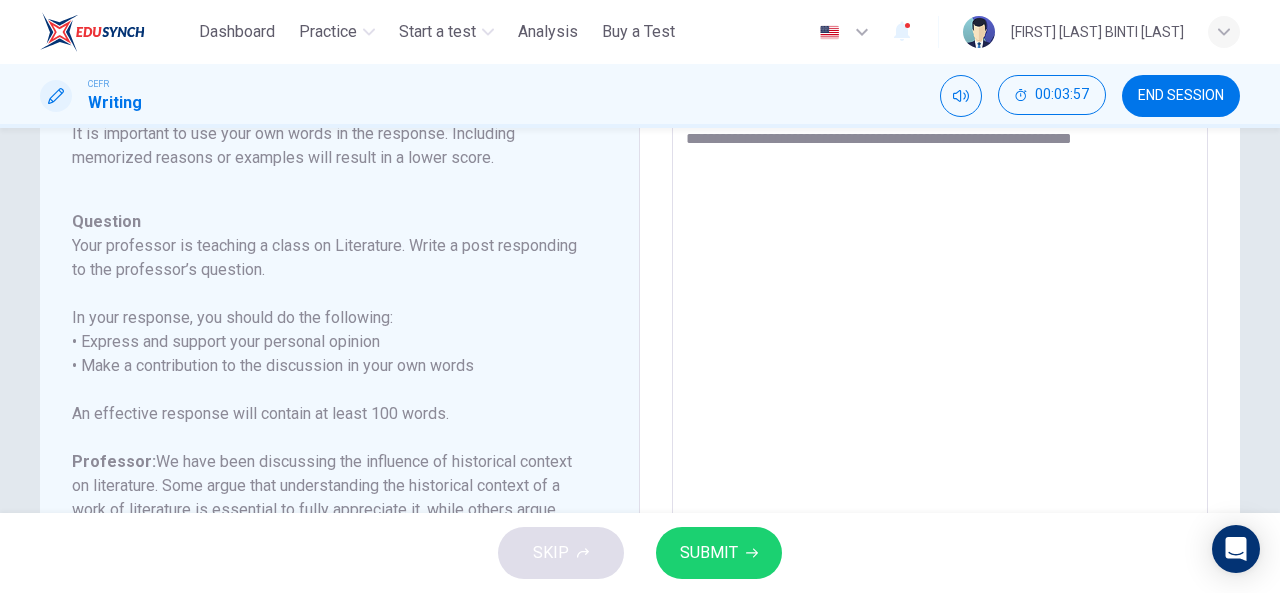 type on "*" 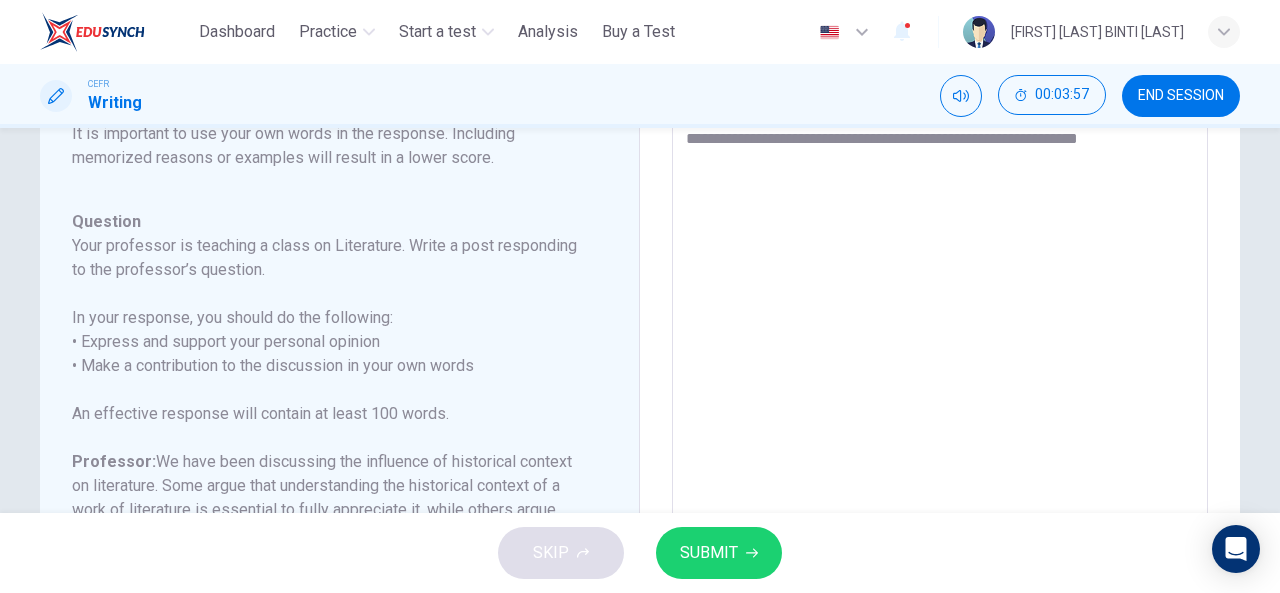 type on "**********" 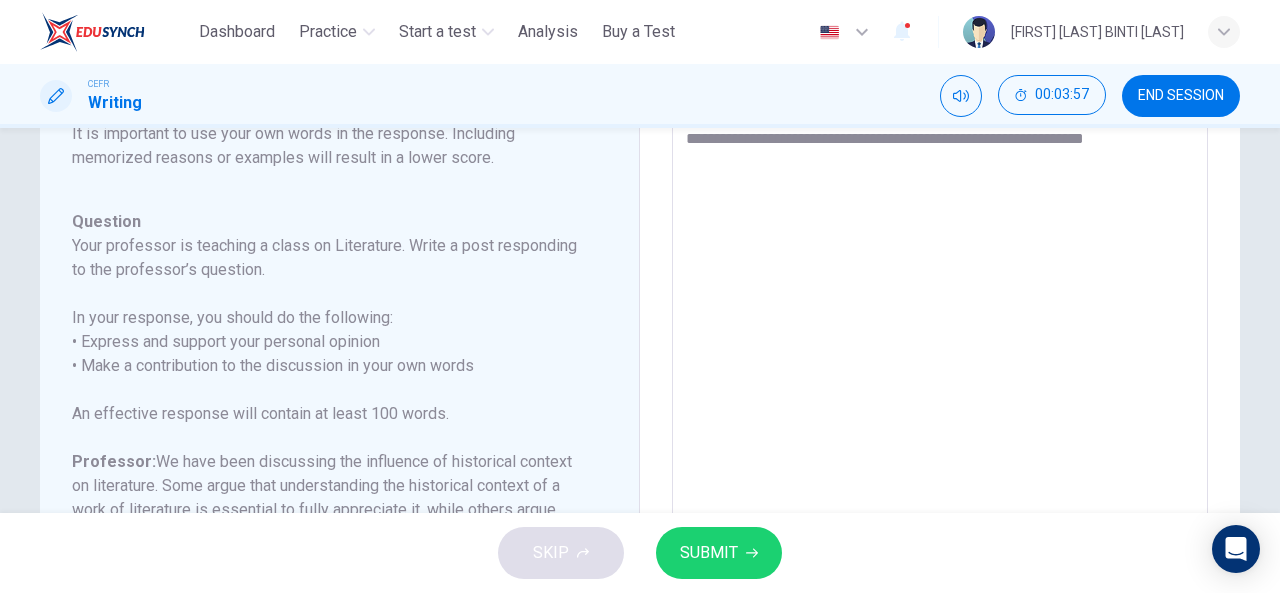 type on "*" 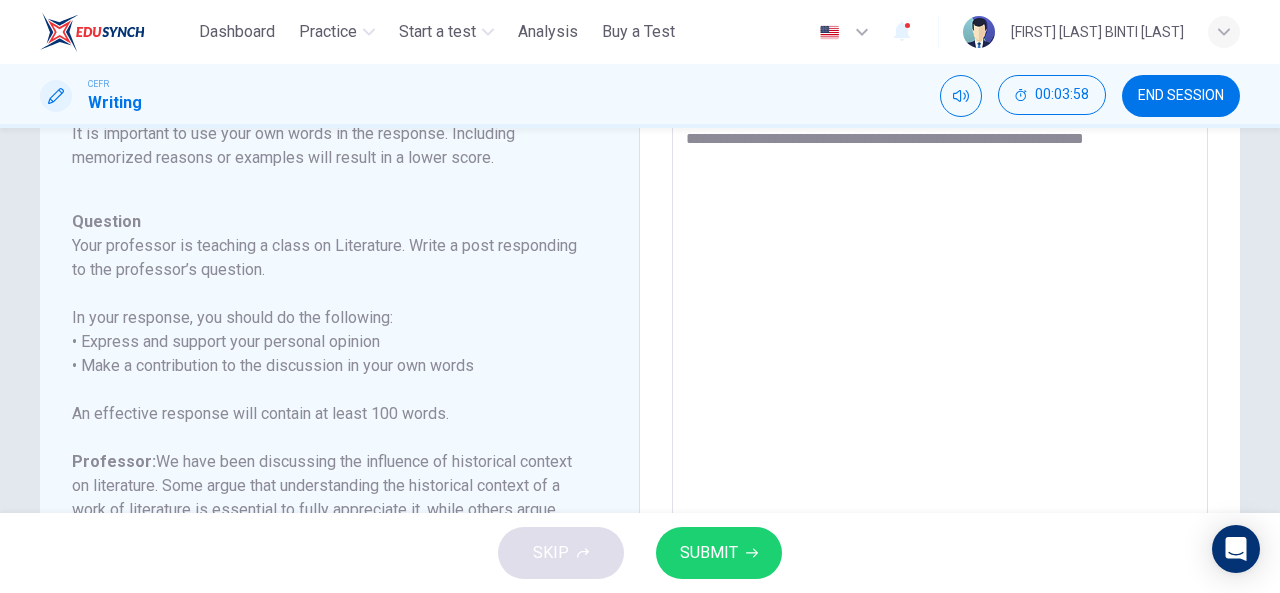 type on "**********" 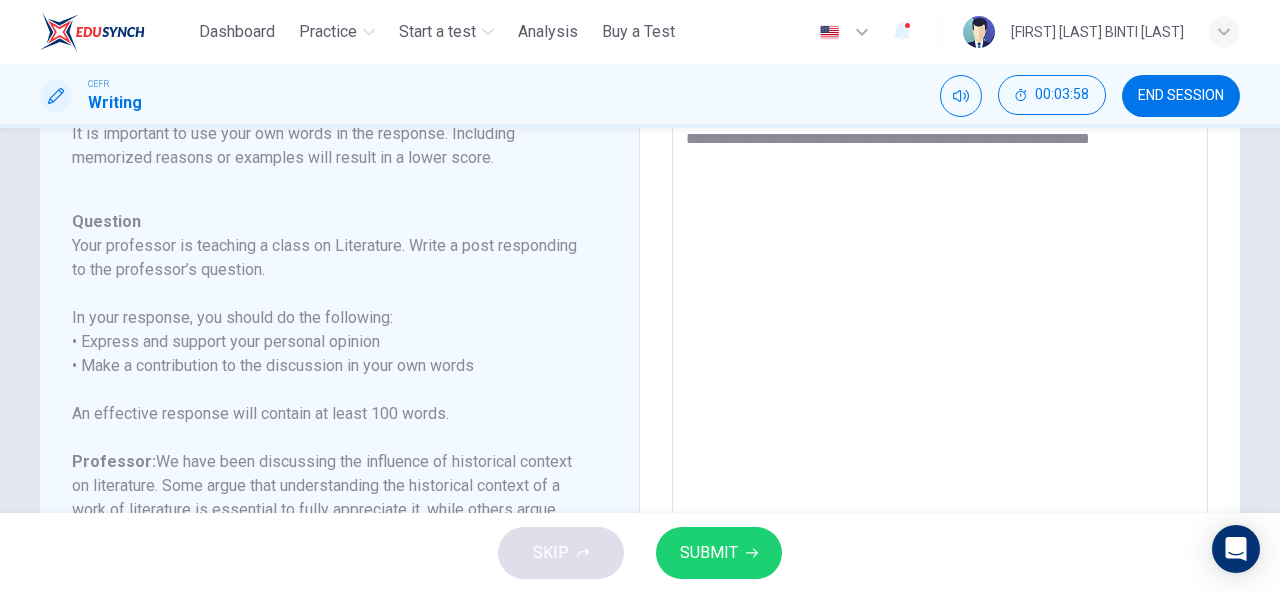 type on "*" 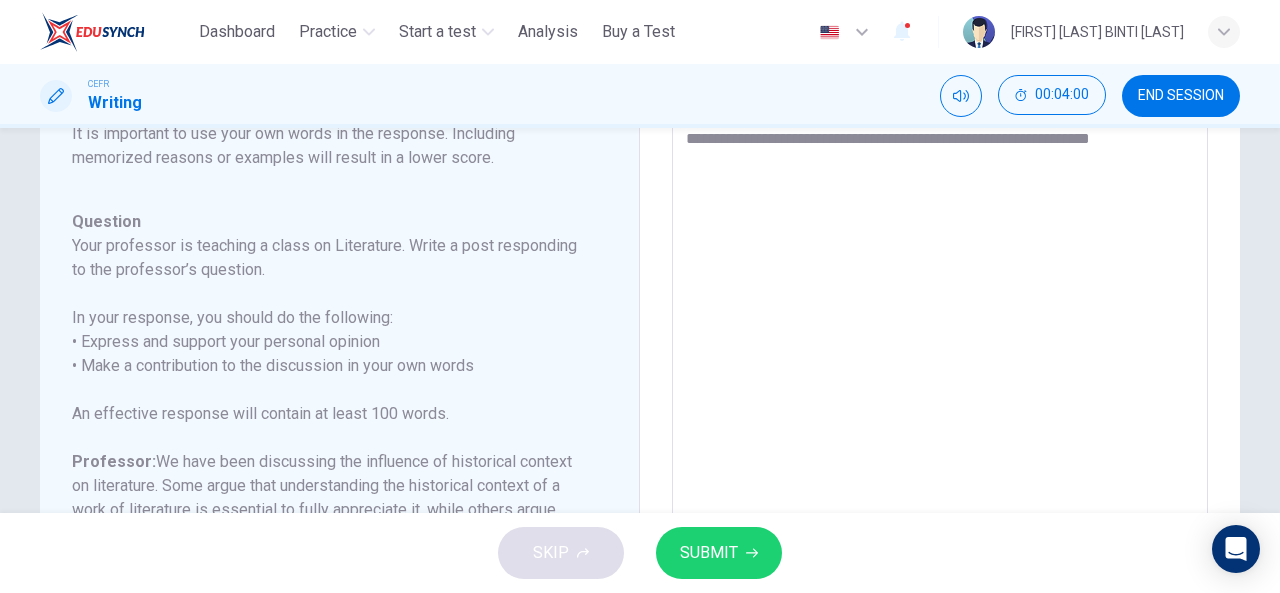 click on "**********" at bounding box center (940, 444) 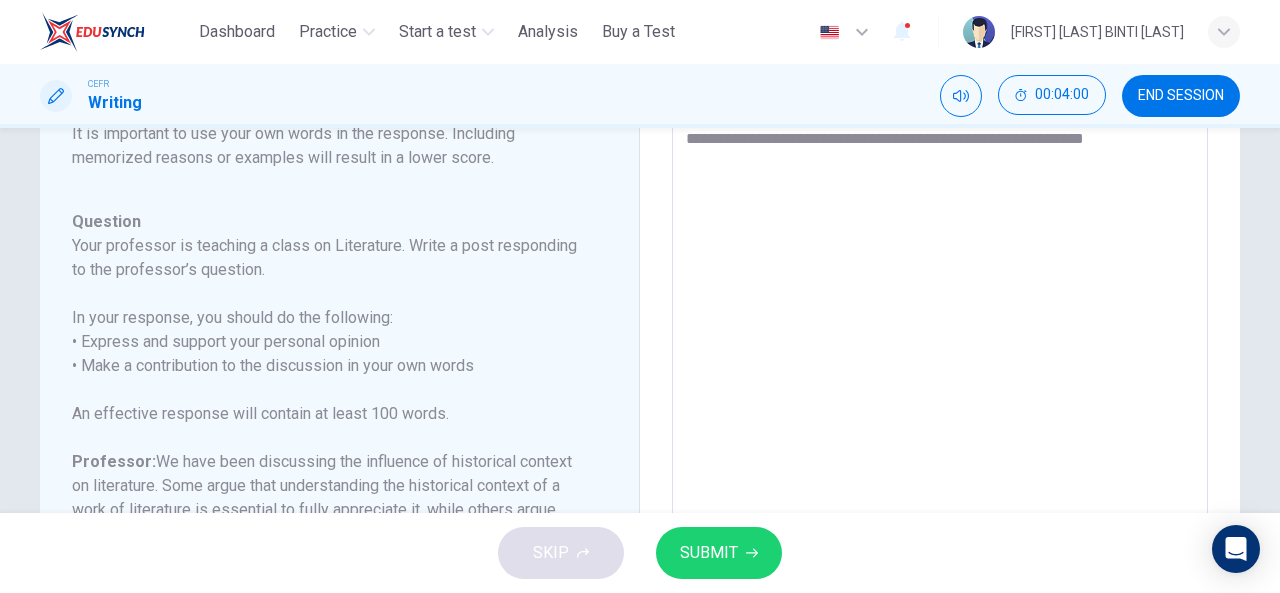 type on "*" 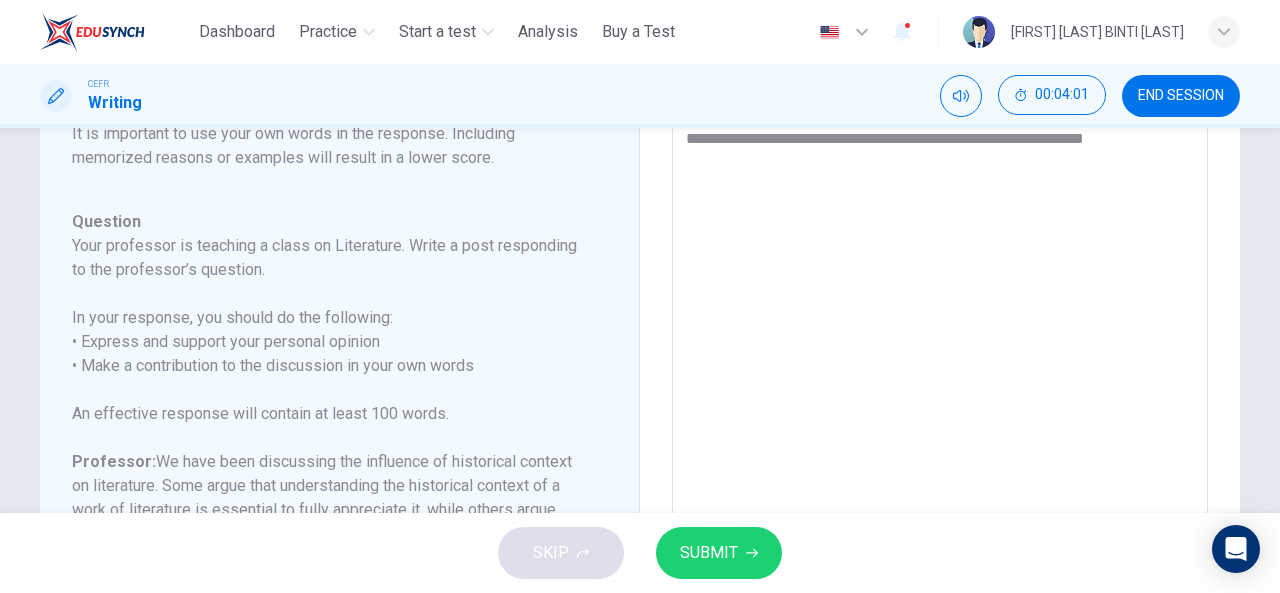 type on "**********" 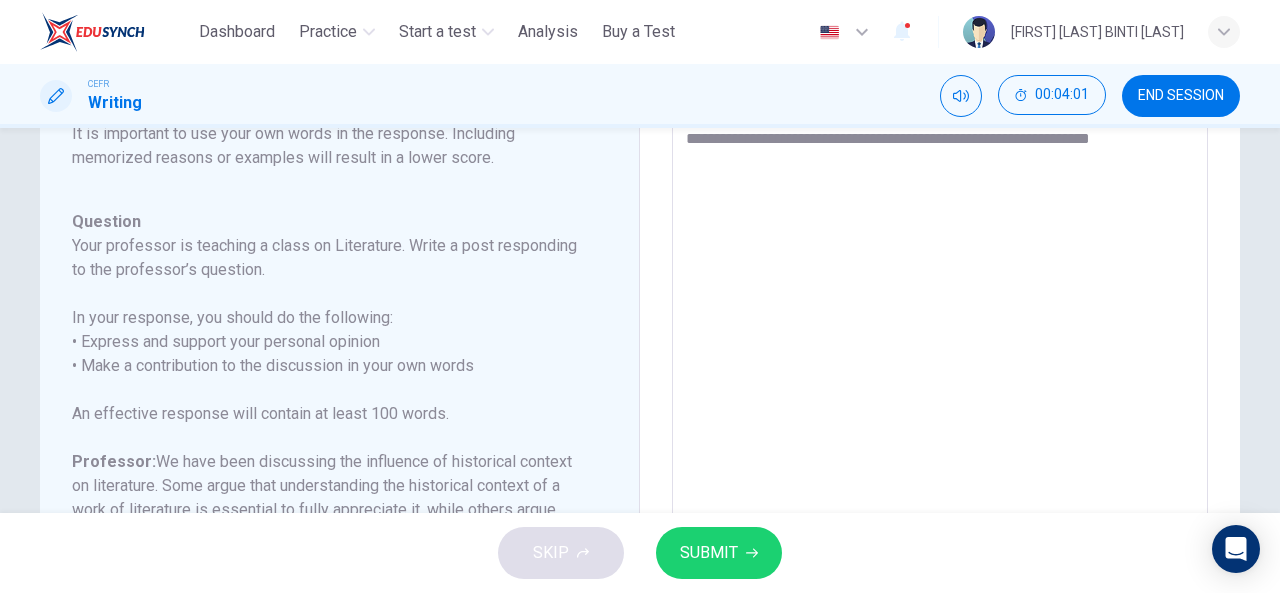 type on "*" 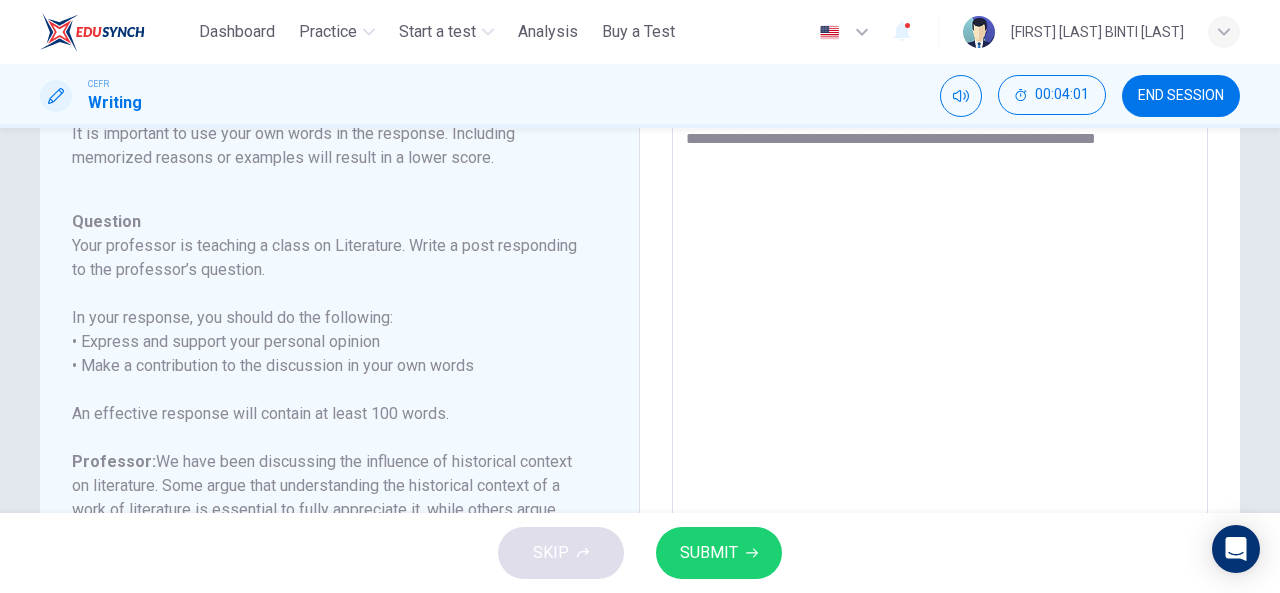 type on "*" 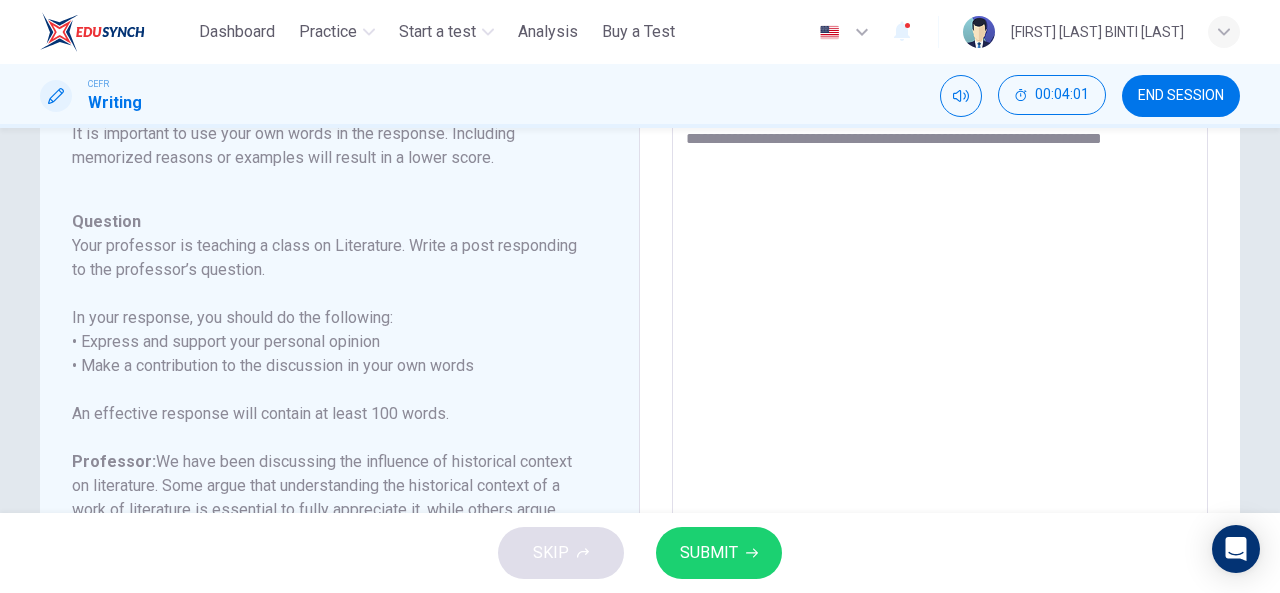 type on "*" 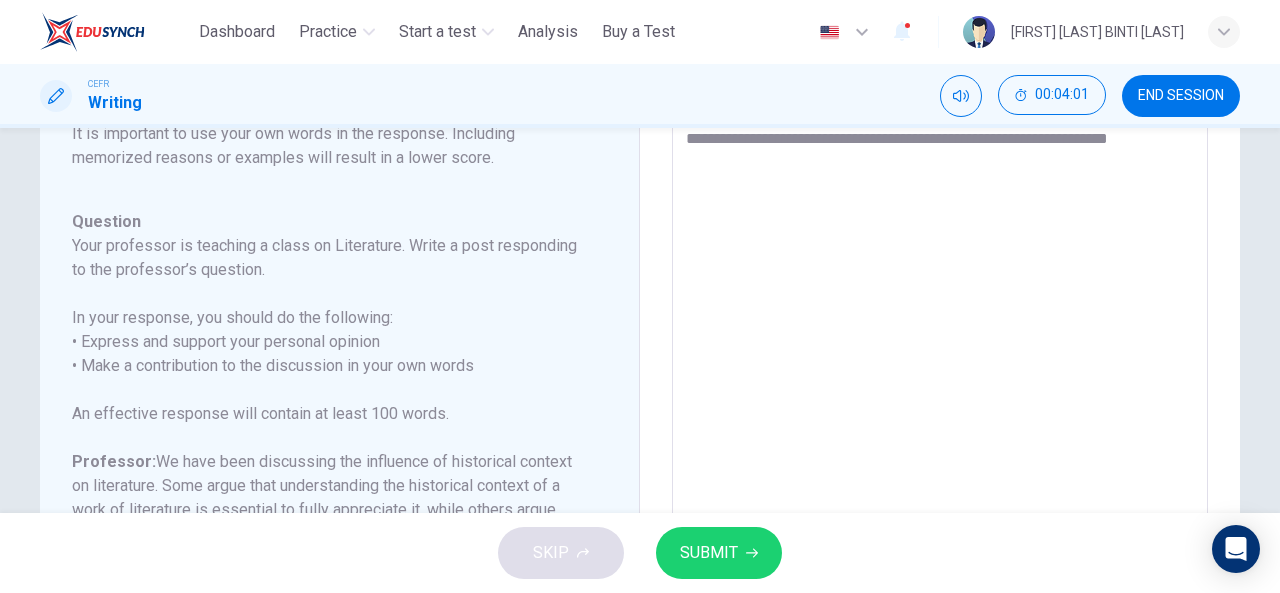 type on "*" 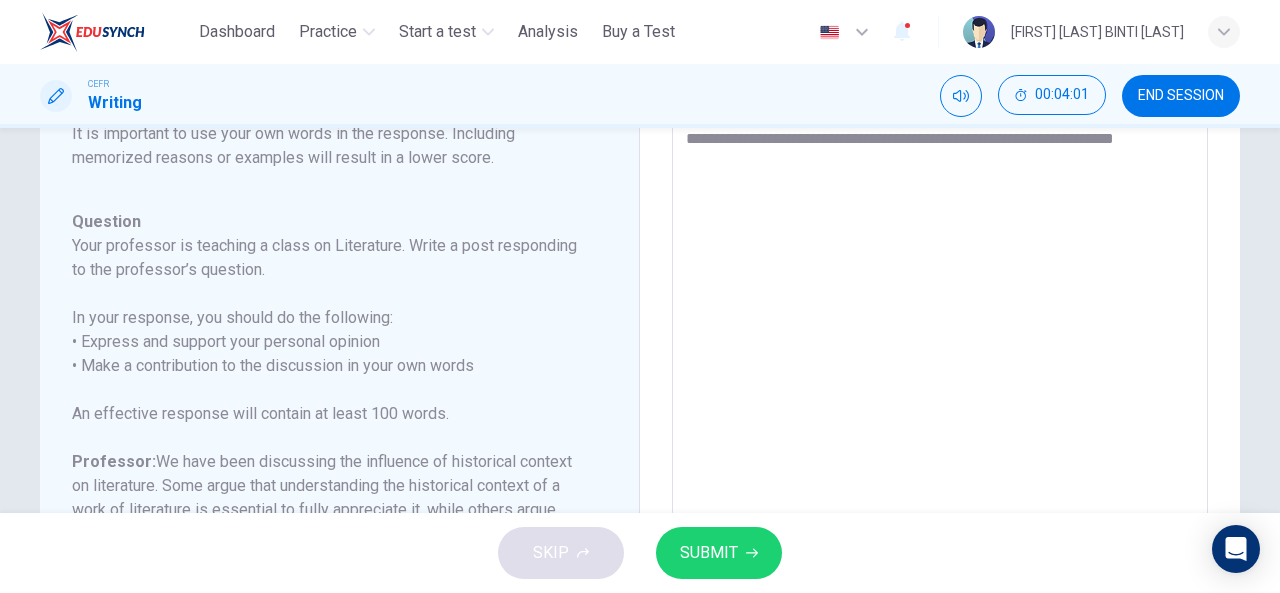 type on "*" 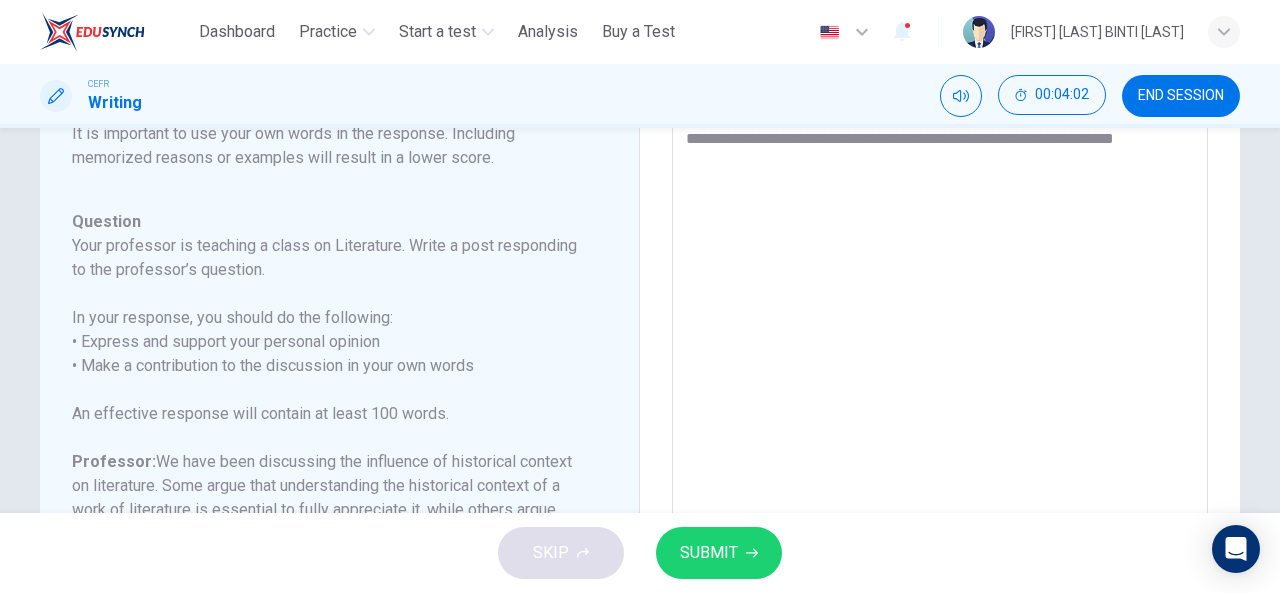 type on "**********" 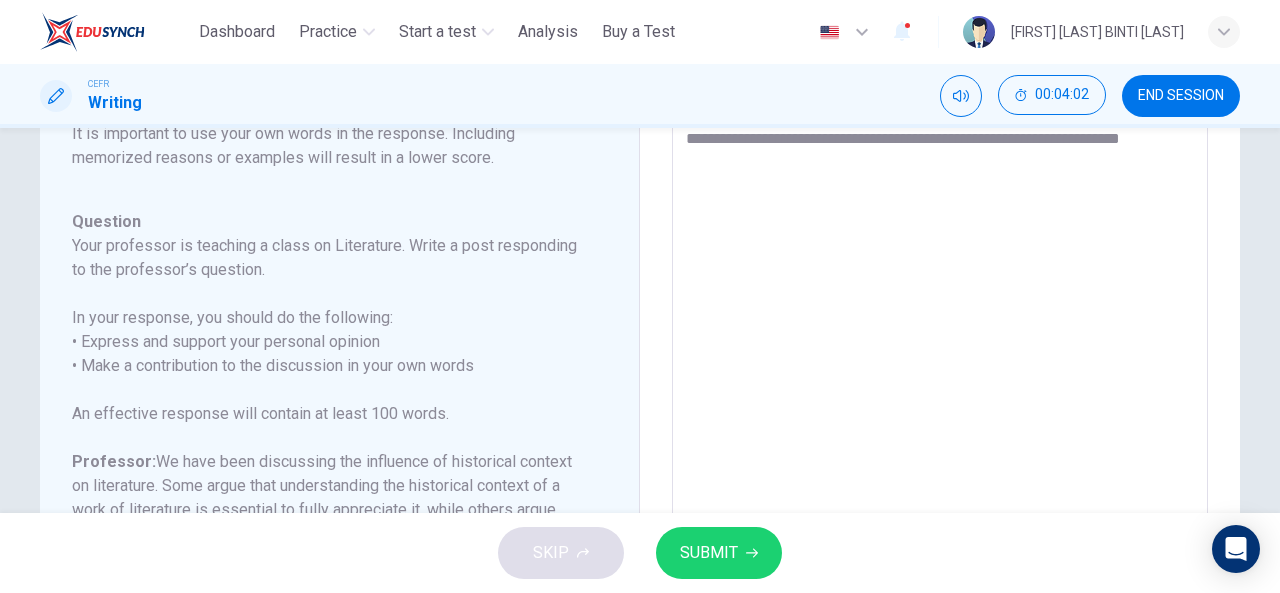 type on "*" 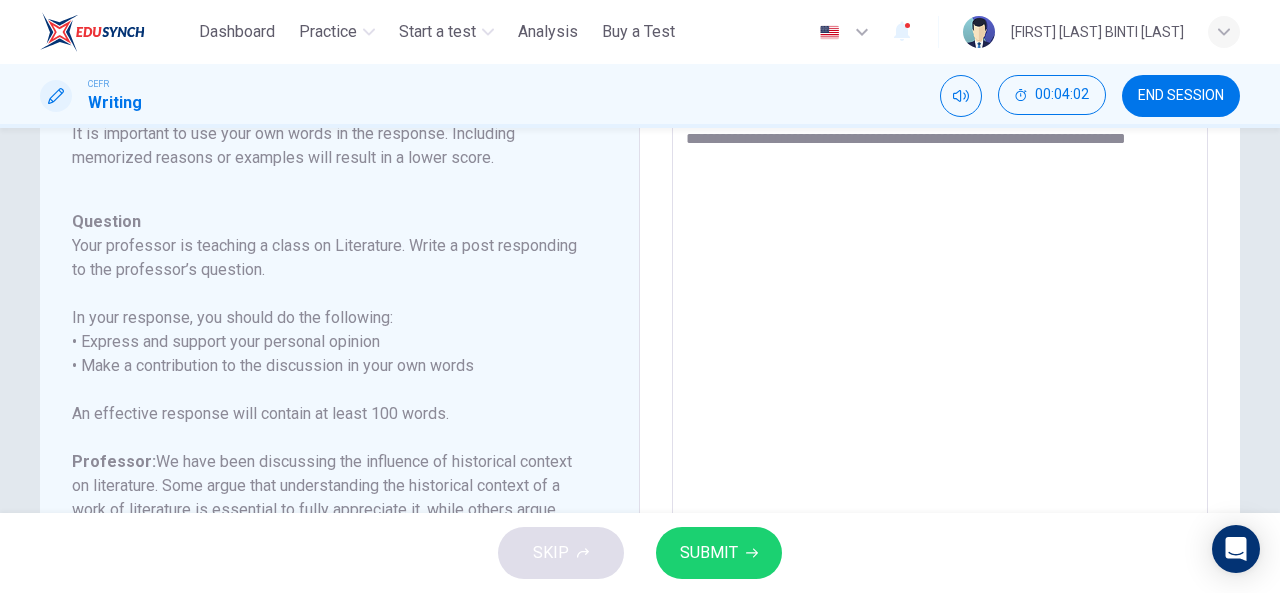 type on "*" 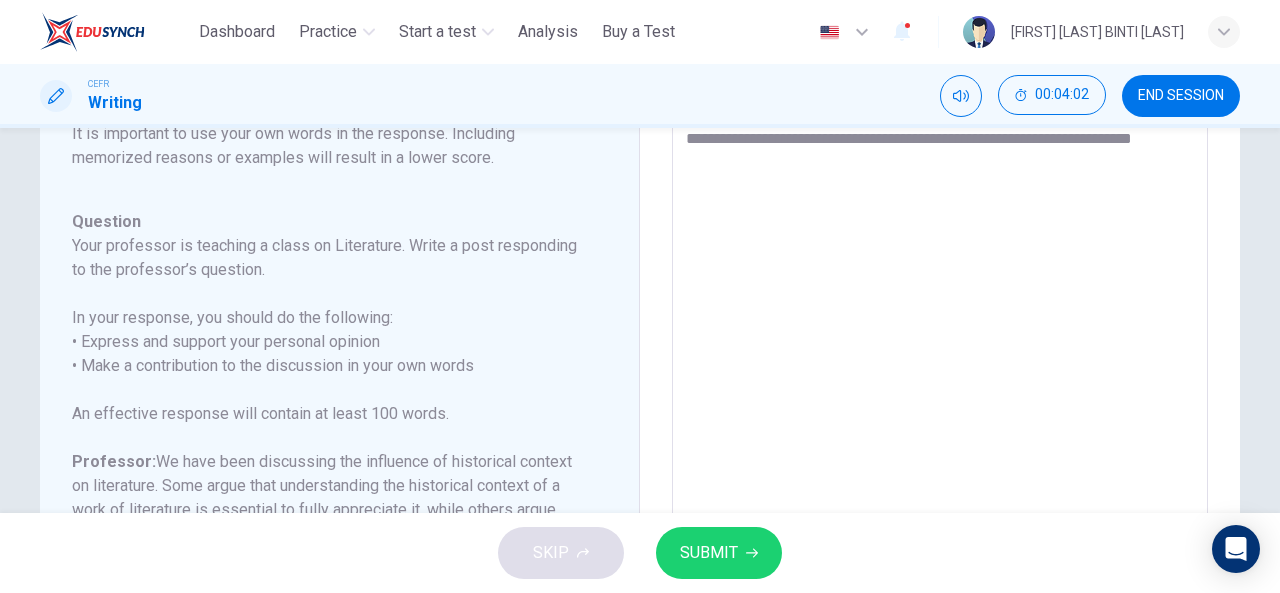 type on "*" 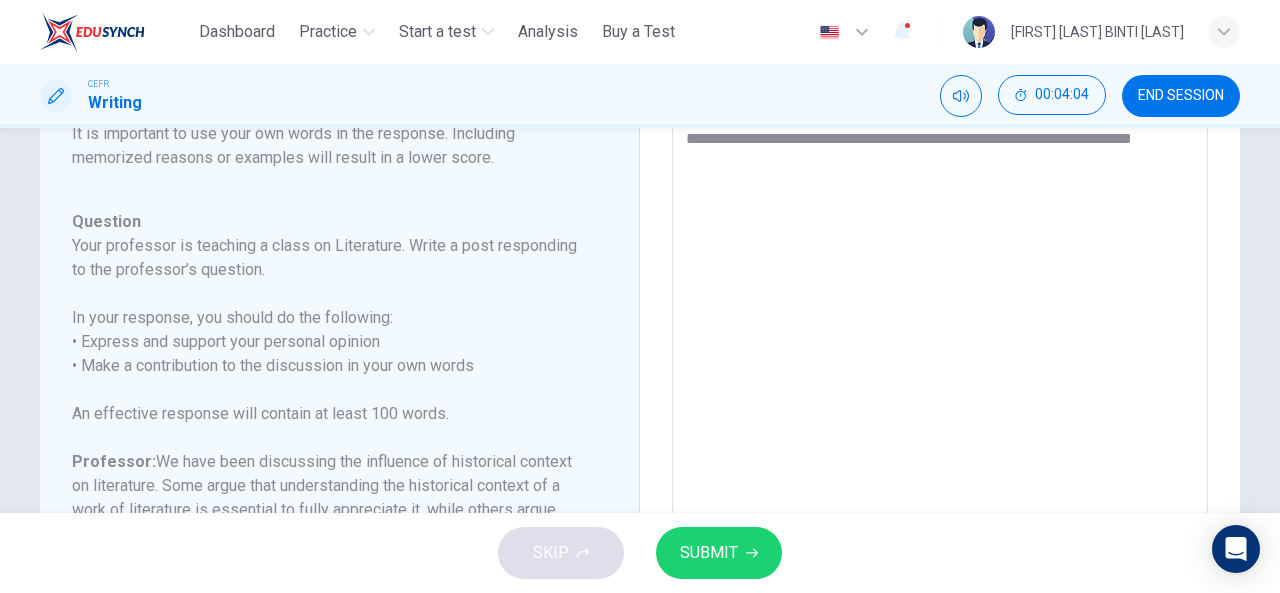 click on "**********" at bounding box center (940, 444) 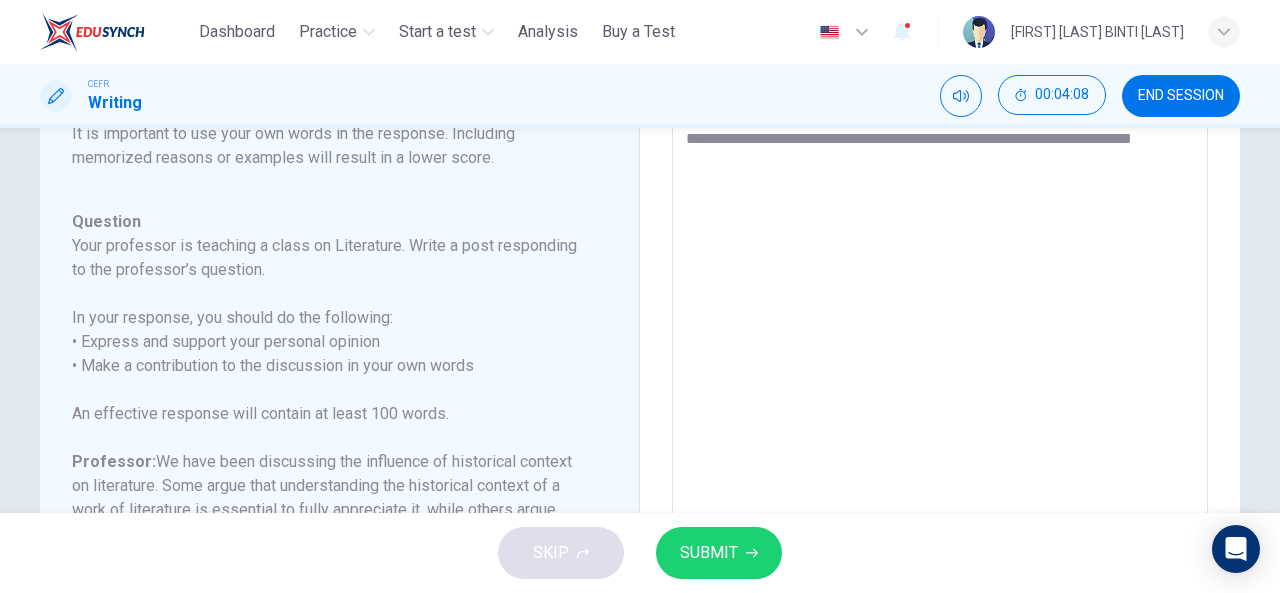 type on "**********" 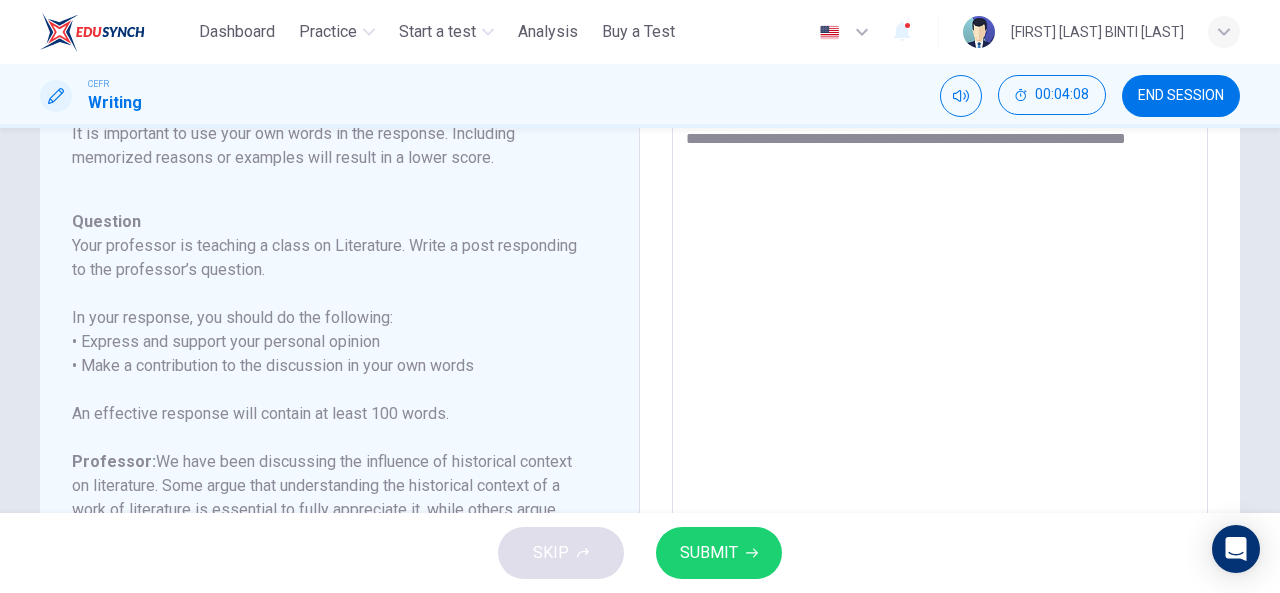 type on "**********" 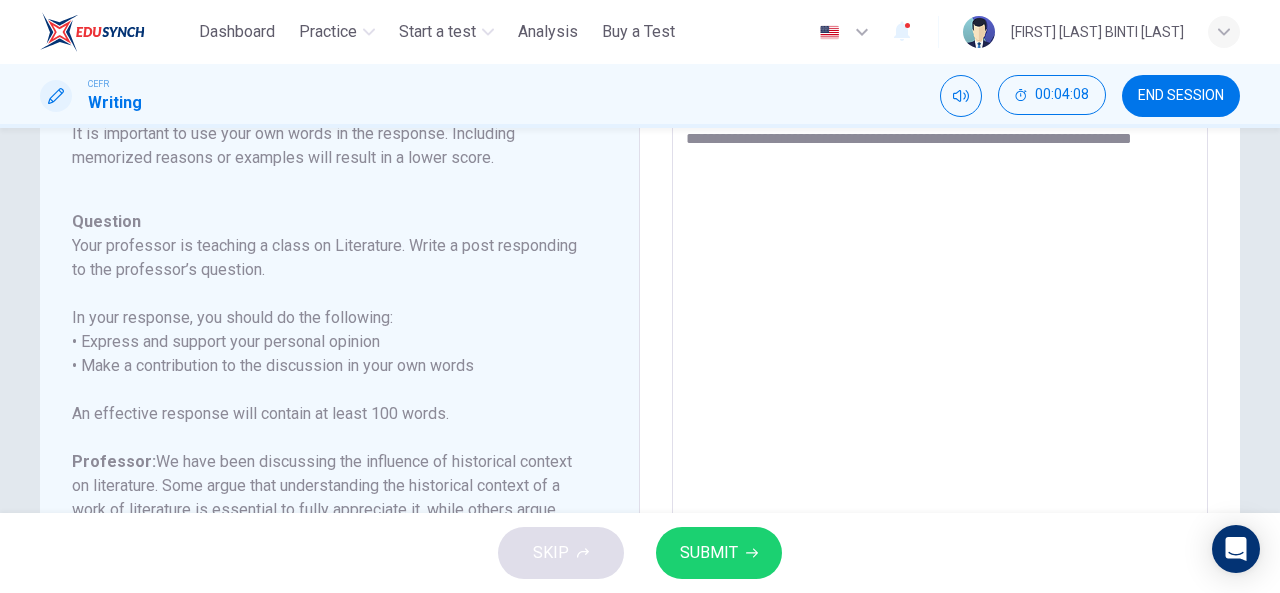type on "*" 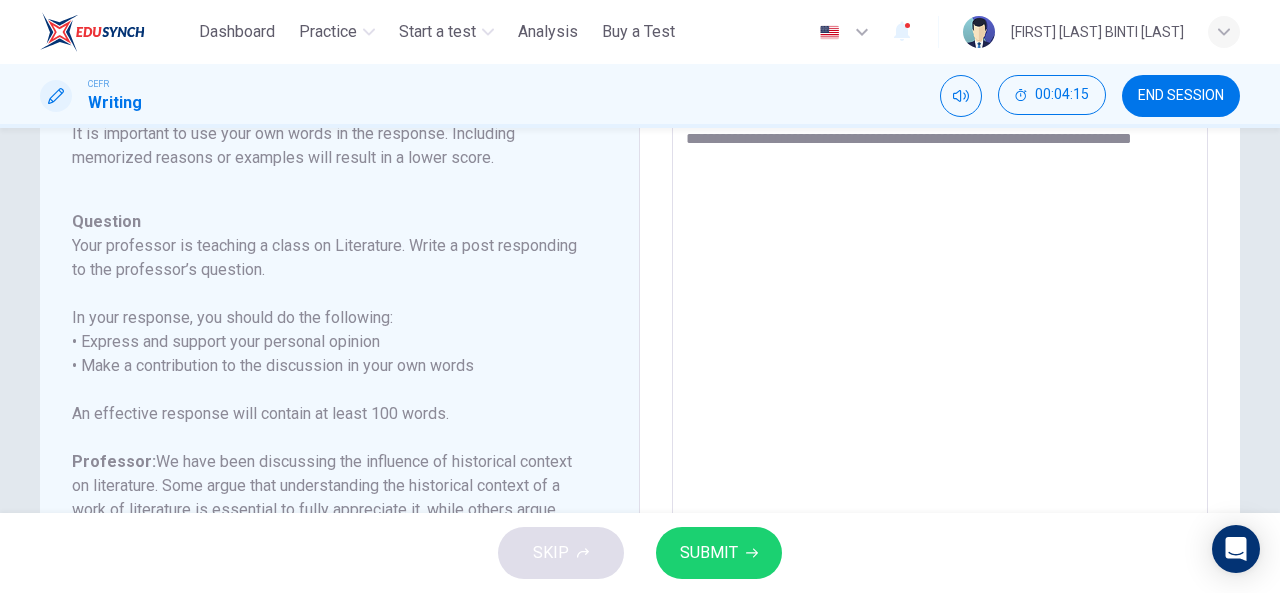 type on "**********" 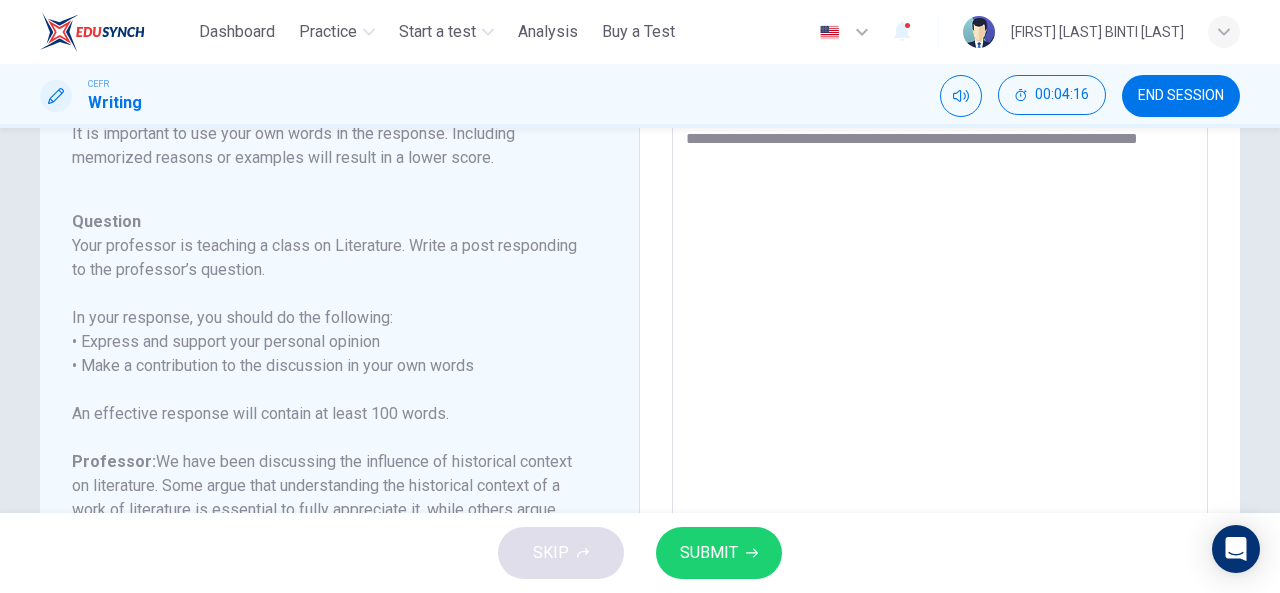 type on "**********" 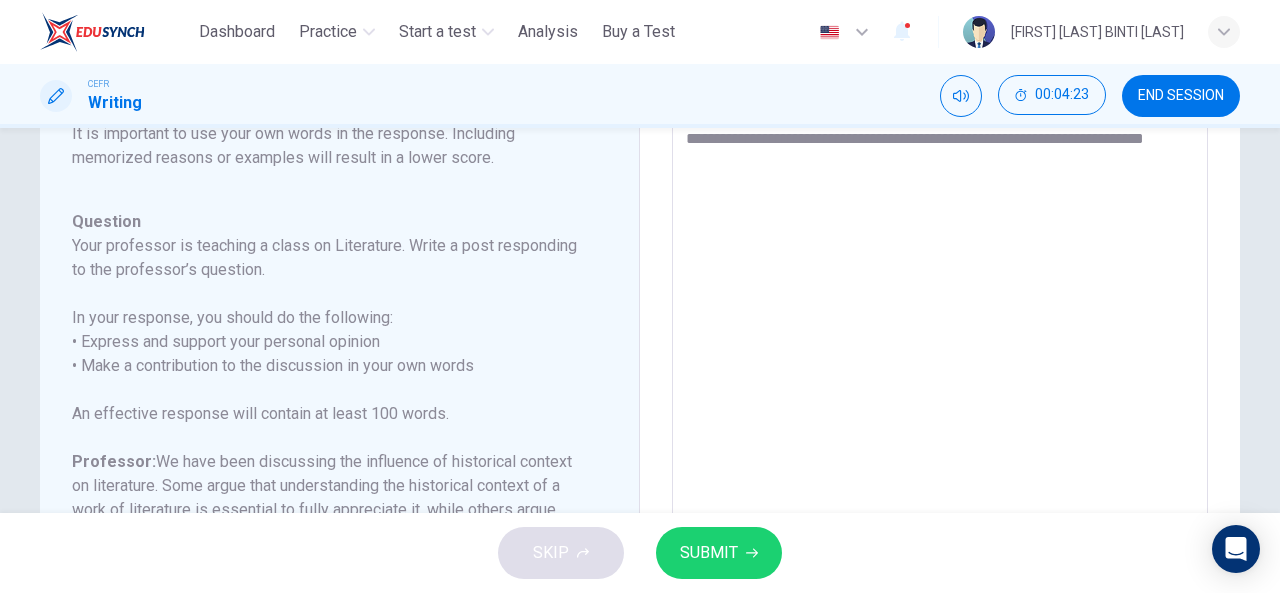 type on "**********" 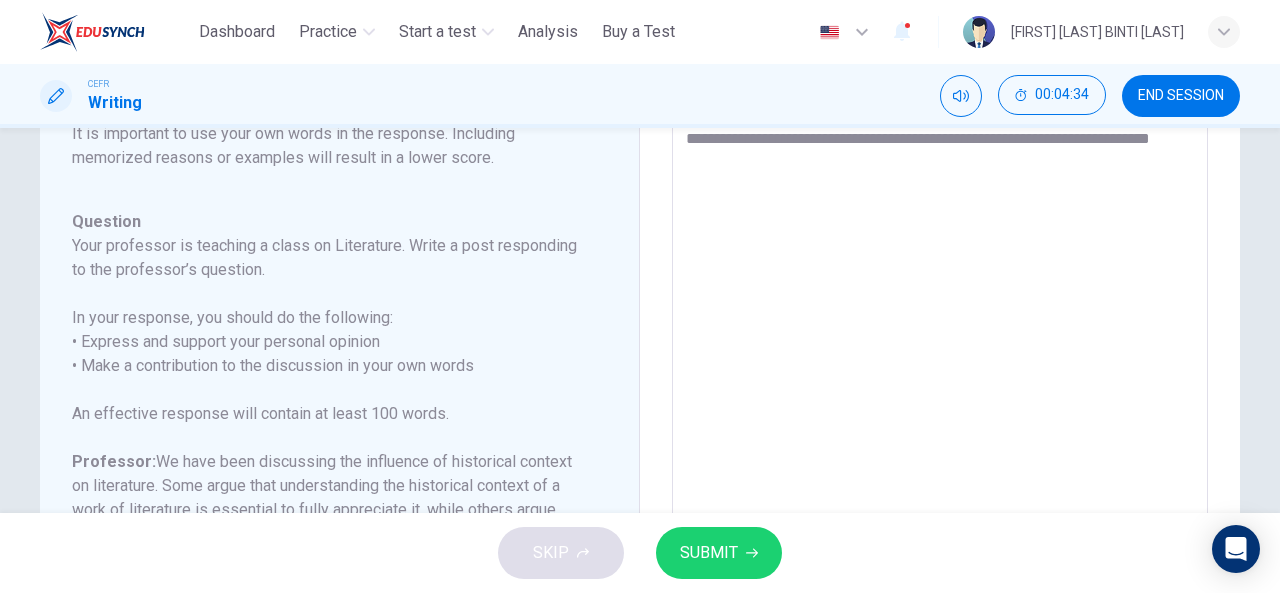 type on "**********" 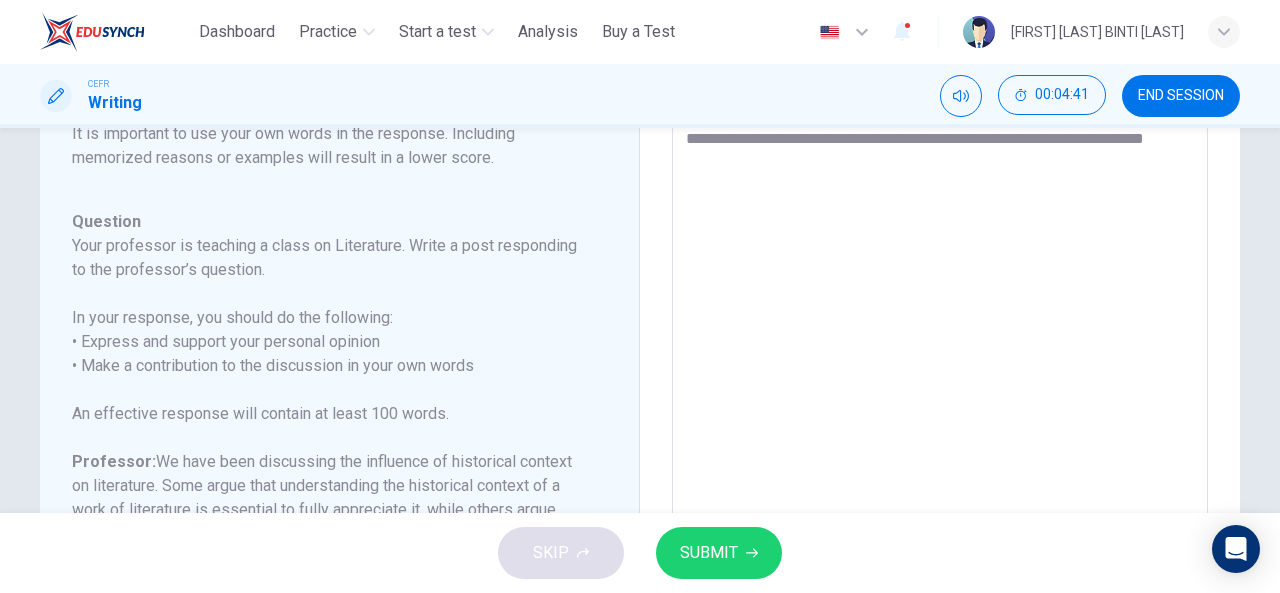 type on "**********" 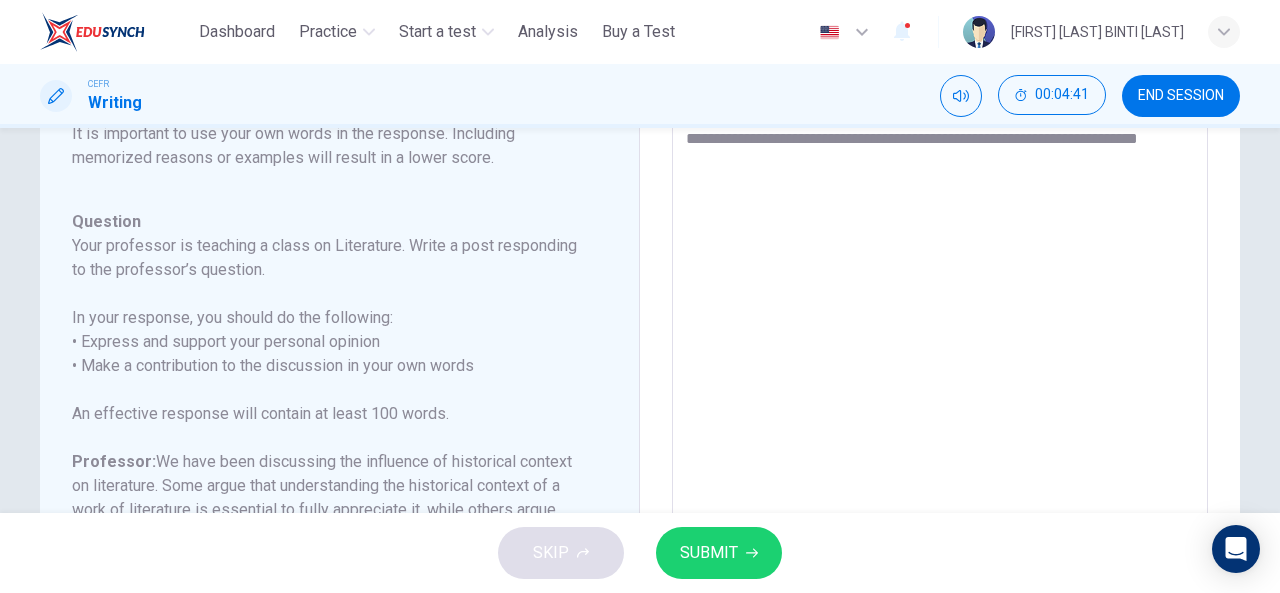 type on "**********" 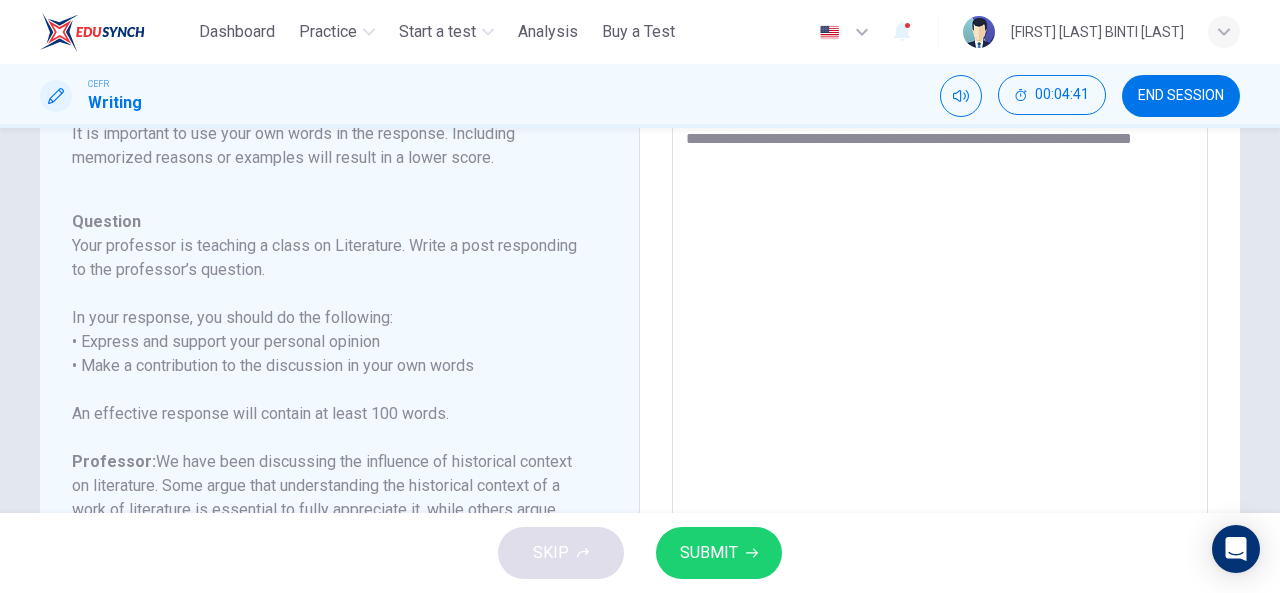type on "*" 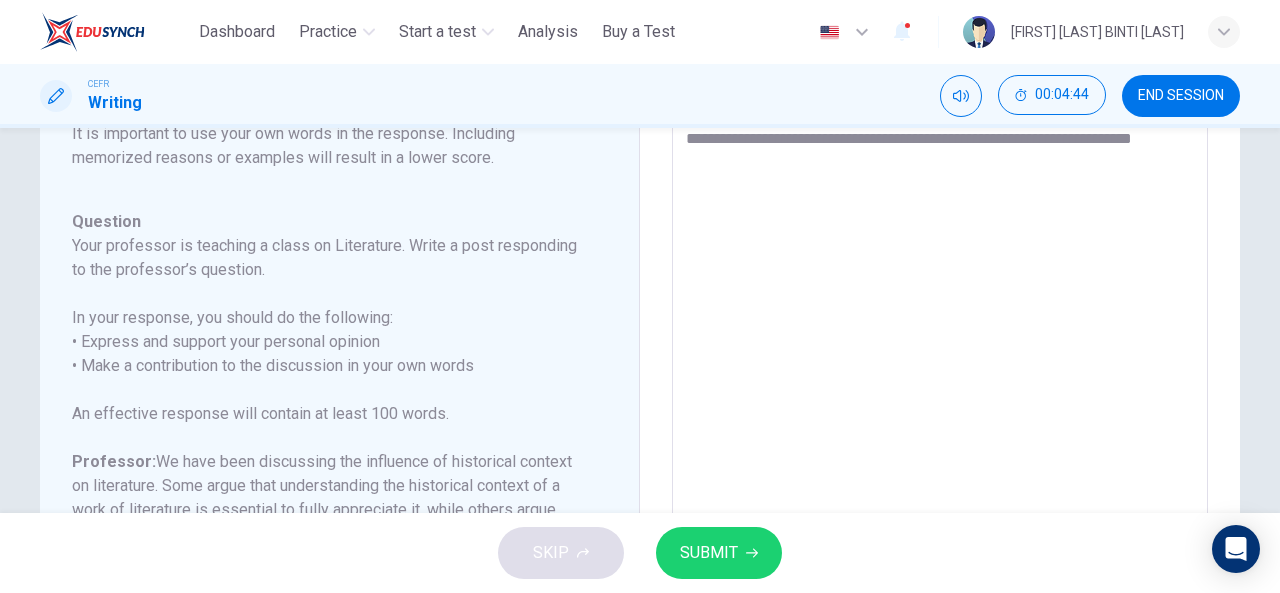 type on "**********" 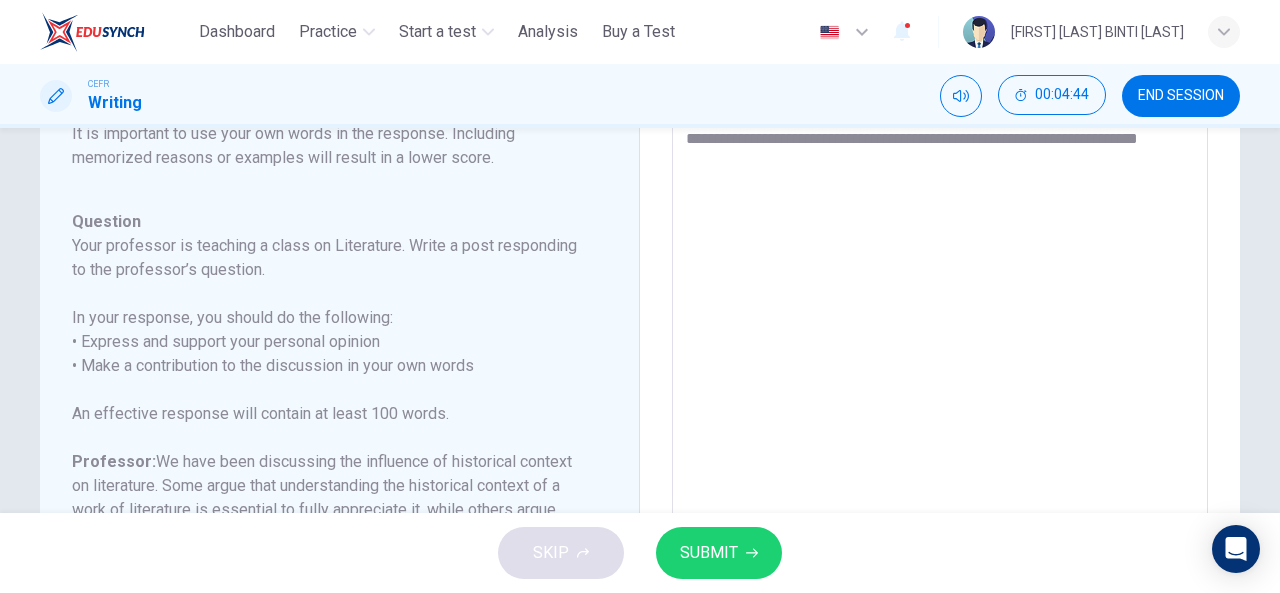 type on "*" 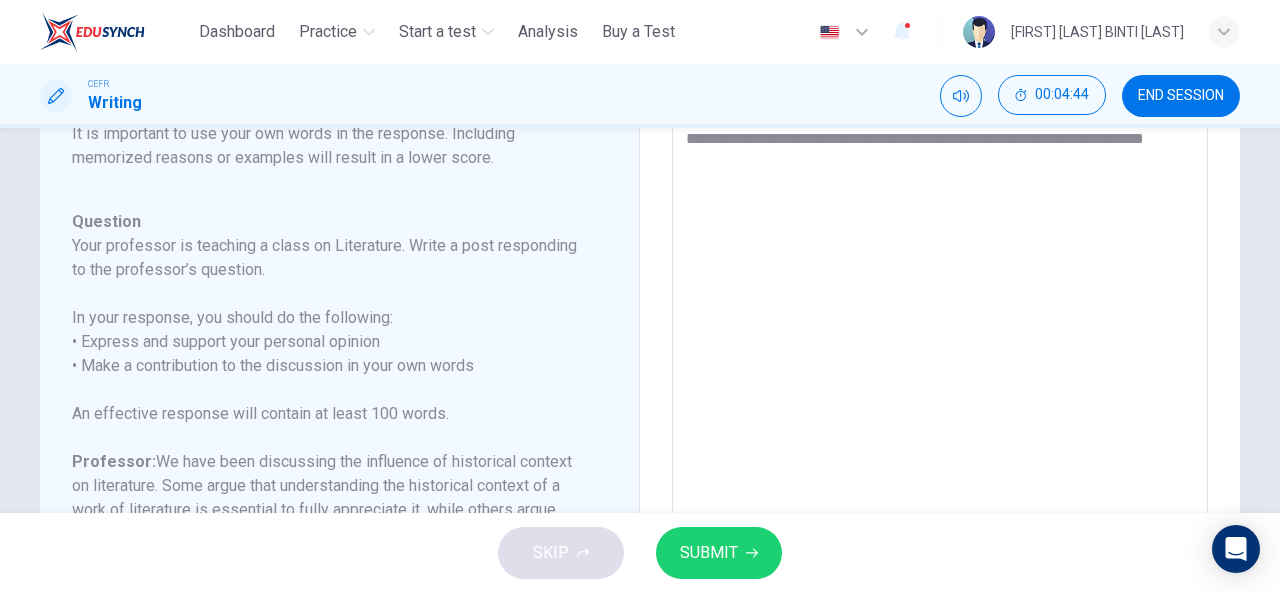 type on "*" 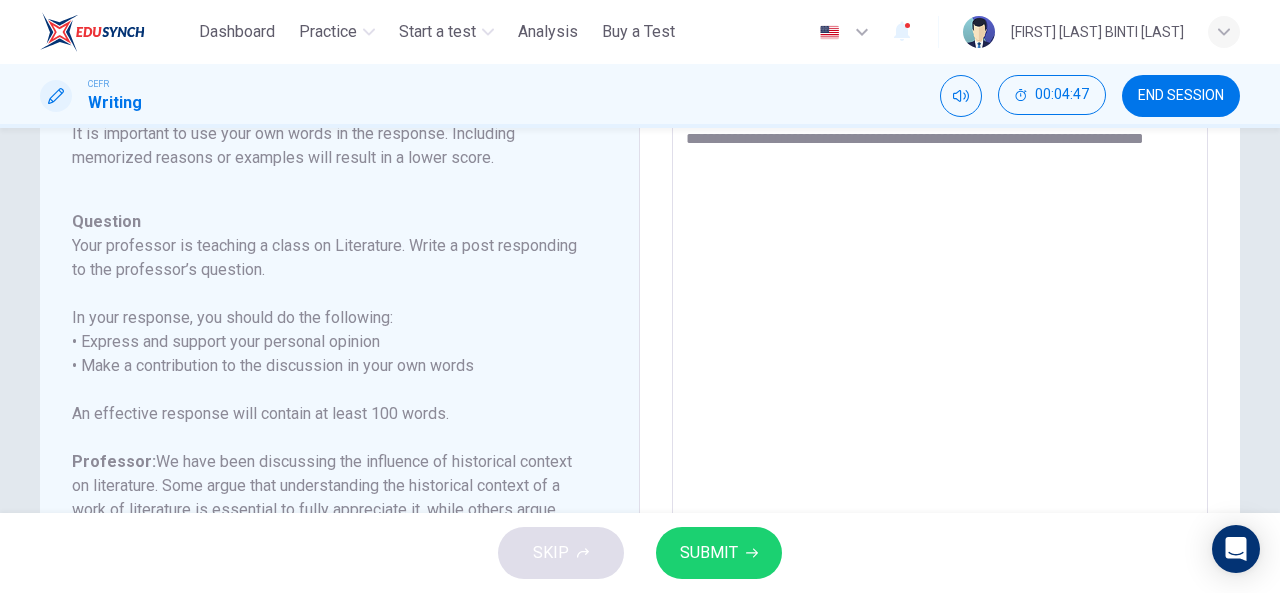 type on "**********" 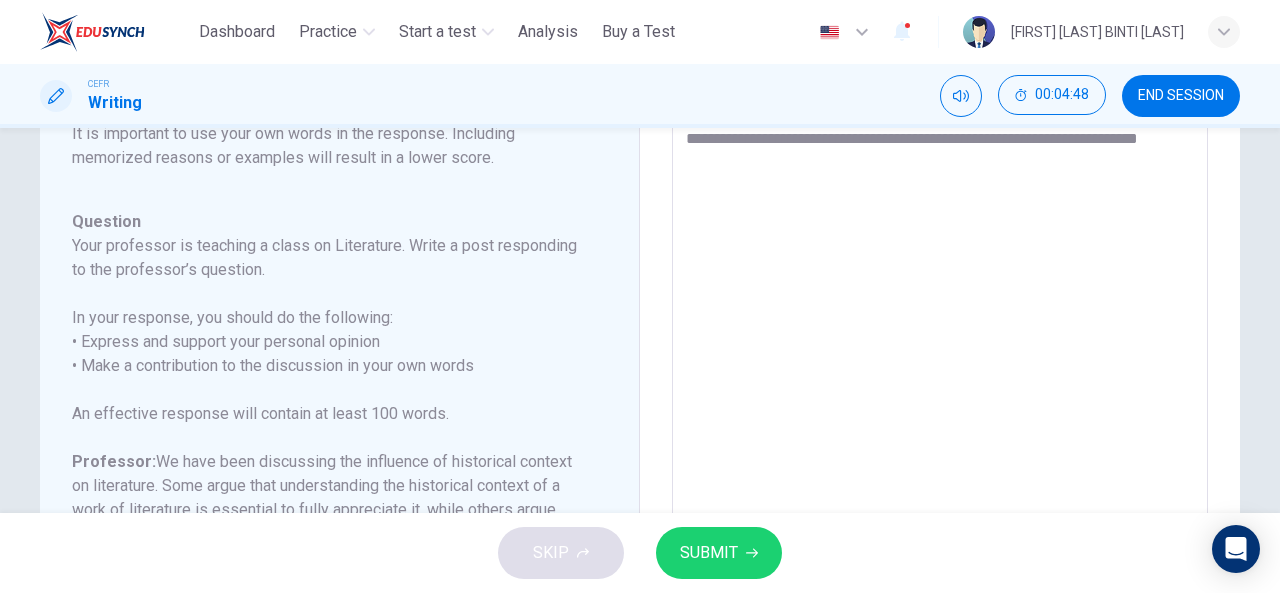 type on "**********" 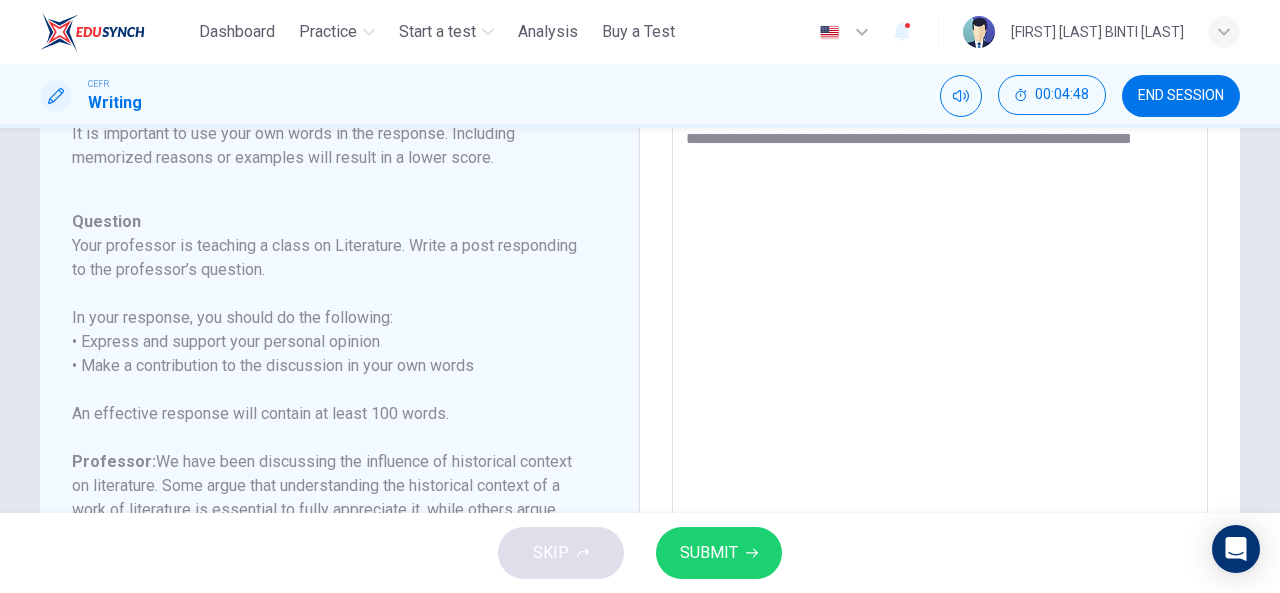 type on "**********" 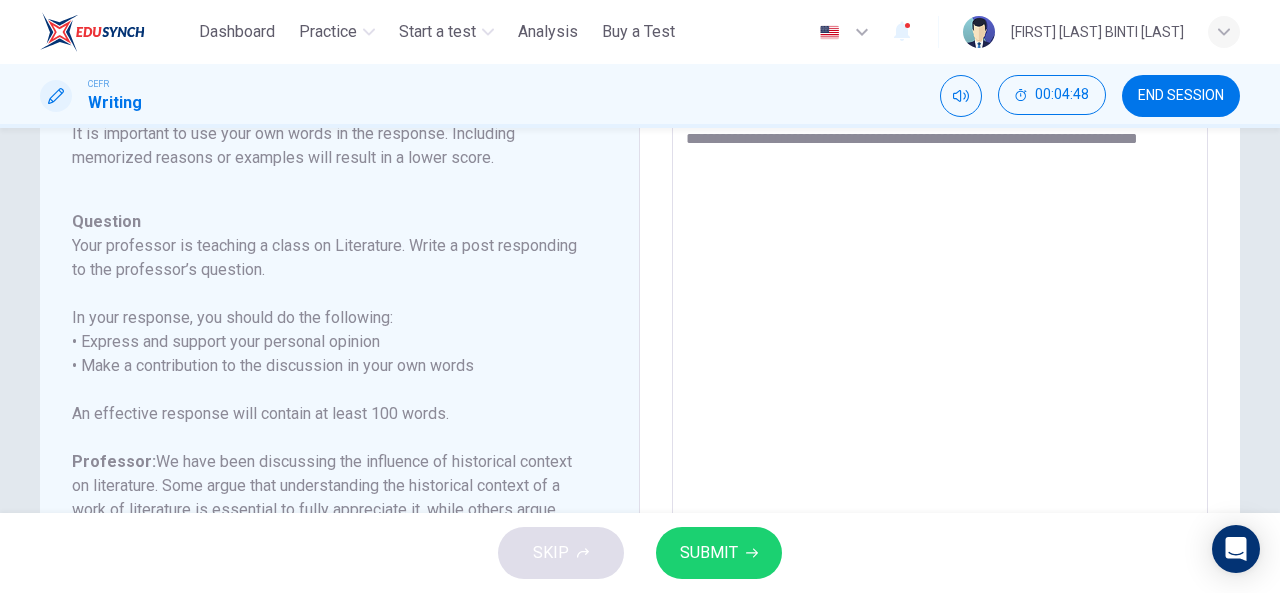 type on "*" 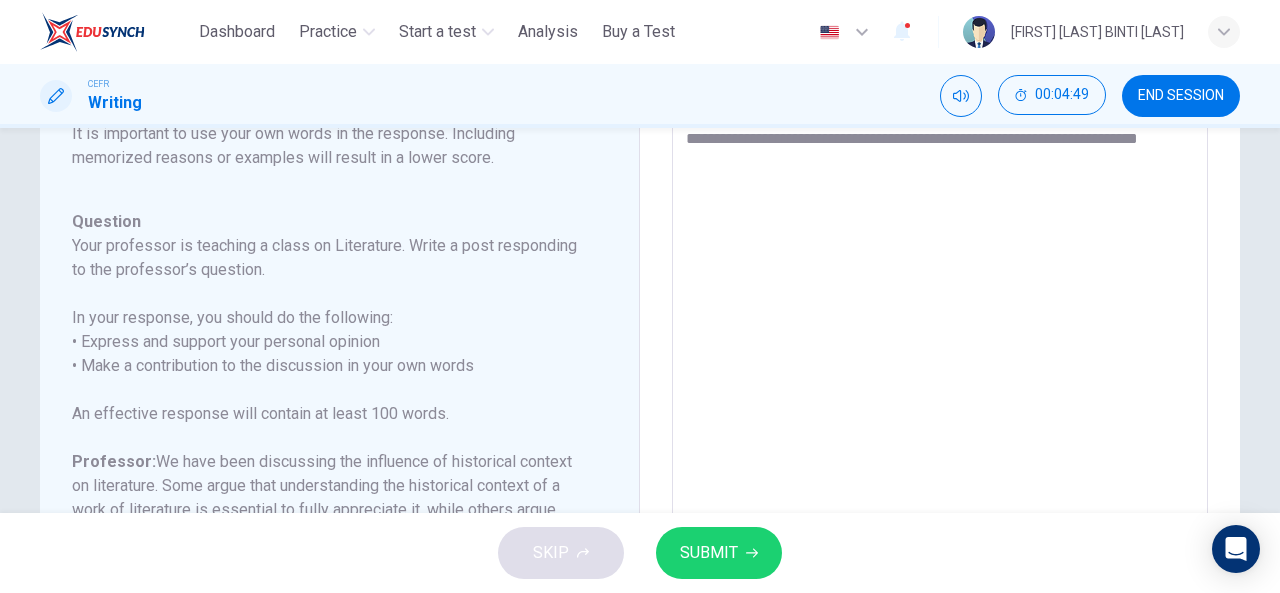 type 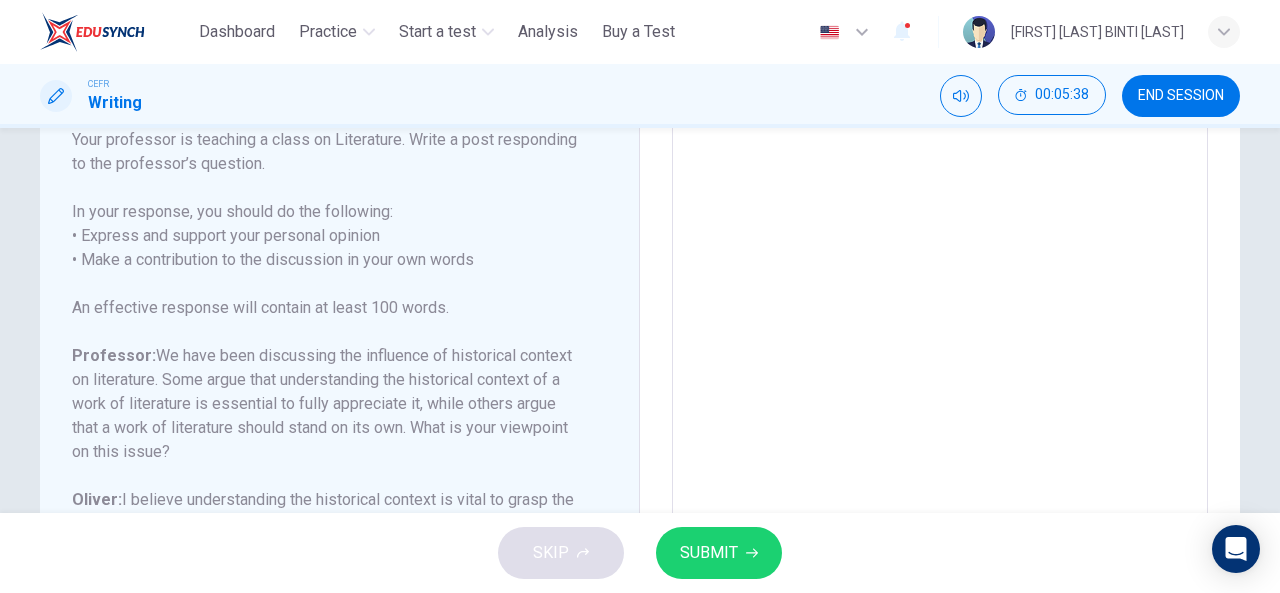 scroll, scrollTop: 128, scrollLeft: 0, axis: vertical 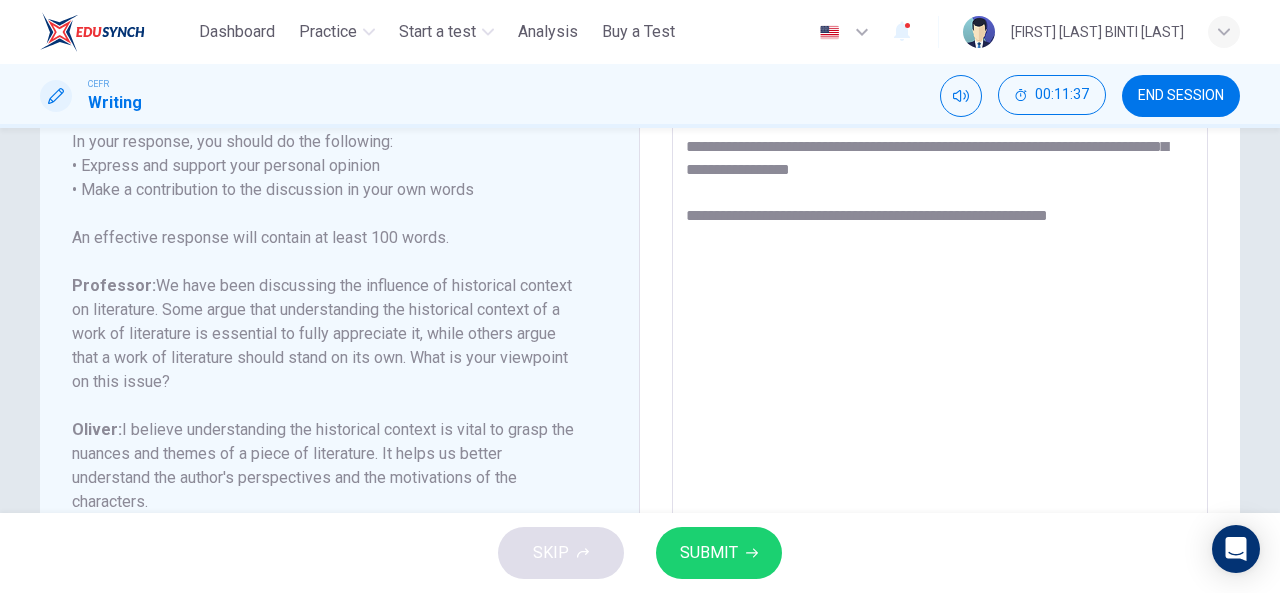 click on "**********" at bounding box center [940, 268] 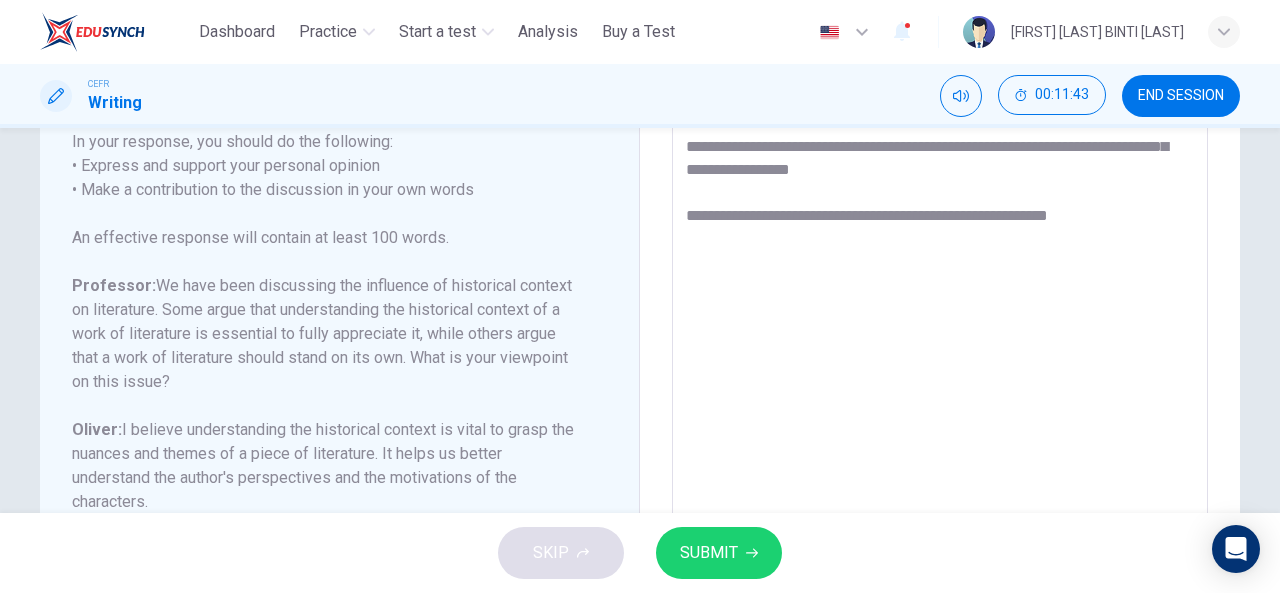 click on "**********" at bounding box center (940, 268) 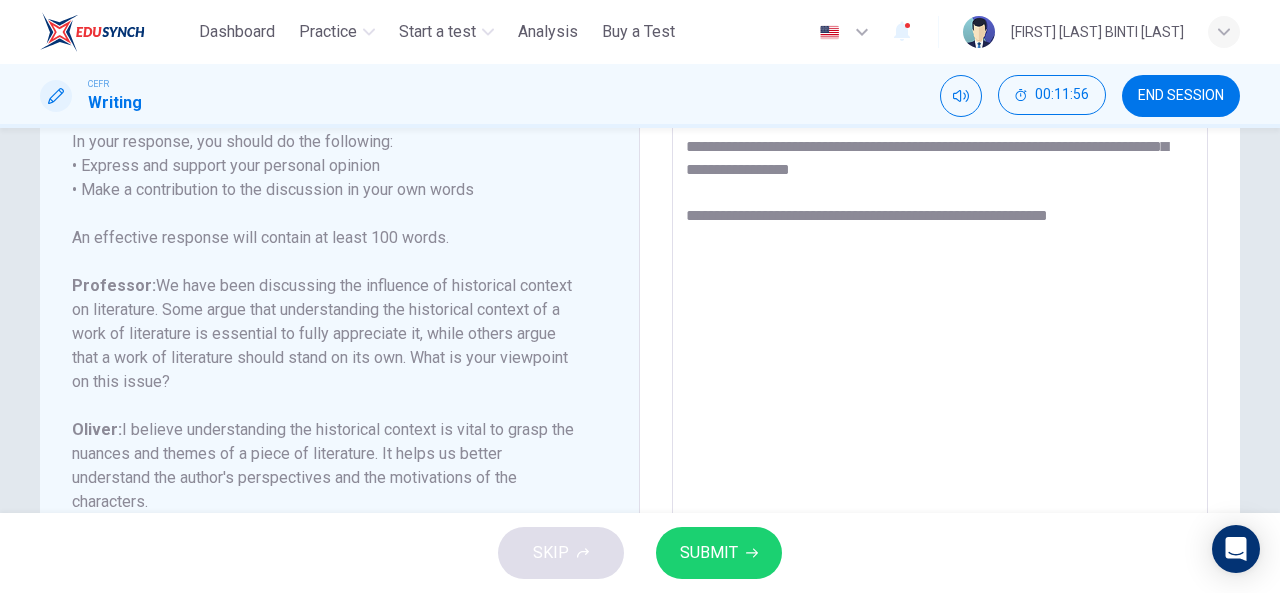 drag, startPoint x: 1103, startPoint y: 269, endPoint x: 844, endPoint y: 263, distance: 259.0695 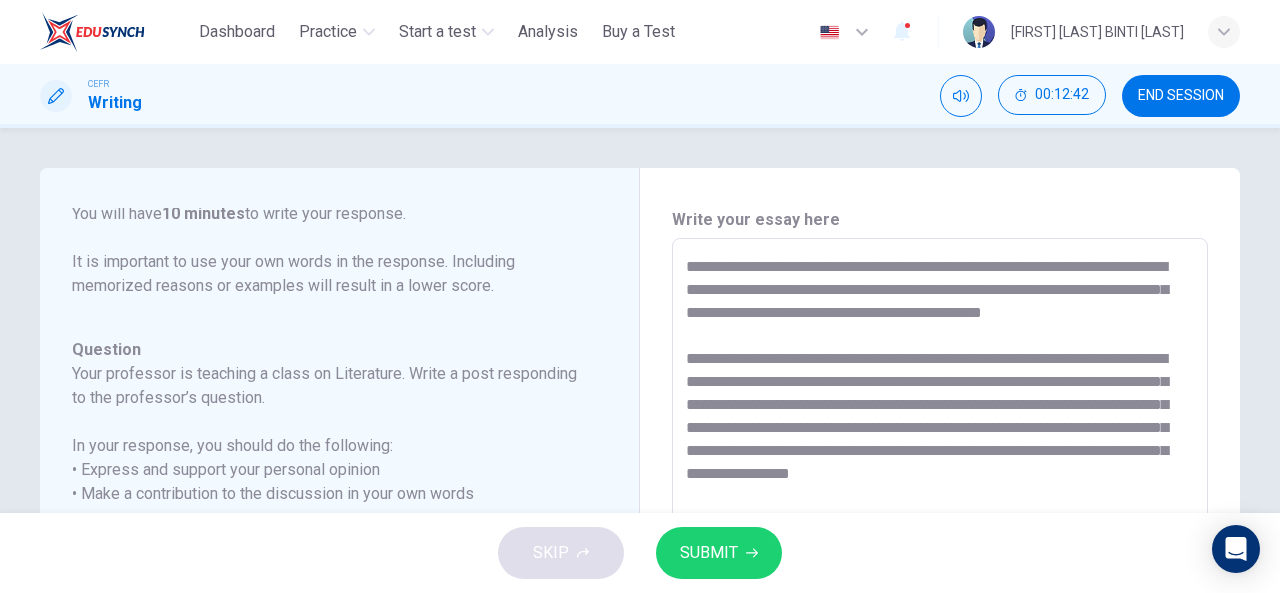 scroll, scrollTop: 100, scrollLeft: 0, axis: vertical 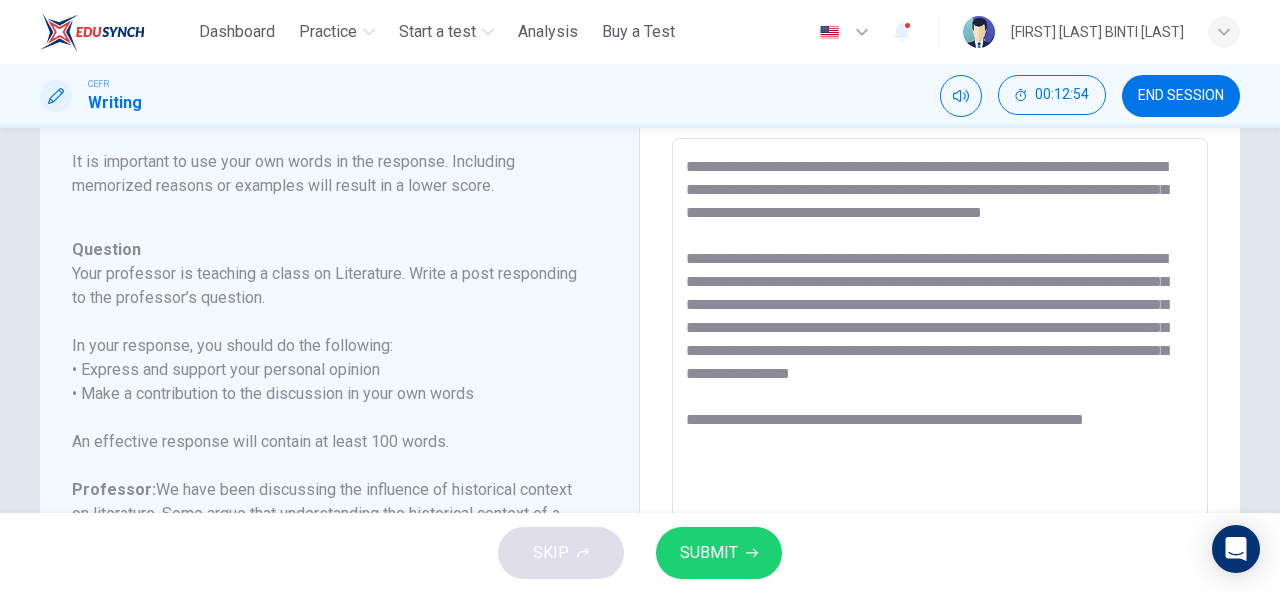 drag, startPoint x: 350, startPoint y: 297, endPoint x: 382, endPoint y: 280, distance: 36.23534 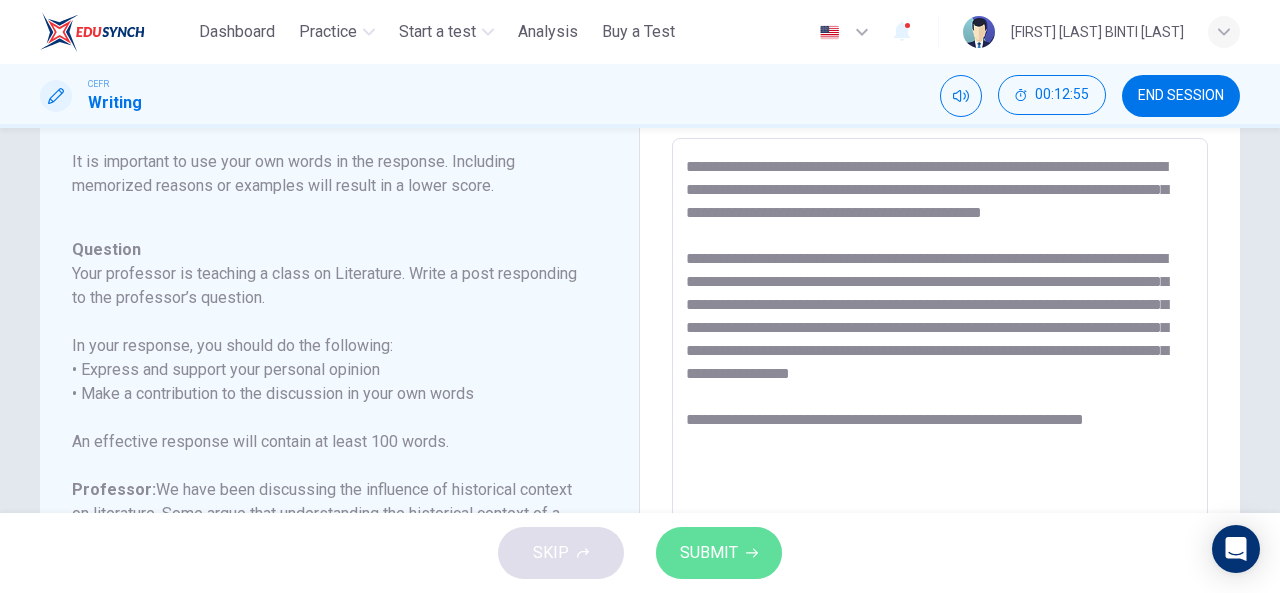 click on "SUBMIT" at bounding box center (709, 553) 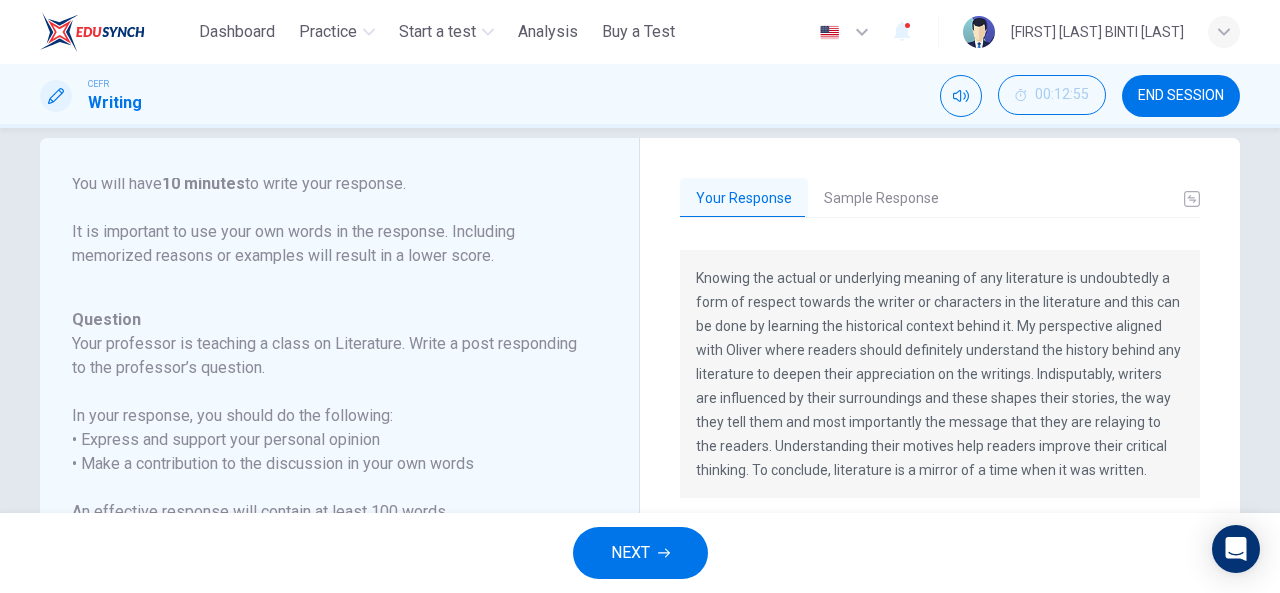 scroll, scrollTop: 0, scrollLeft: 0, axis: both 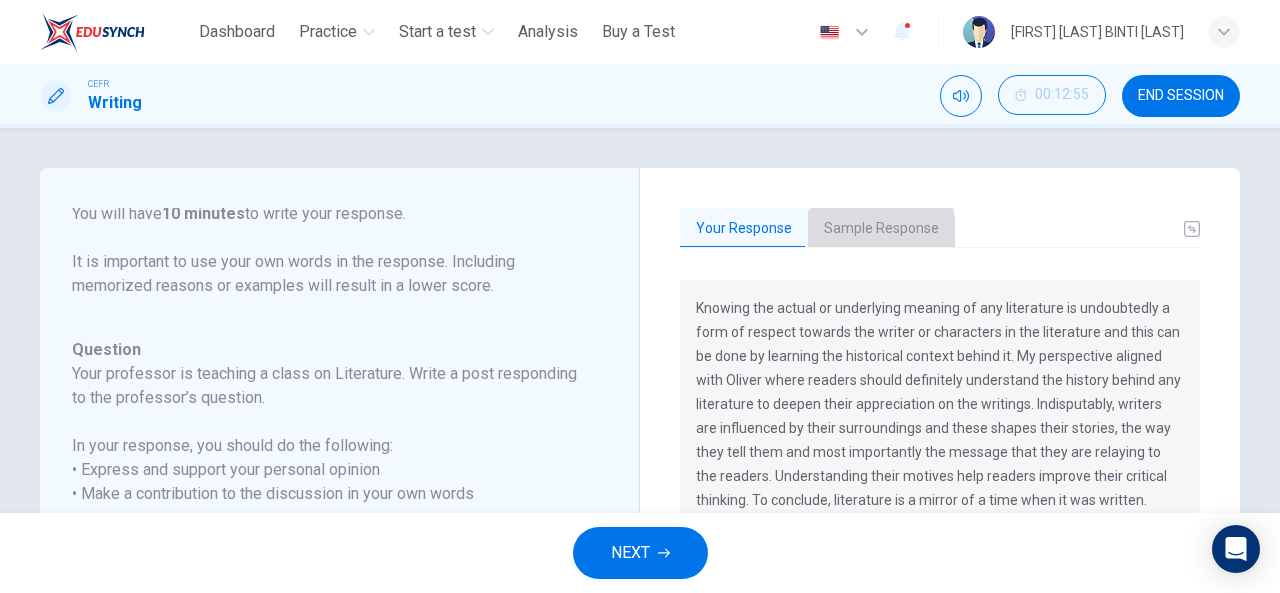 click on "Sample Response" at bounding box center [881, 229] 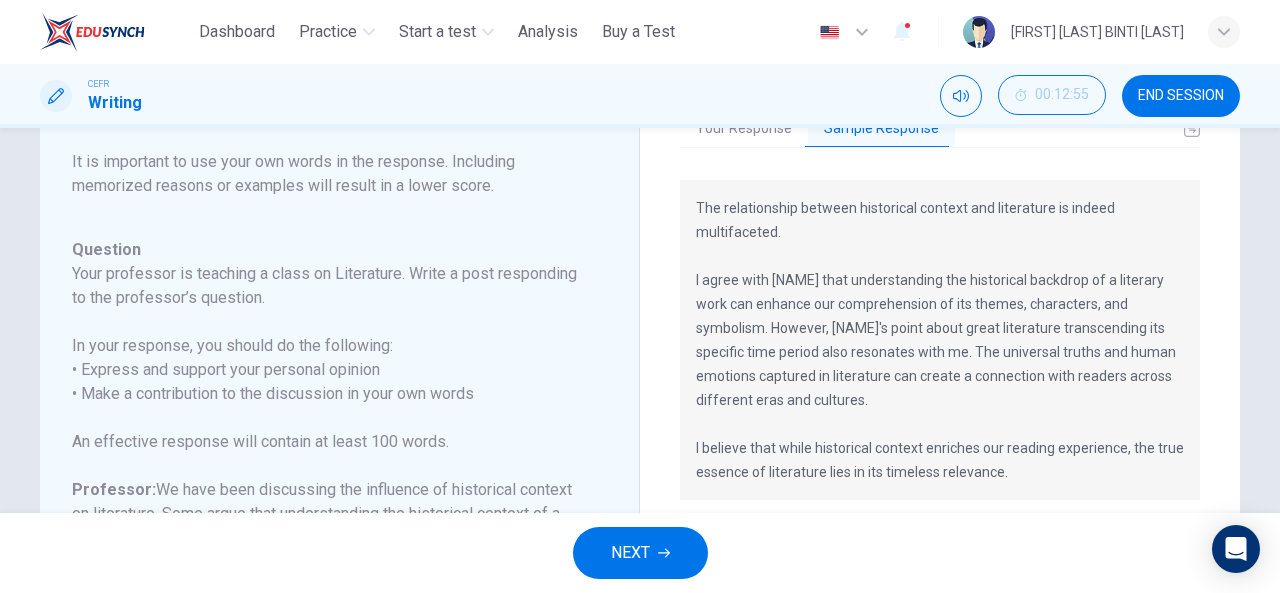scroll, scrollTop: 200, scrollLeft: 0, axis: vertical 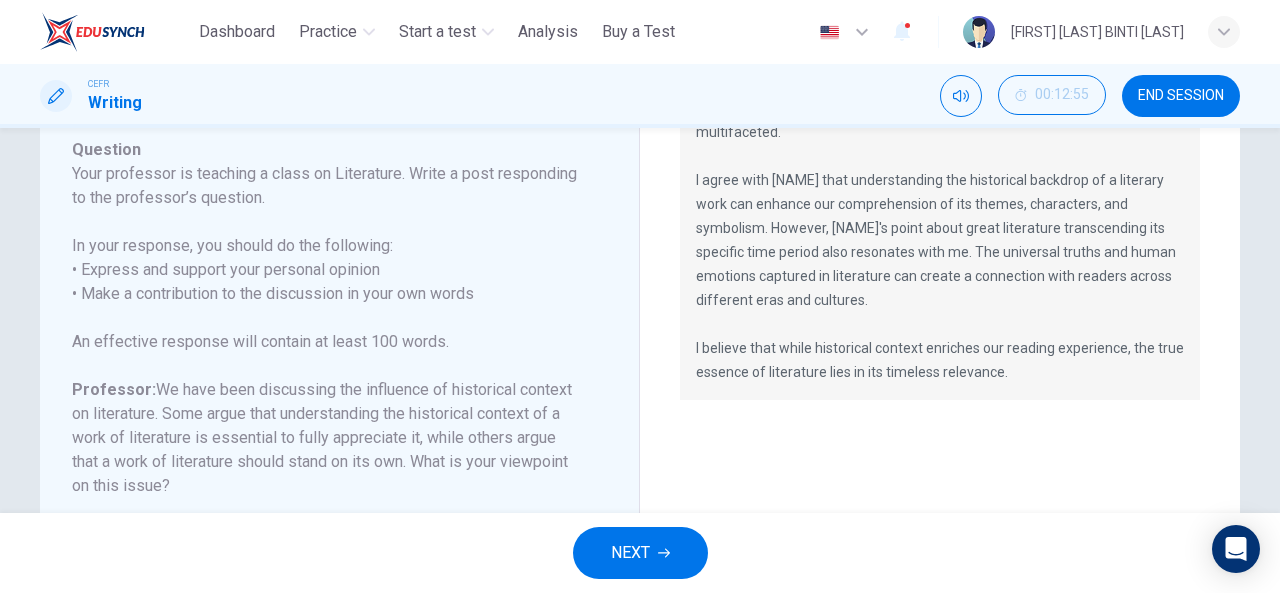 click on "NEXT" at bounding box center [640, 553] 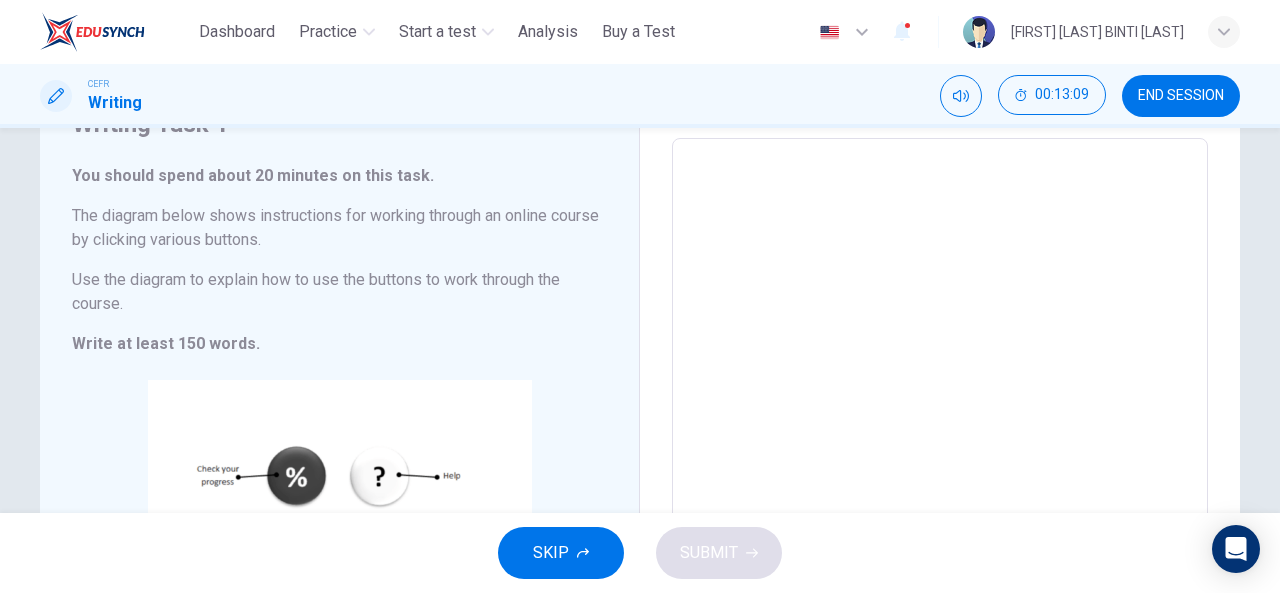 scroll, scrollTop: 200, scrollLeft: 0, axis: vertical 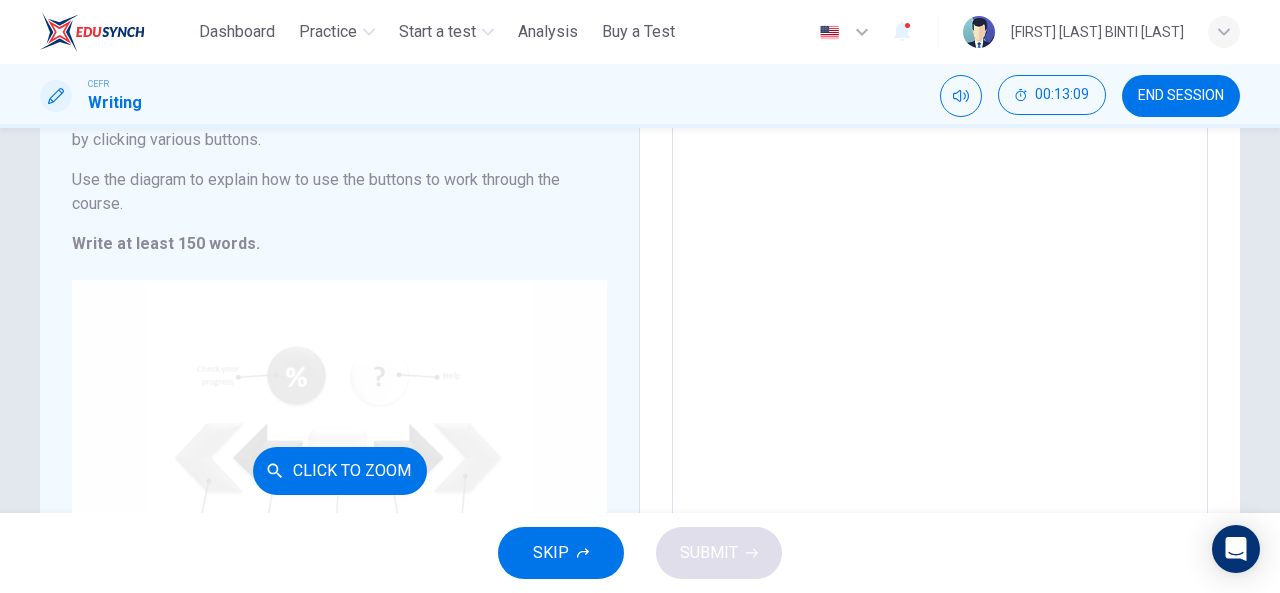 click on "Click to Zoom" at bounding box center [339, 470] 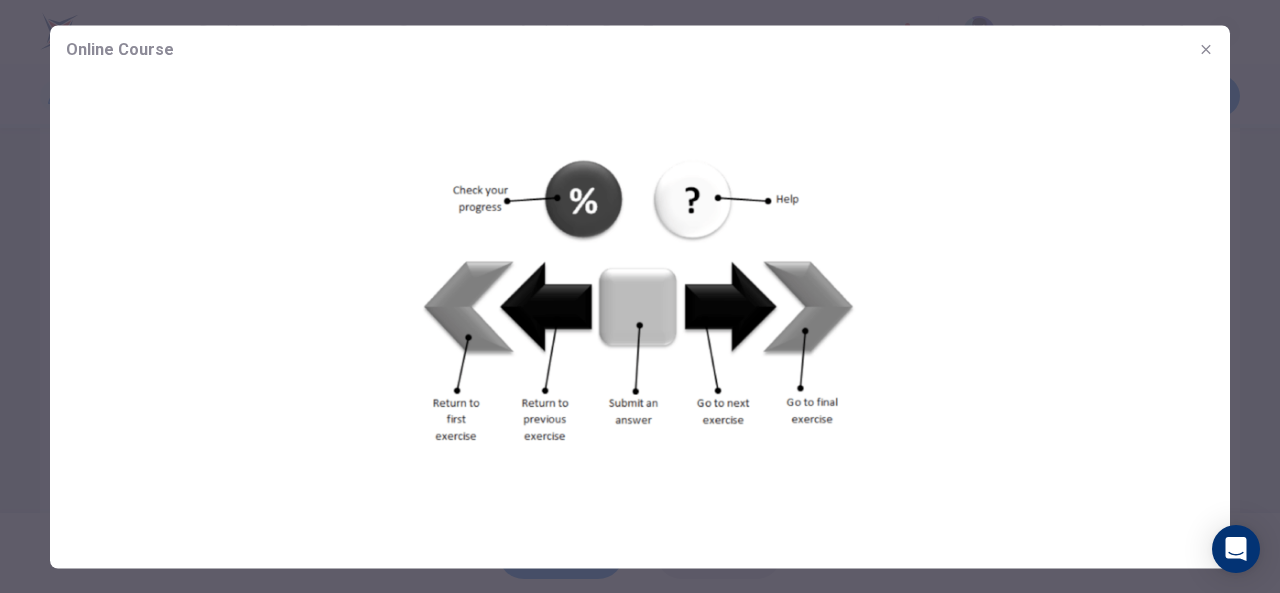 click 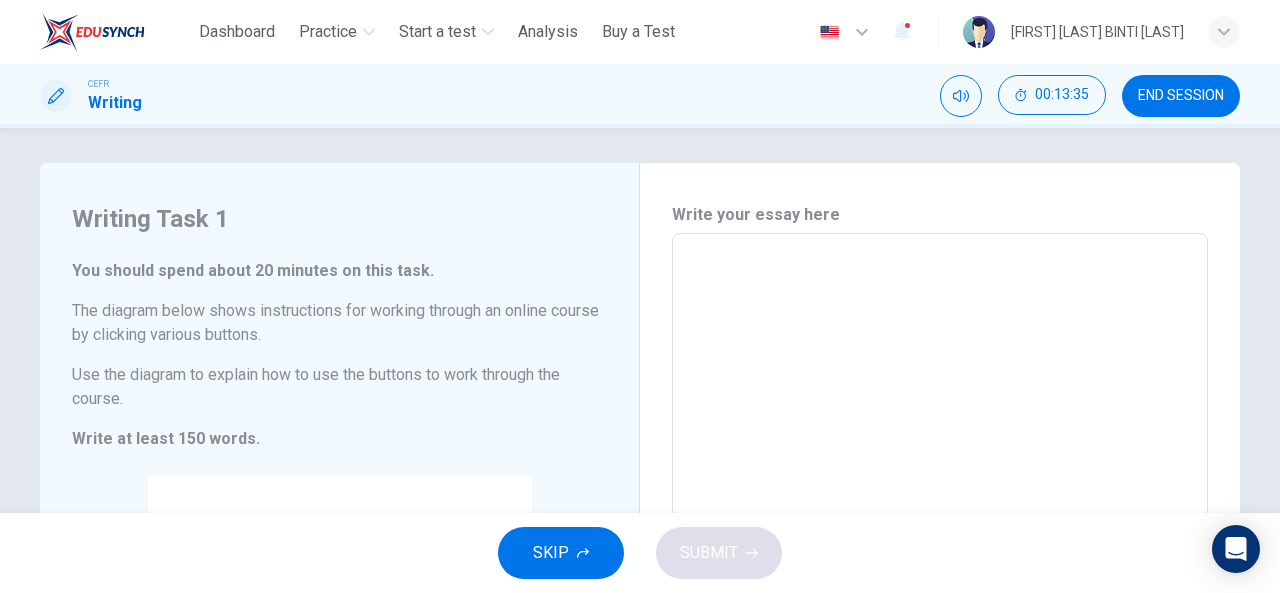 scroll, scrollTop: 0, scrollLeft: 0, axis: both 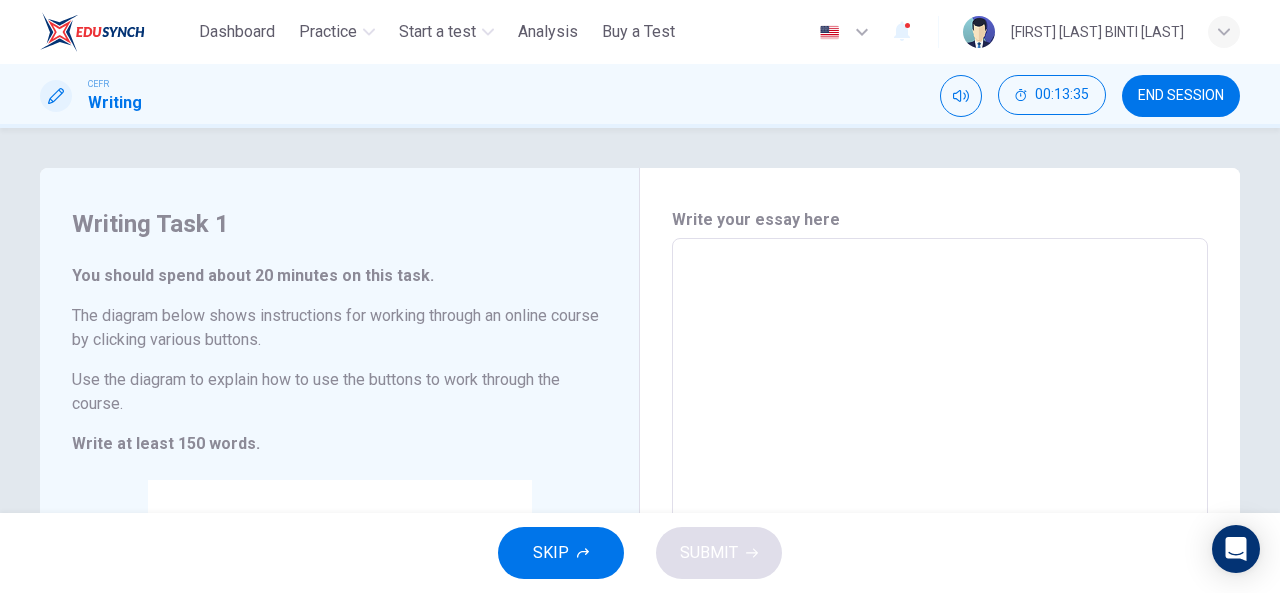 click at bounding box center [940, 534] 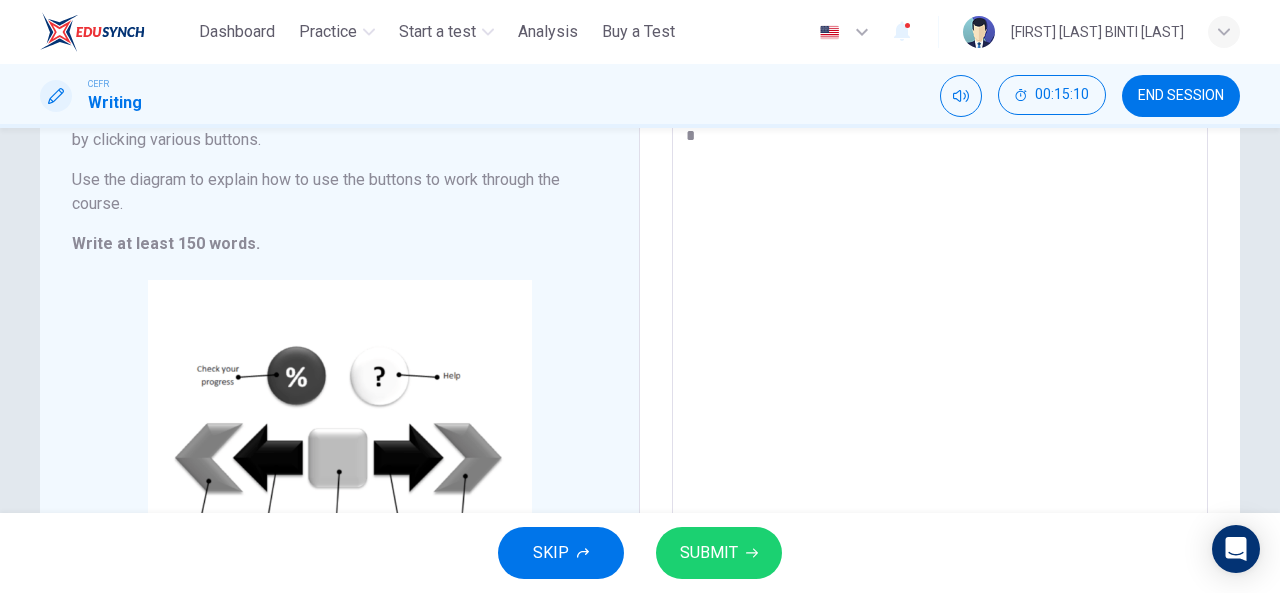 scroll, scrollTop: 196, scrollLeft: 0, axis: vertical 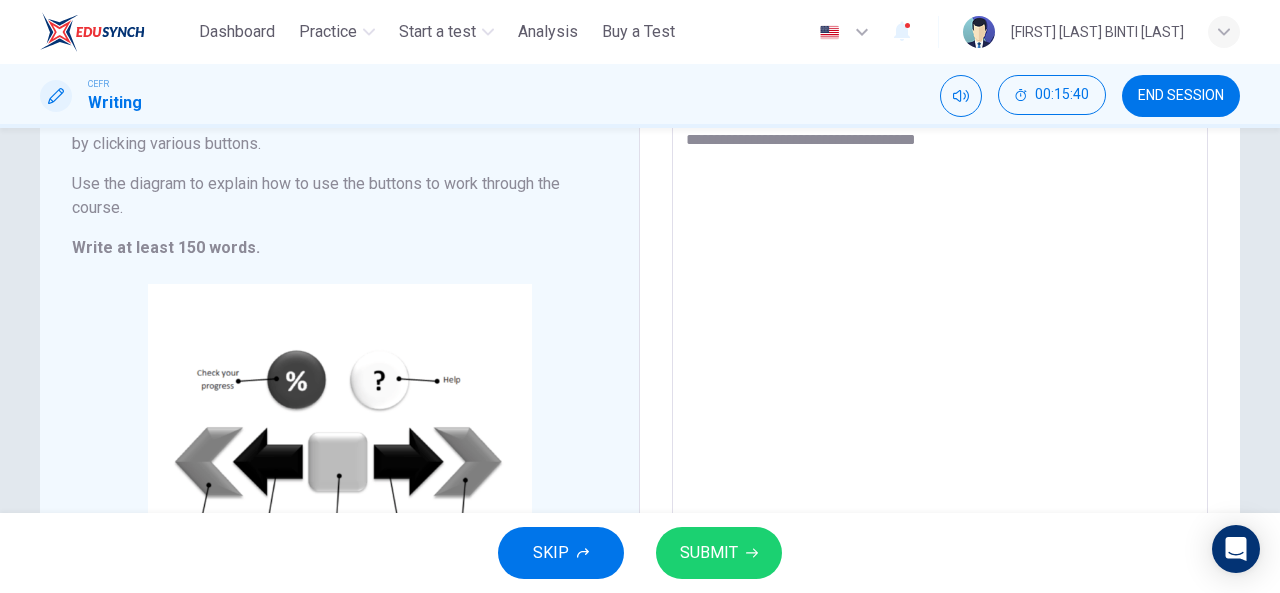 click on "**********" at bounding box center [940, 338] 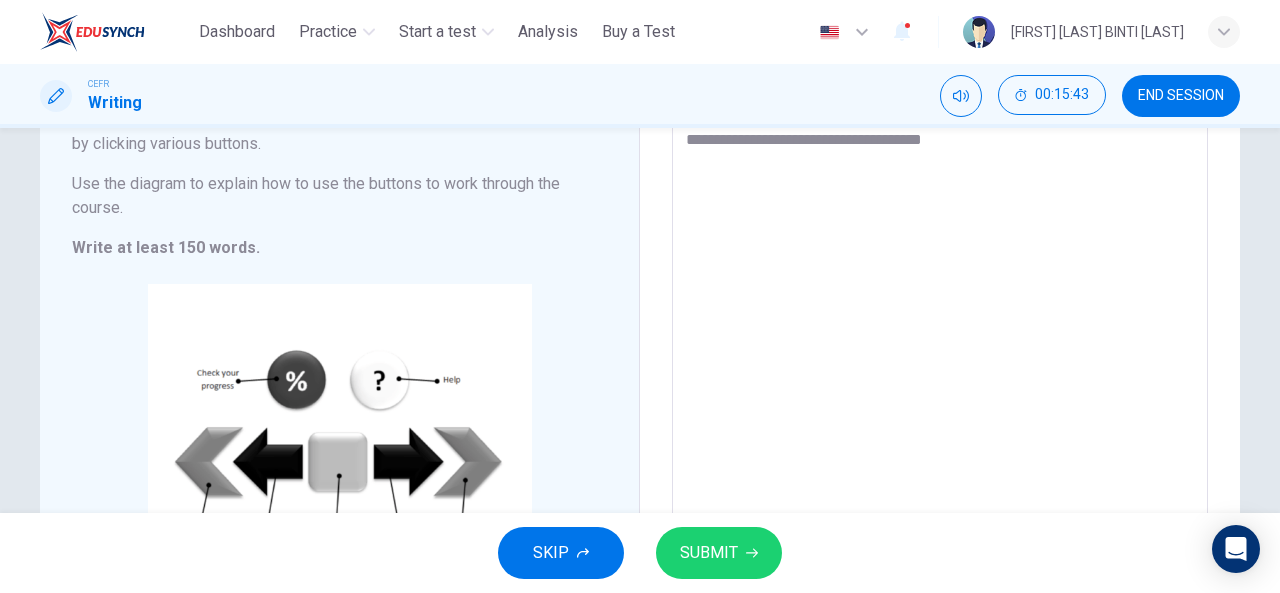 click on "**********" at bounding box center (940, 338) 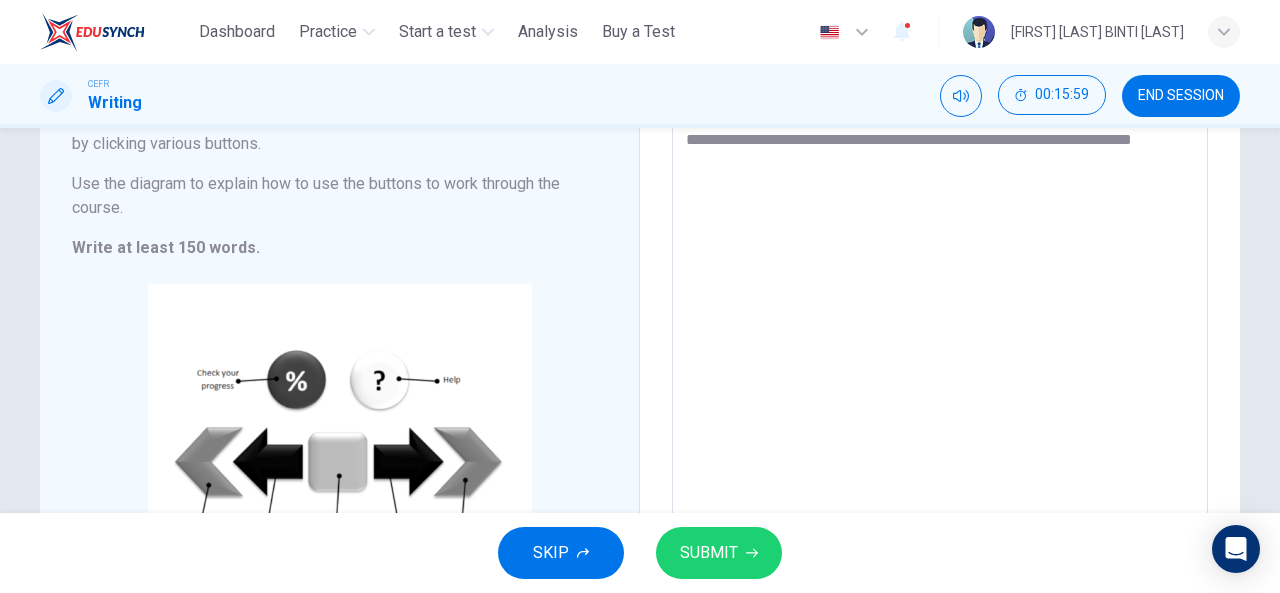 click on "**********" at bounding box center (940, 338) 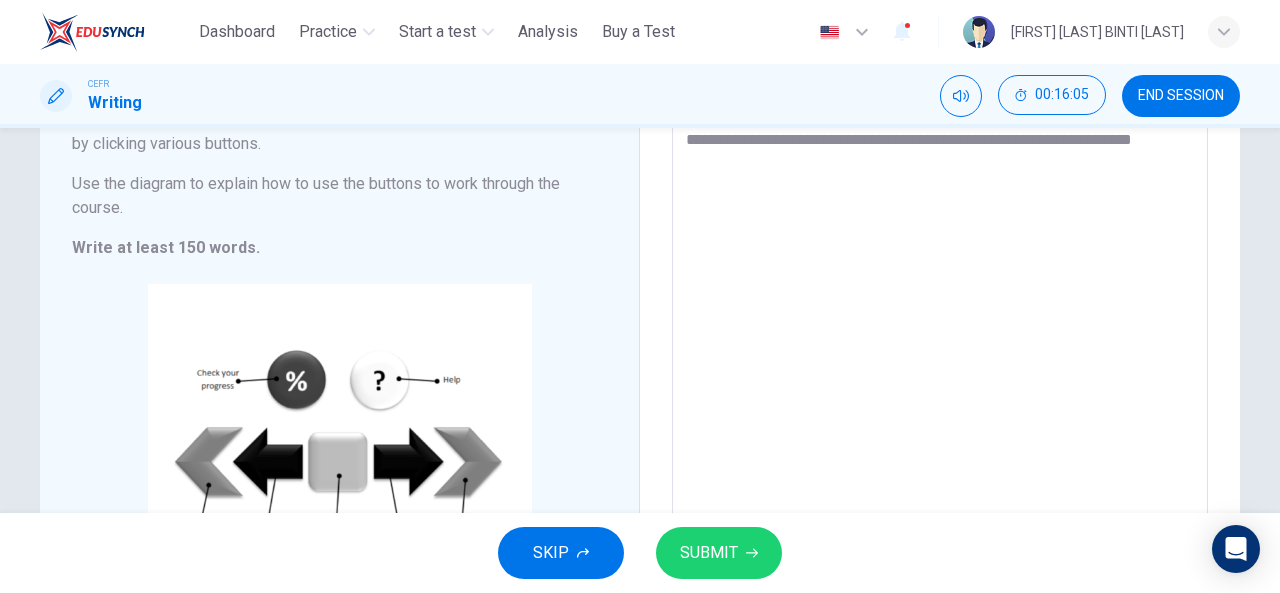 click on "**********" at bounding box center [940, 338] 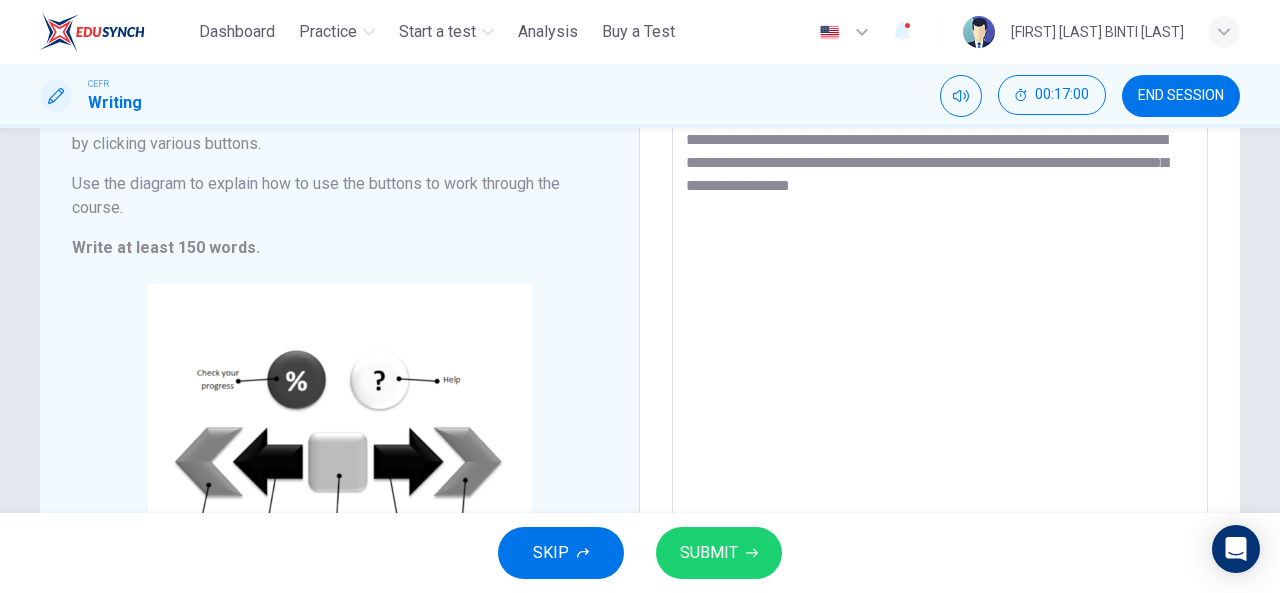 click on "**********" at bounding box center (940, 338) 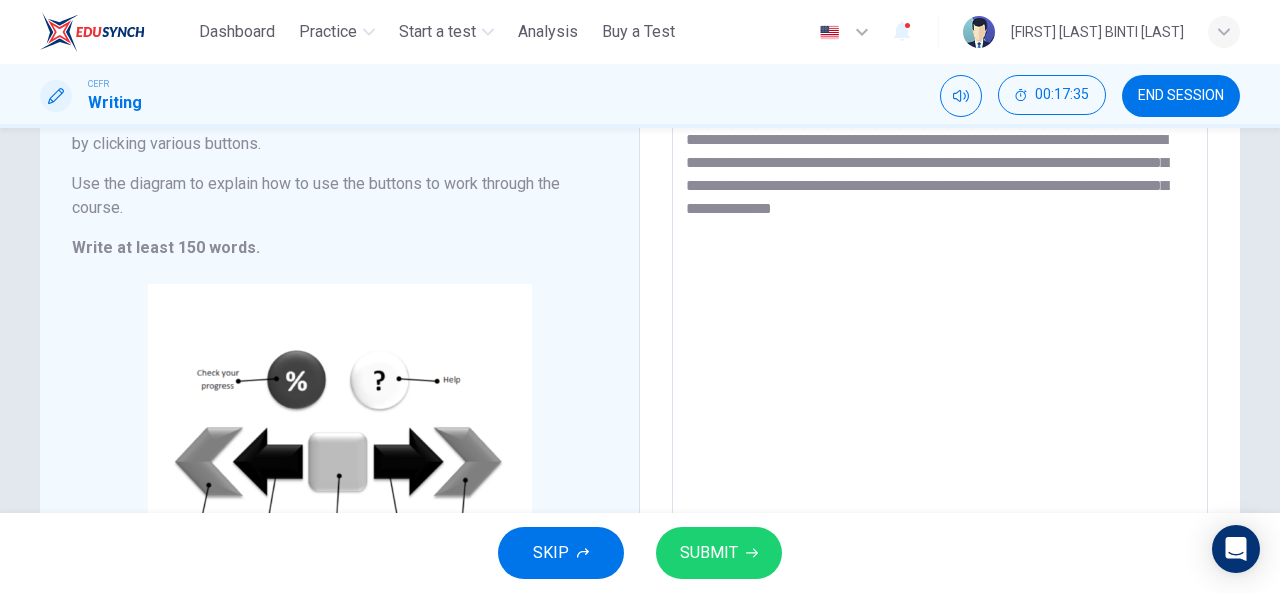 drag, startPoint x: 1110, startPoint y: 161, endPoint x: 728, endPoint y: 191, distance: 383.1762 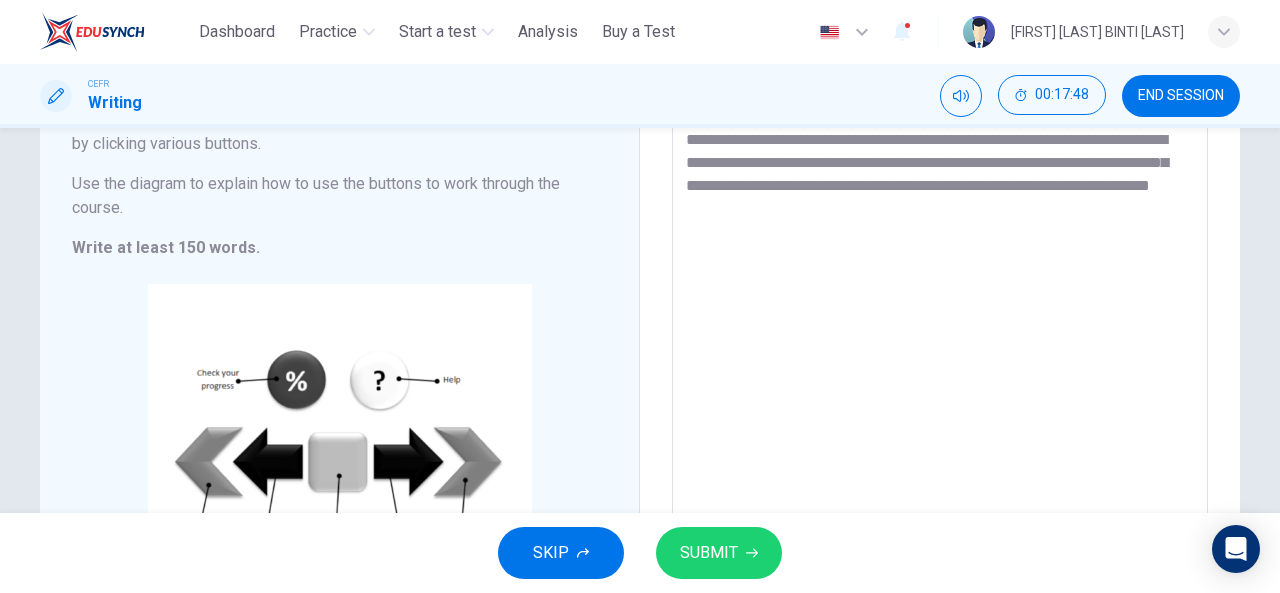 click on "**********" at bounding box center [940, 338] 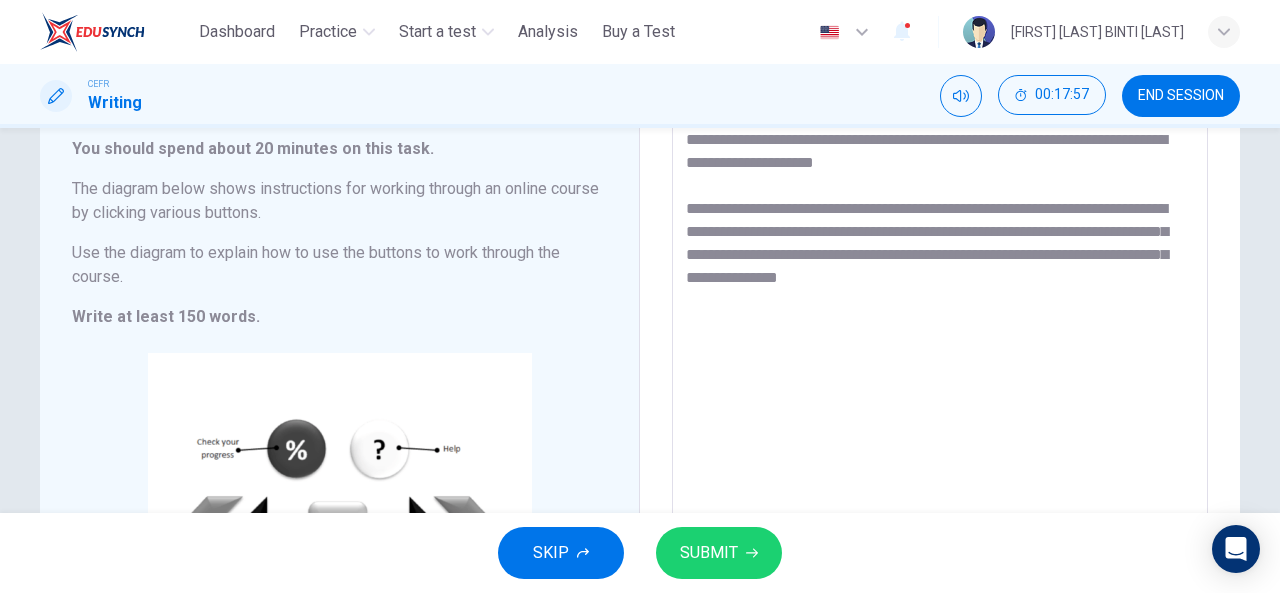 scroll, scrollTop: 96, scrollLeft: 0, axis: vertical 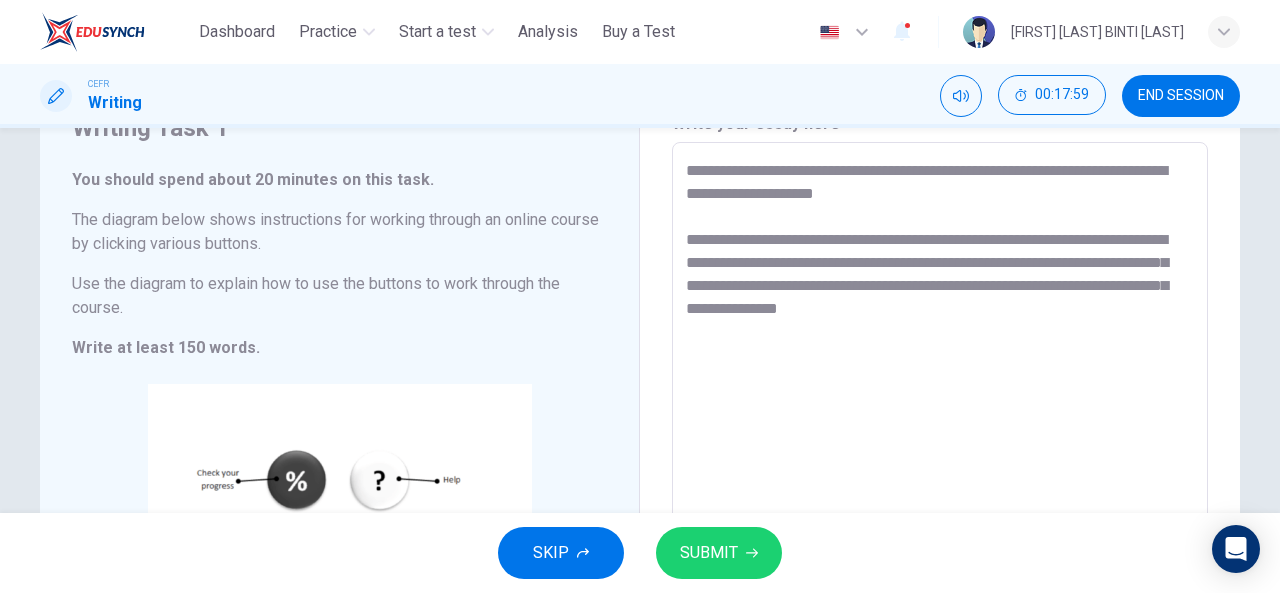 click on "**********" at bounding box center (940, 438) 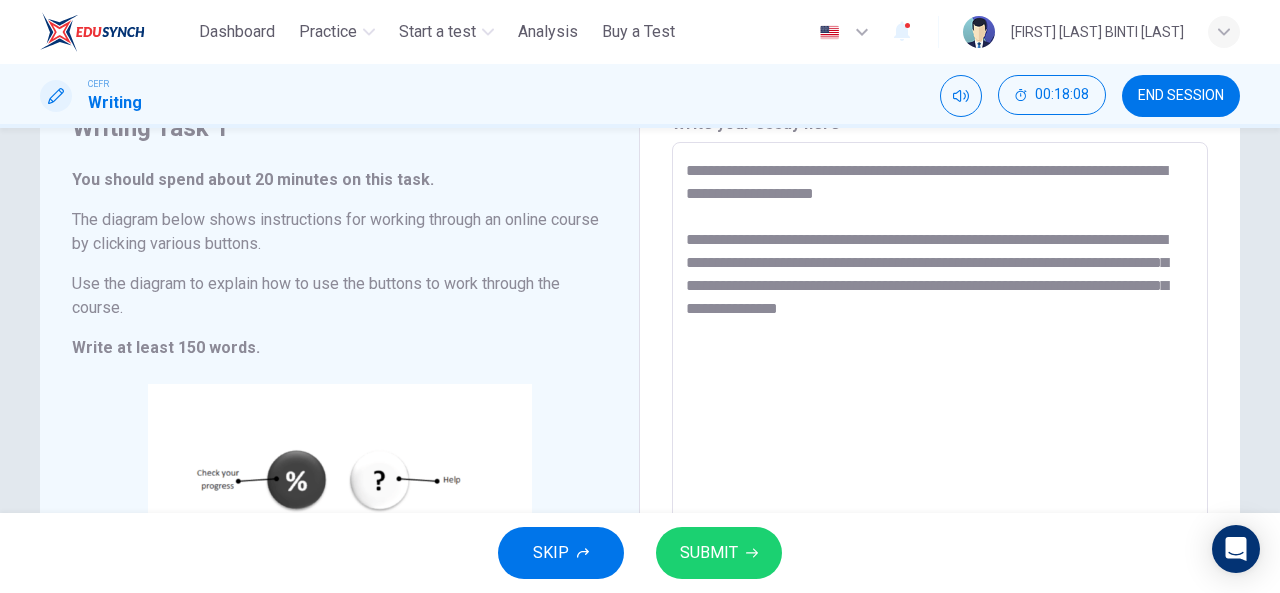 click on "**********" at bounding box center [940, 438] 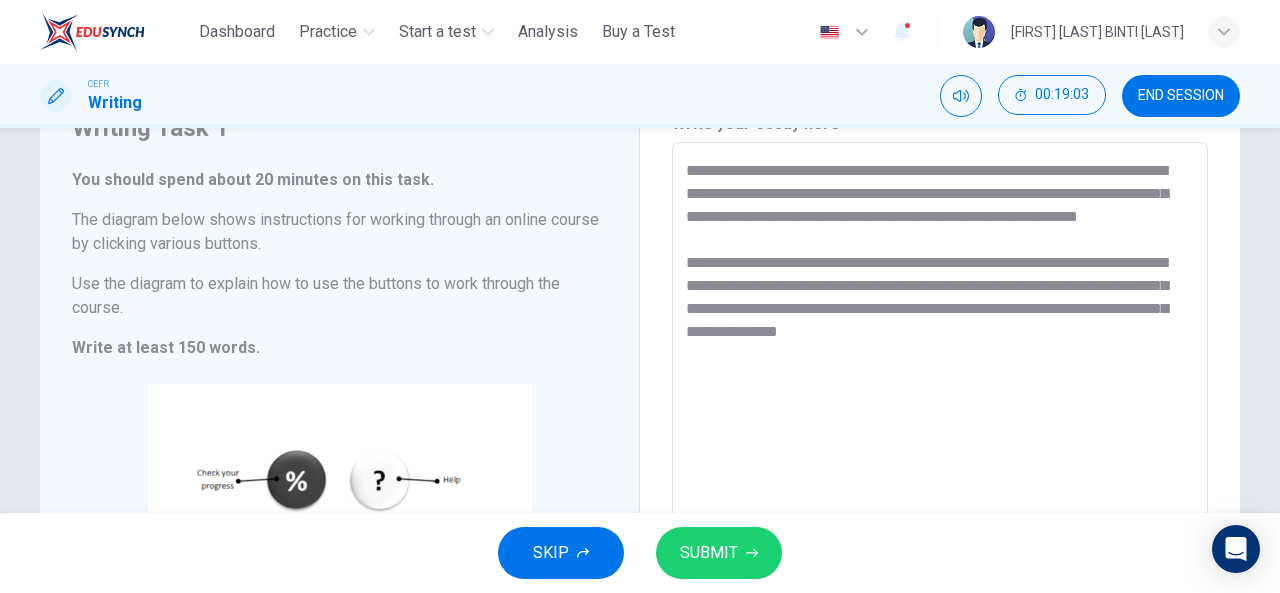 click on "**********" at bounding box center (940, 438) 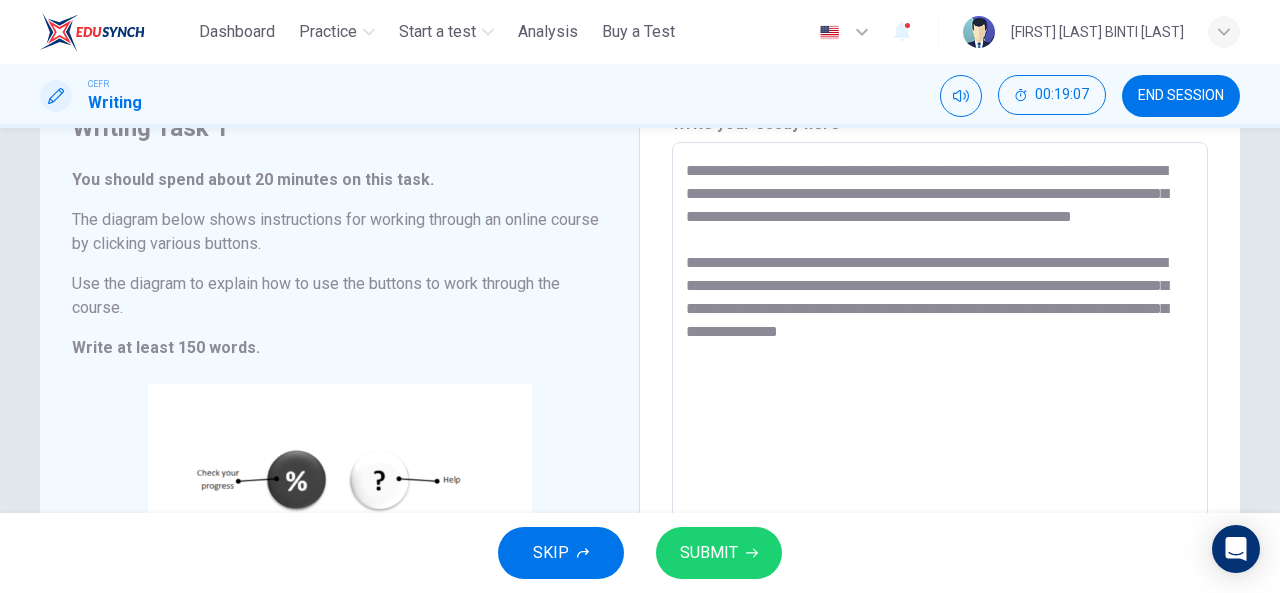 click on "**********" at bounding box center (940, 438) 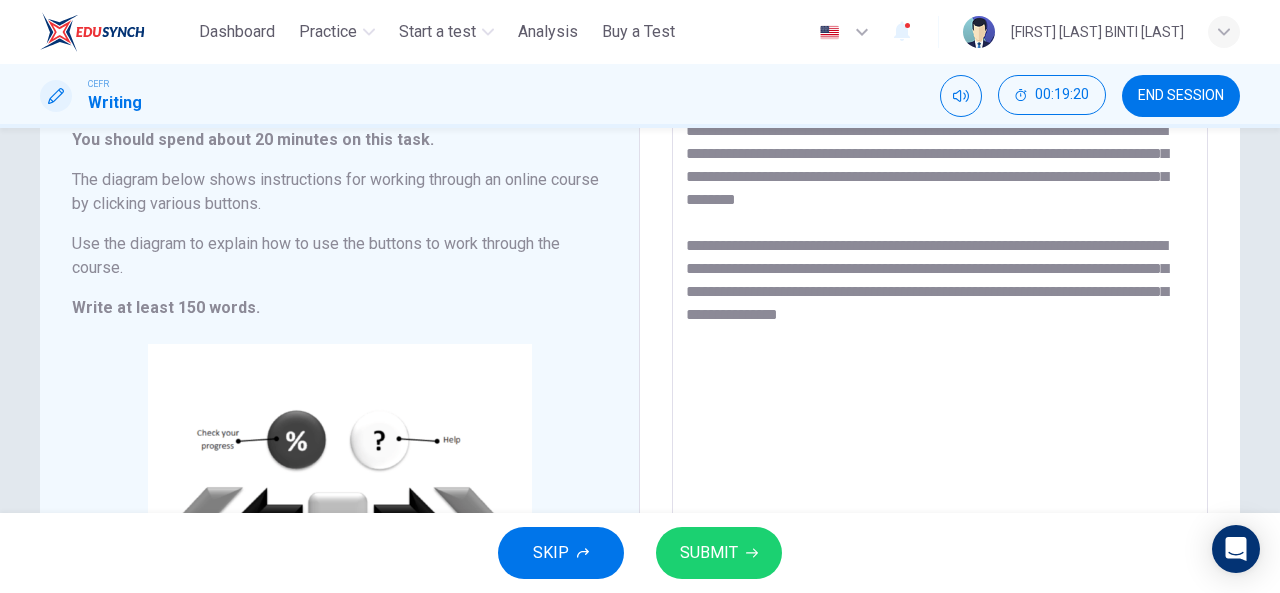 scroll, scrollTop: 196, scrollLeft: 0, axis: vertical 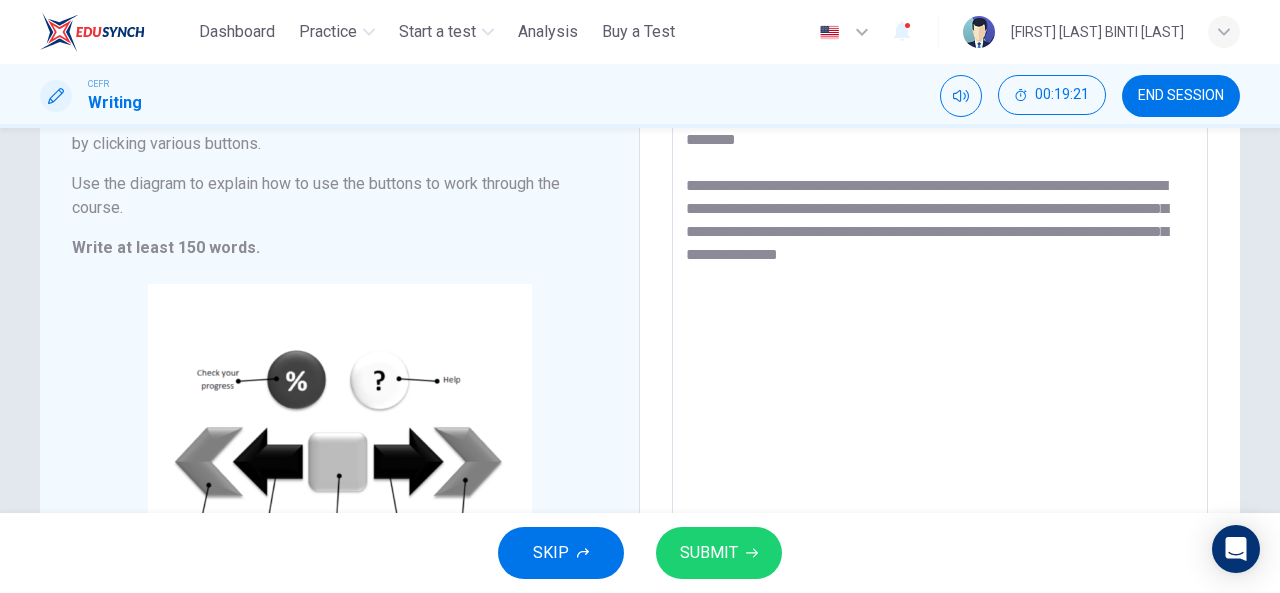 click on "**********" at bounding box center [940, 338] 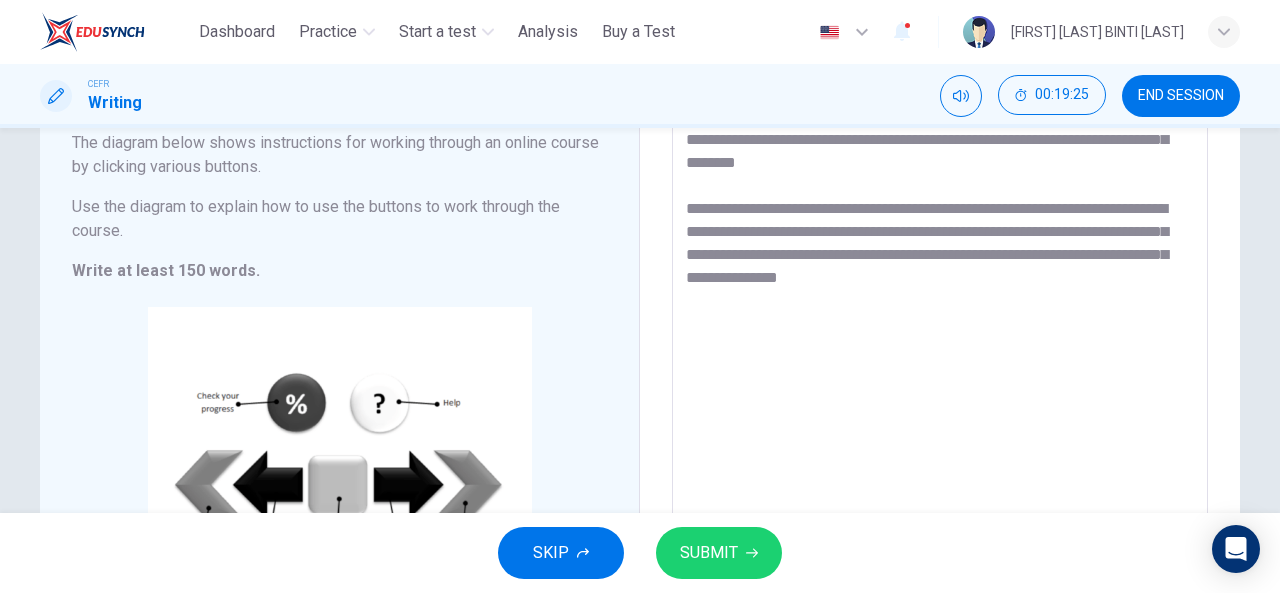 scroll, scrollTop: 128, scrollLeft: 0, axis: vertical 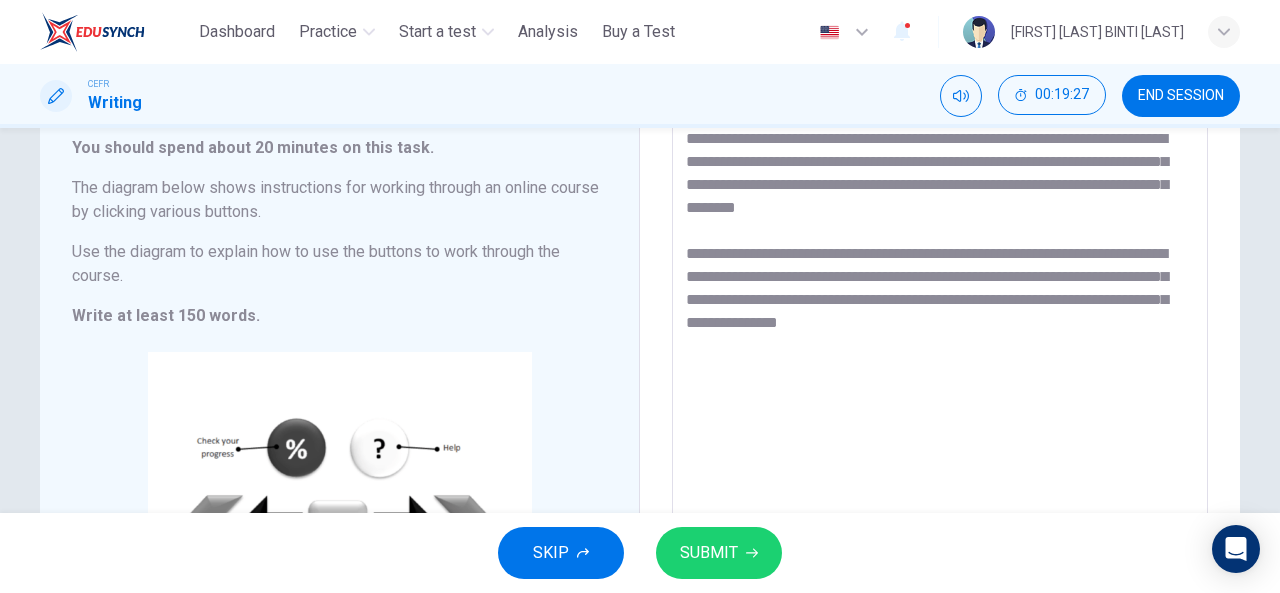 click on "**********" at bounding box center (940, 406) 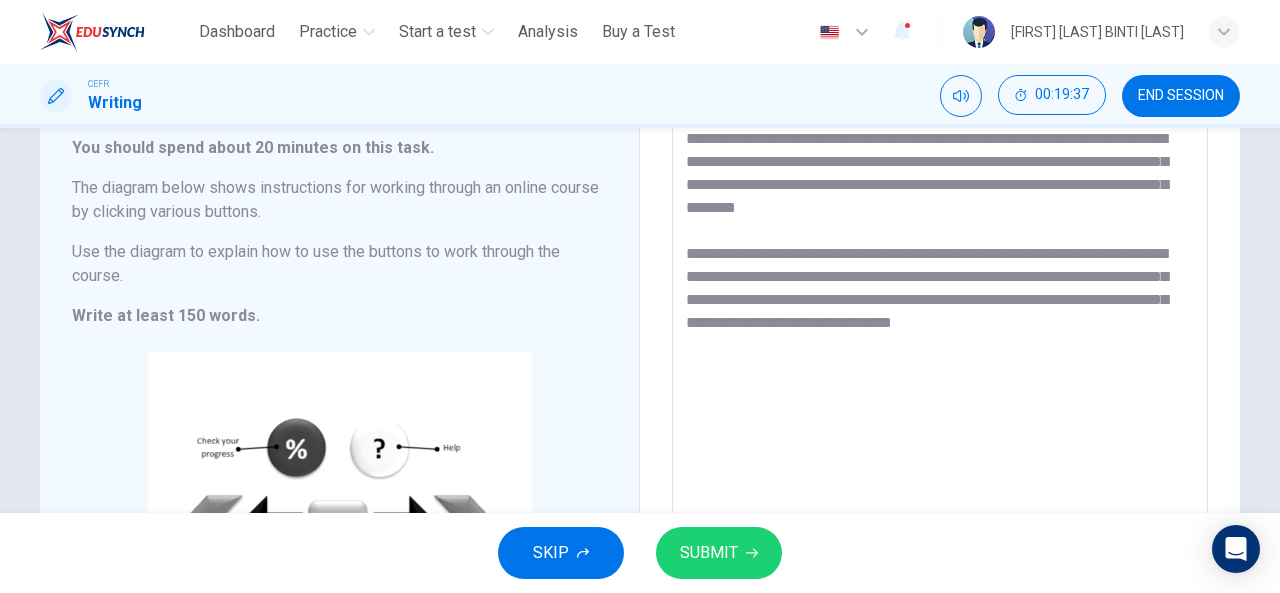 drag, startPoint x: 834, startPoint y: 255, endPoint x: 798, endPoint y: 249, distance: 36.496574 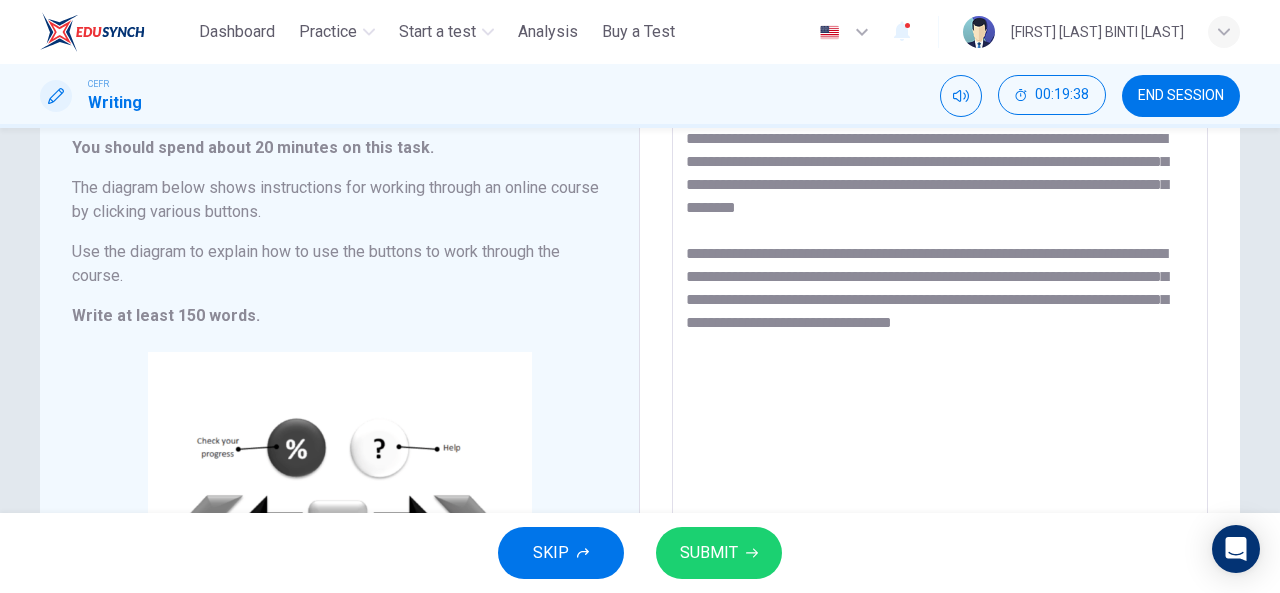 click on "**********" at bounding box center [940, 406] 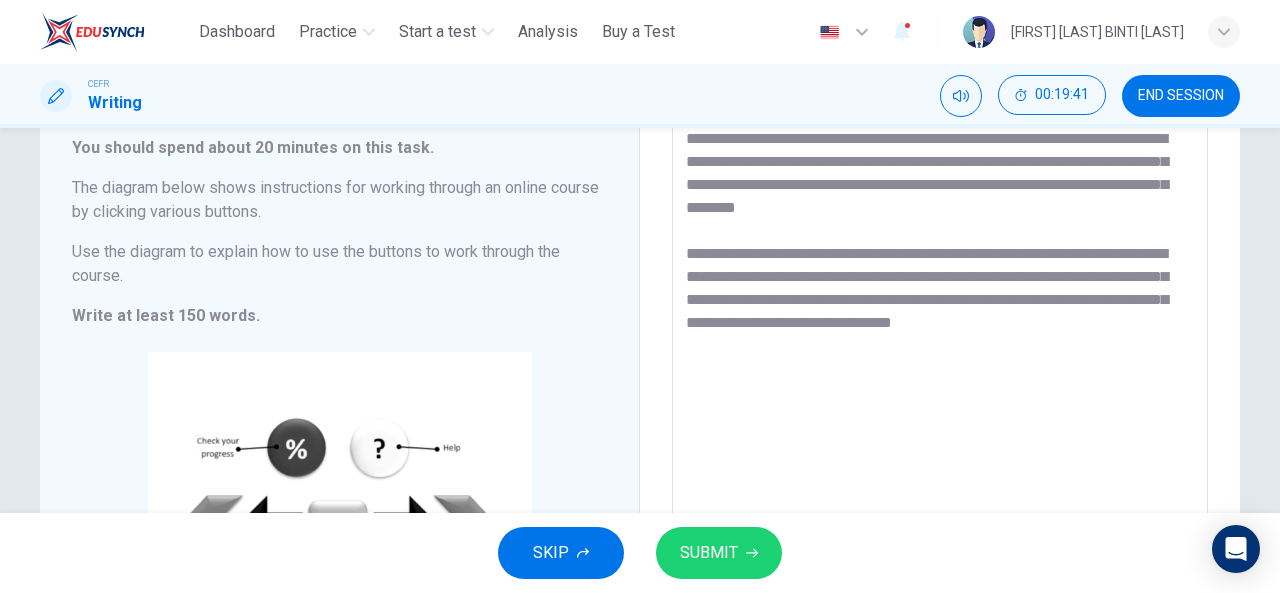 click on "**********" at bounding box center [940, 406] 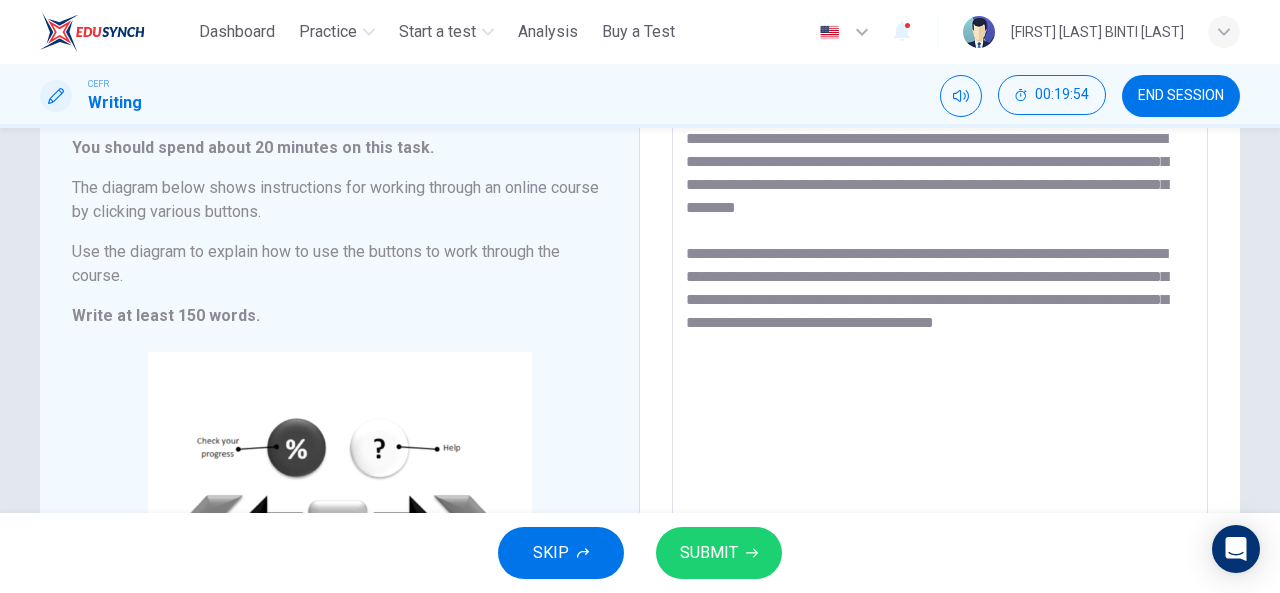 drag, startPoint x: 680, startPoint y: 253, endPoint x: 849, endPoint y: 260, distance: 169.14491 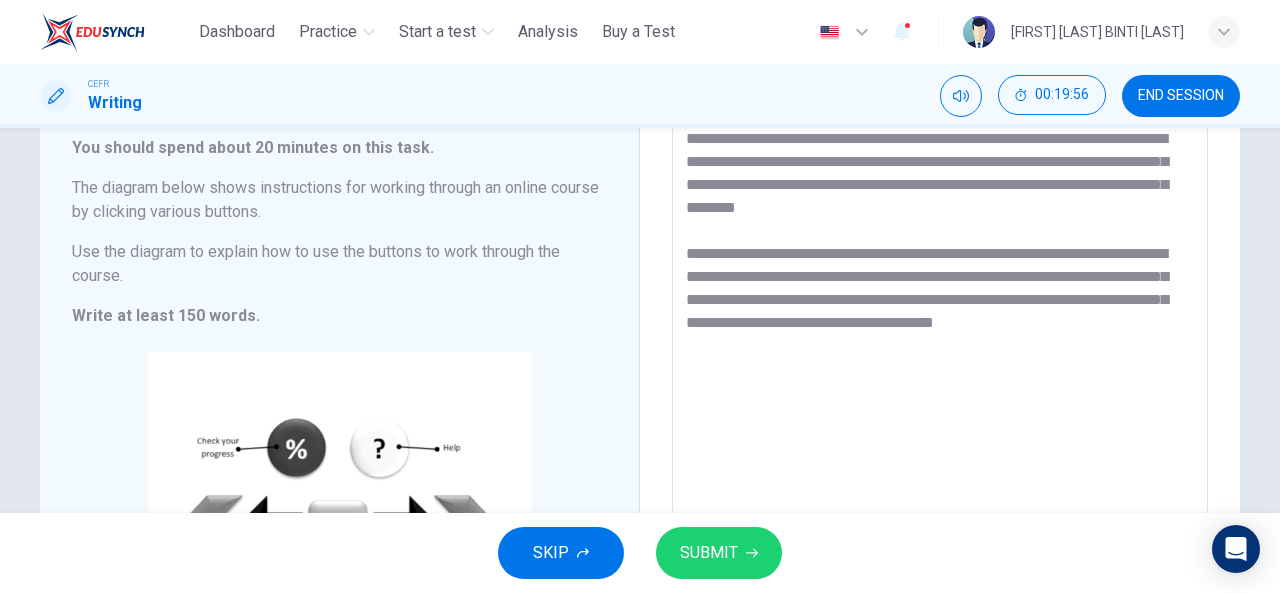 drag, startPoint x: 846, startPoint y: 254, endPoint x: 682, endPoint y: 255, distance: 164.00305 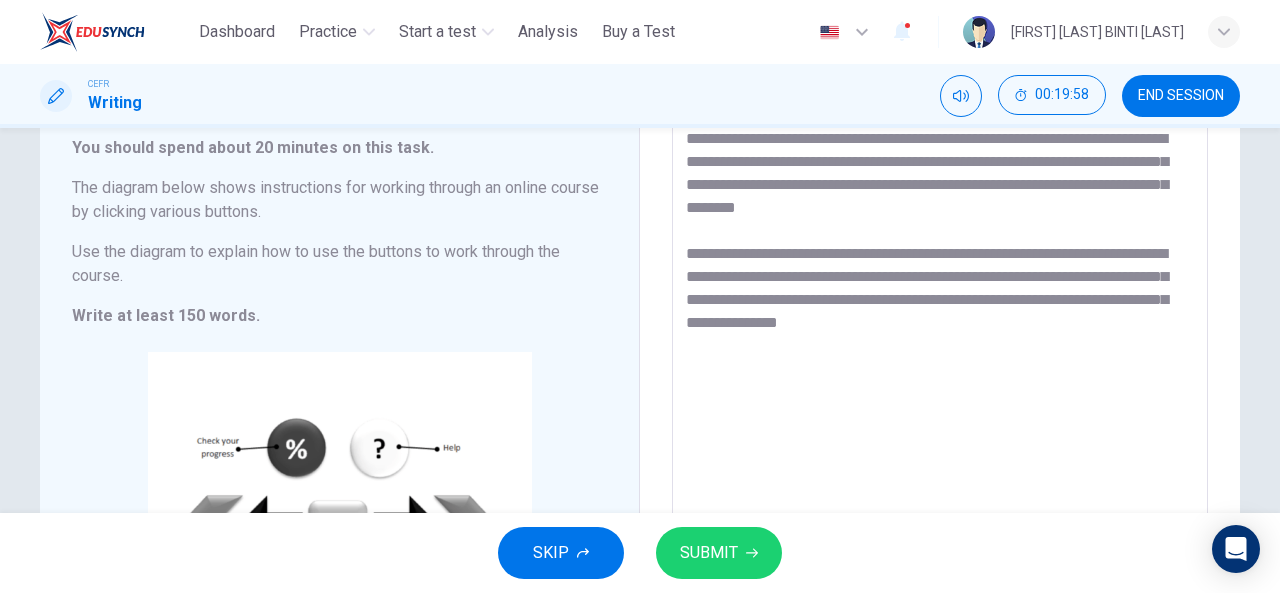 click on "**********" at bounding box center (940, 406) 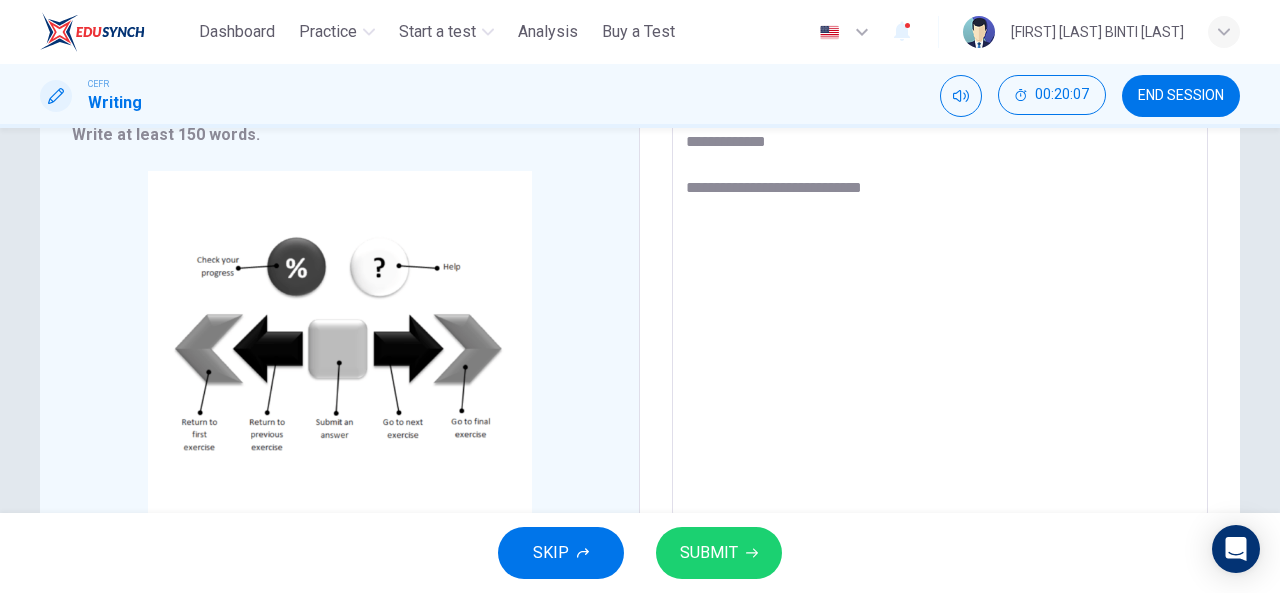 scroll, scrollTop: 328, scrollLeft: 0, axis: vertical 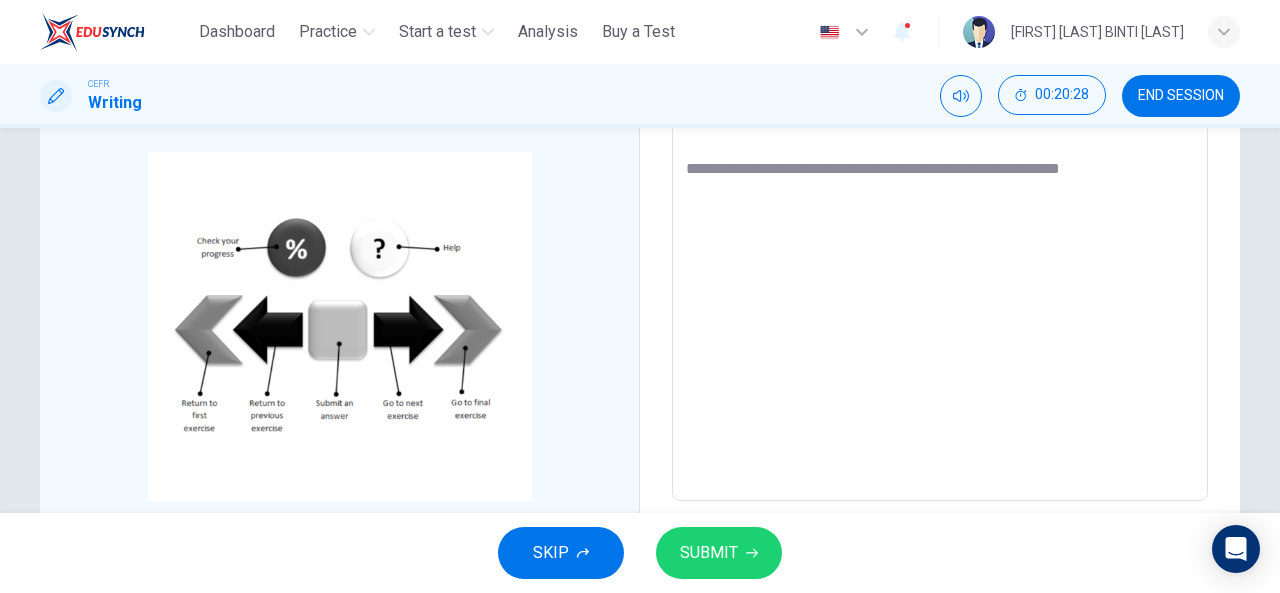 click on "**********" at bounding box center [940, 206] 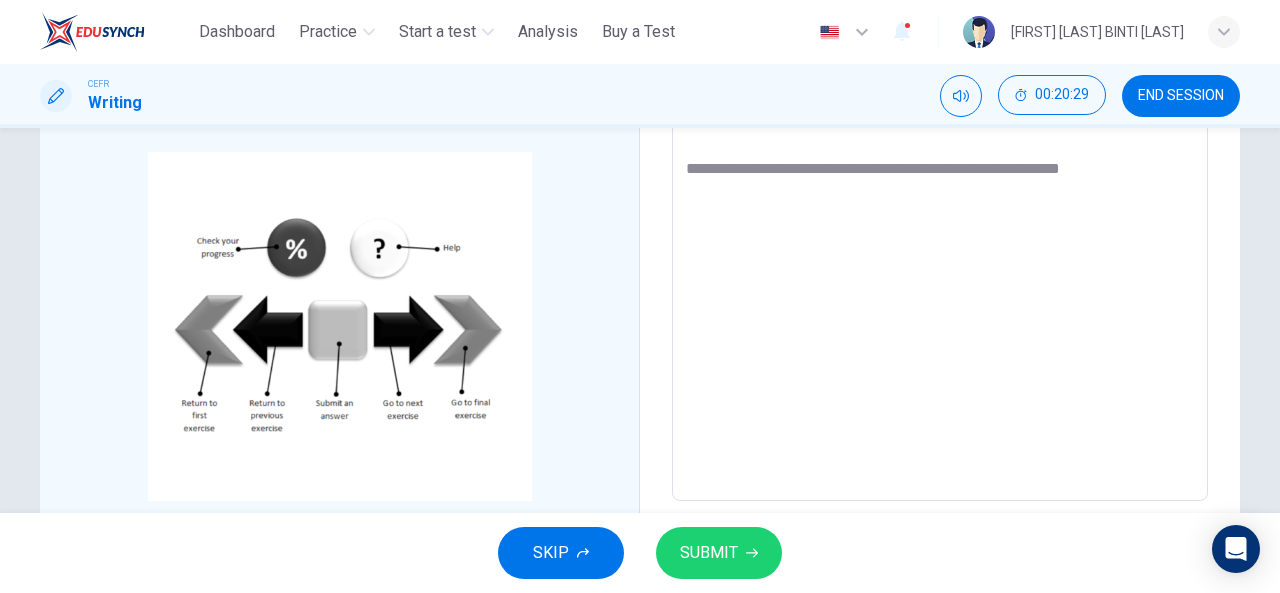 click on "**********" at bounding box center [940, 206] 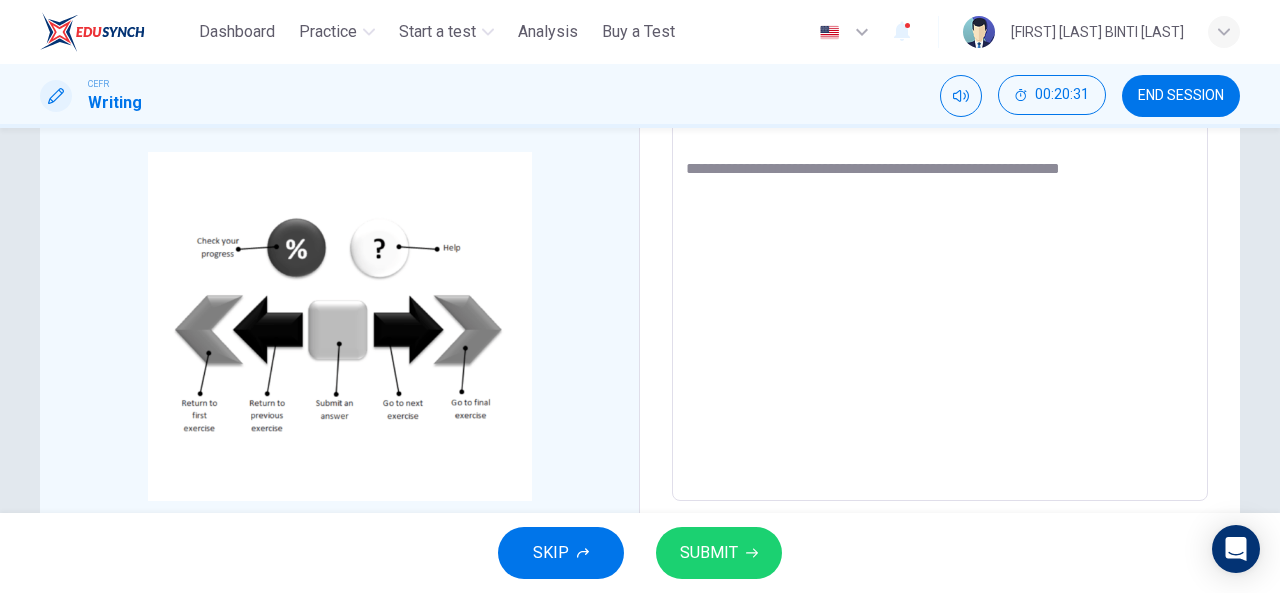 drag, startPoint x: 892, startPoint y: 173, endPoint x: 682, endPoint y: 172, distance: 210.00238 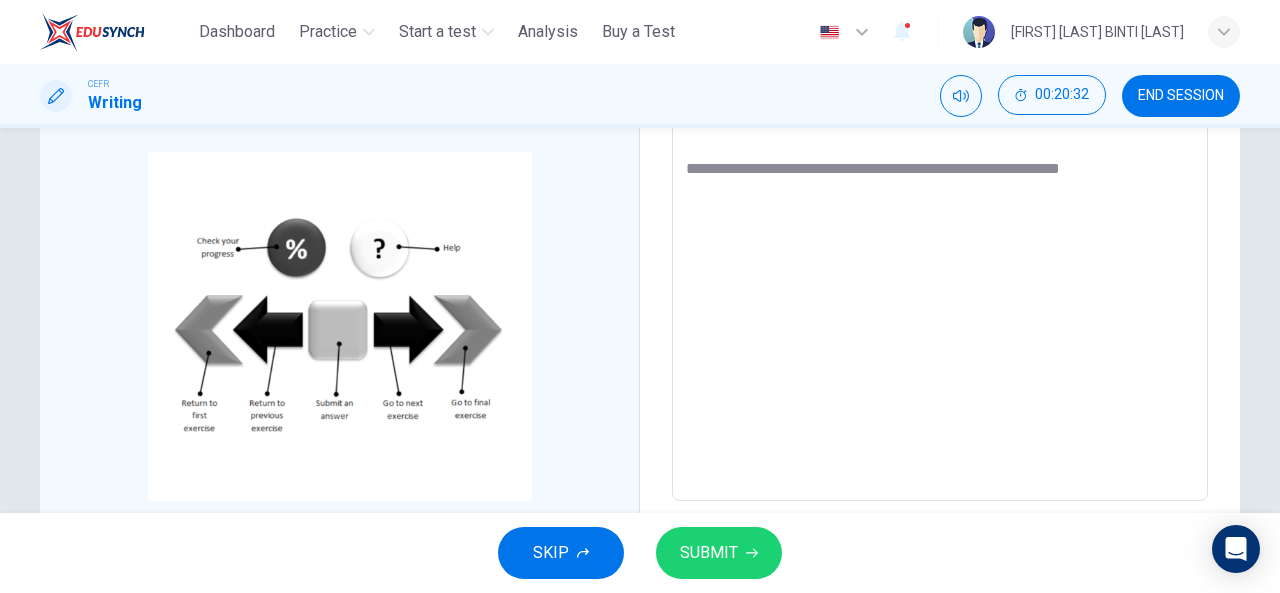 click on "**********" at bounding box center [940, 206] 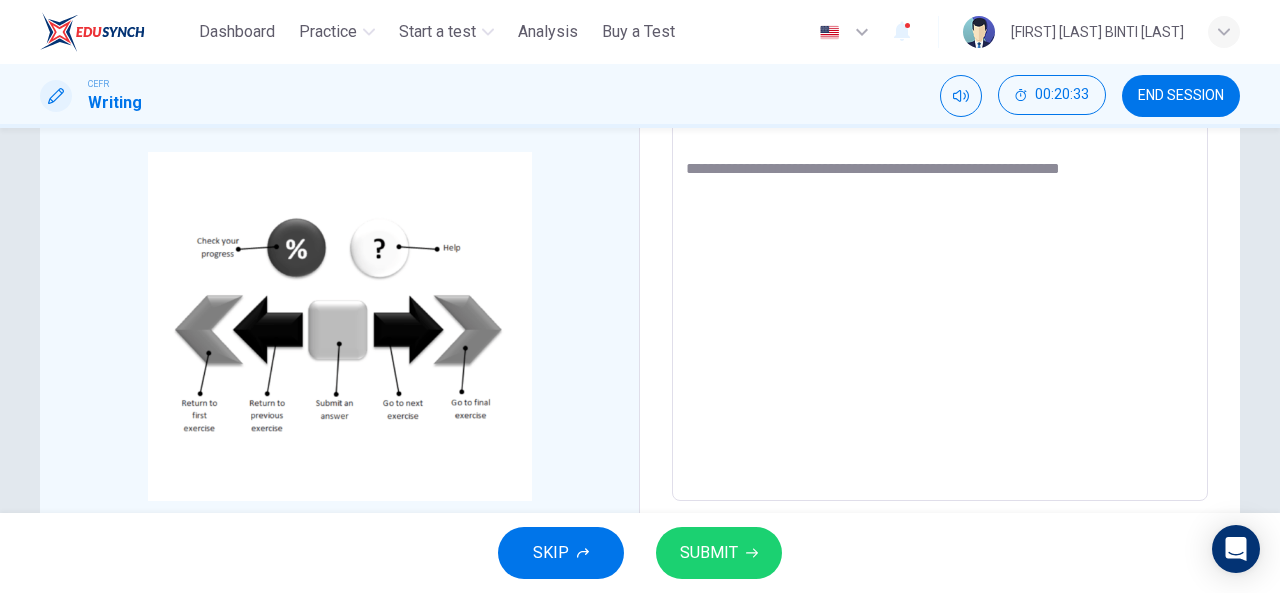 click on "**********" at bounding box center (940, 206) 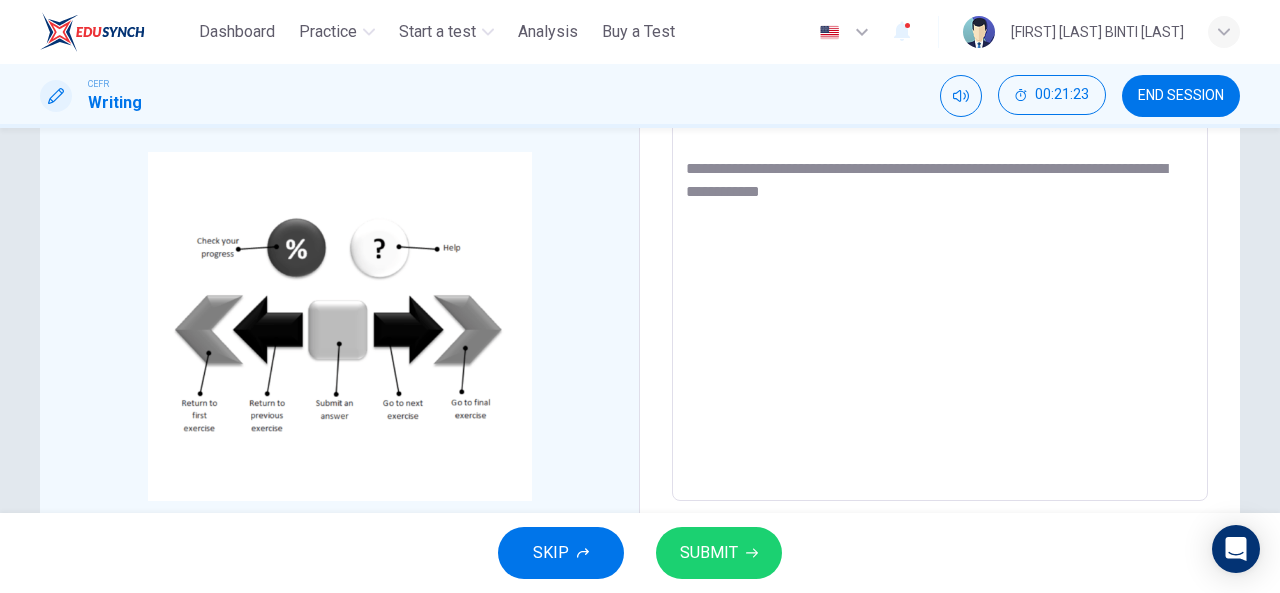 click on "**********" at bounding box center (940, 206) 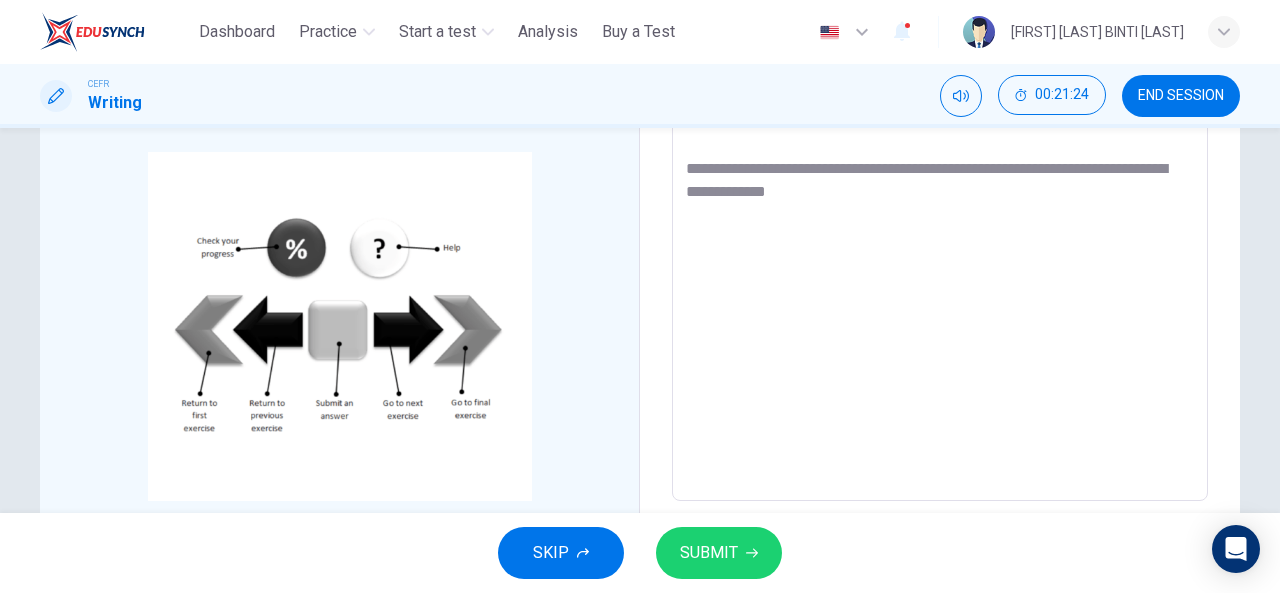 click on "**********" at bounding box center (940, 206) 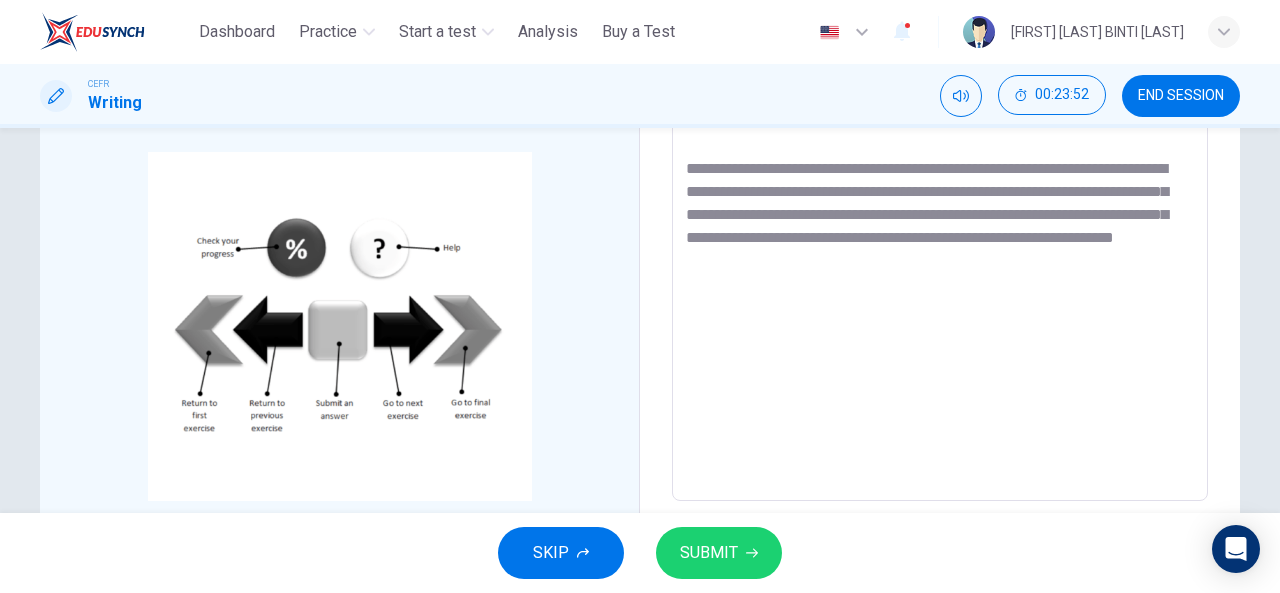 drag, startPoint x: 868, startPoint y: 263, endPoint x: 838, endPoint y: 263, distance: 30 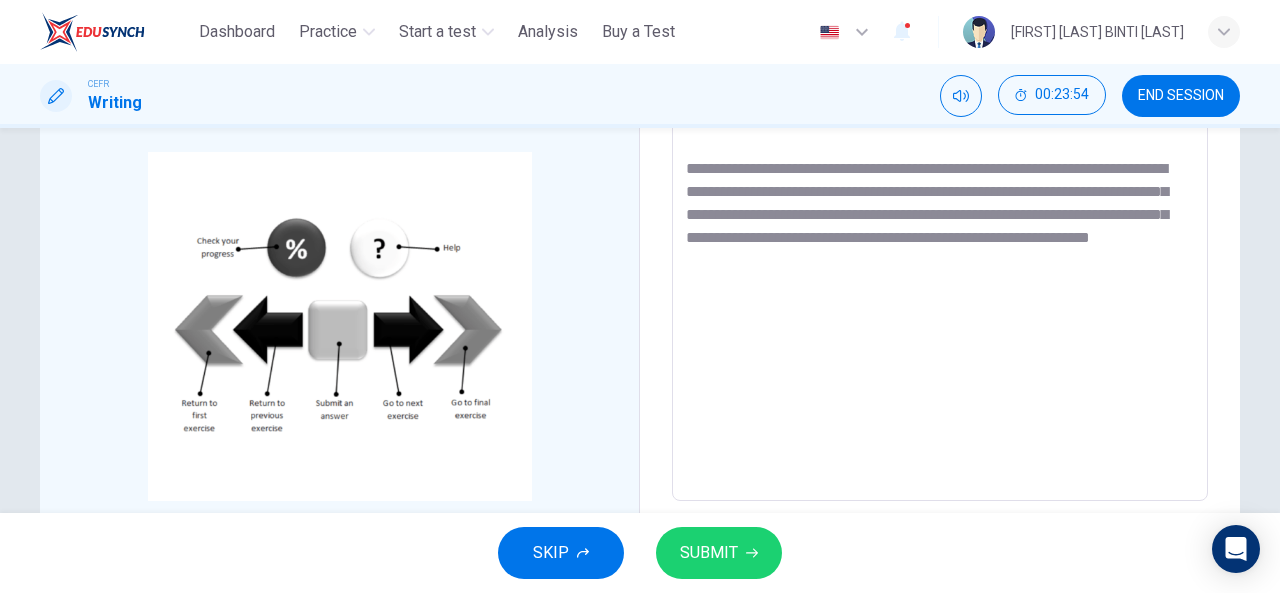 click on "**********" at bounding box center [940, 206] 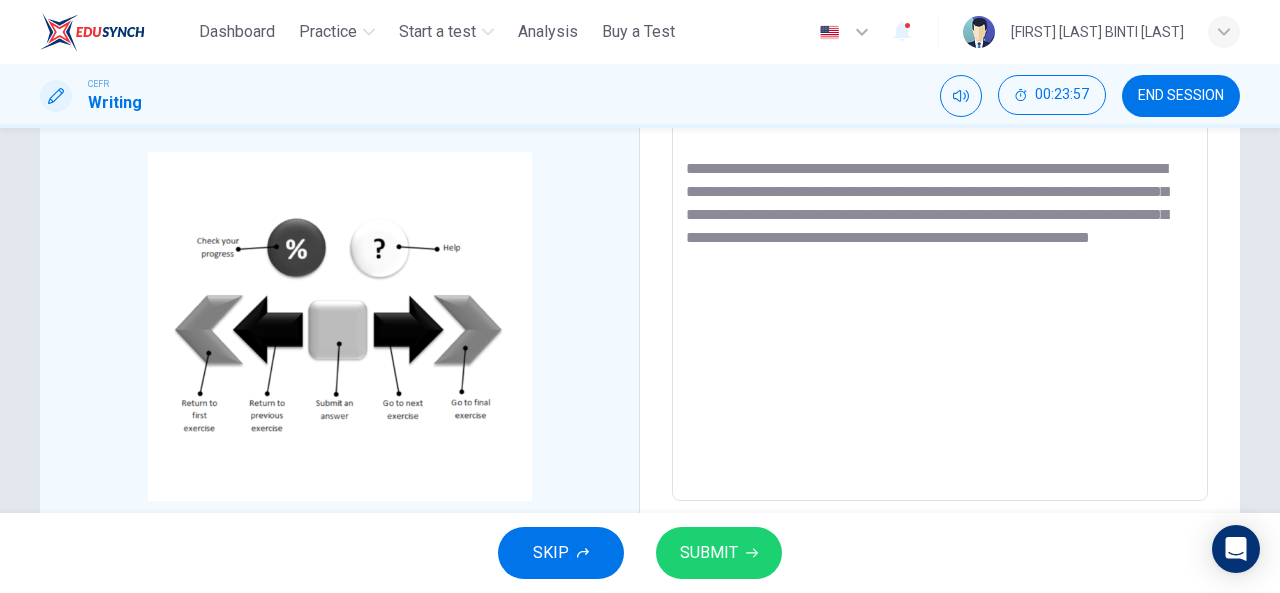 click on "**********" at bounding box center (940, 206) 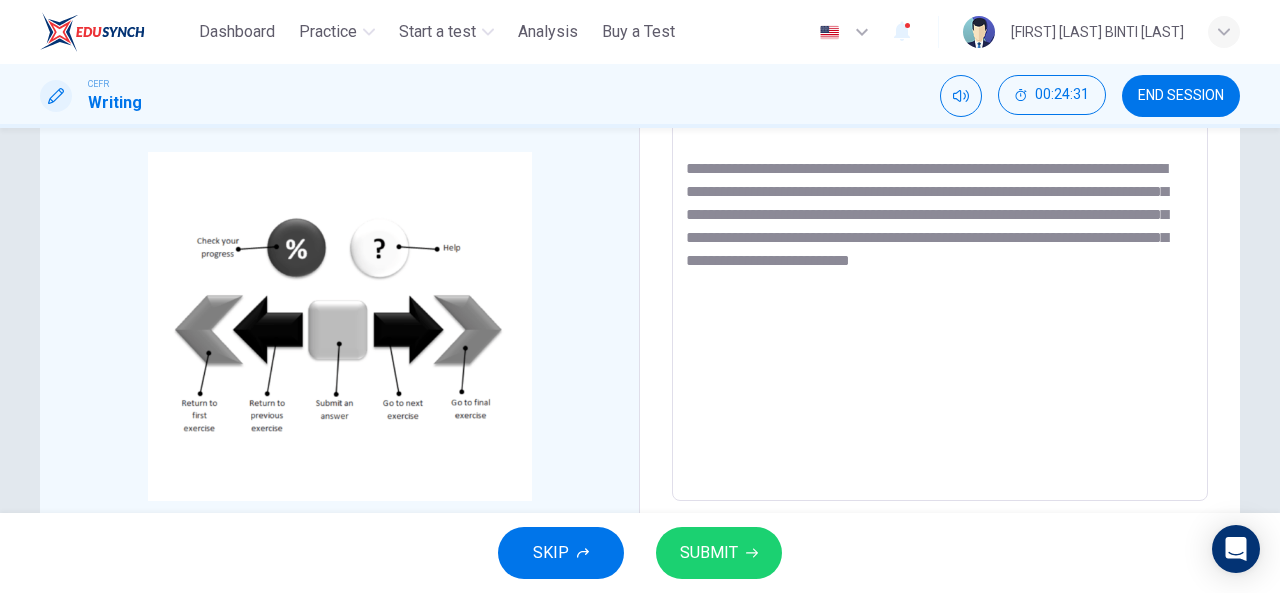 click on "**********" at bounding box center (940, 206) 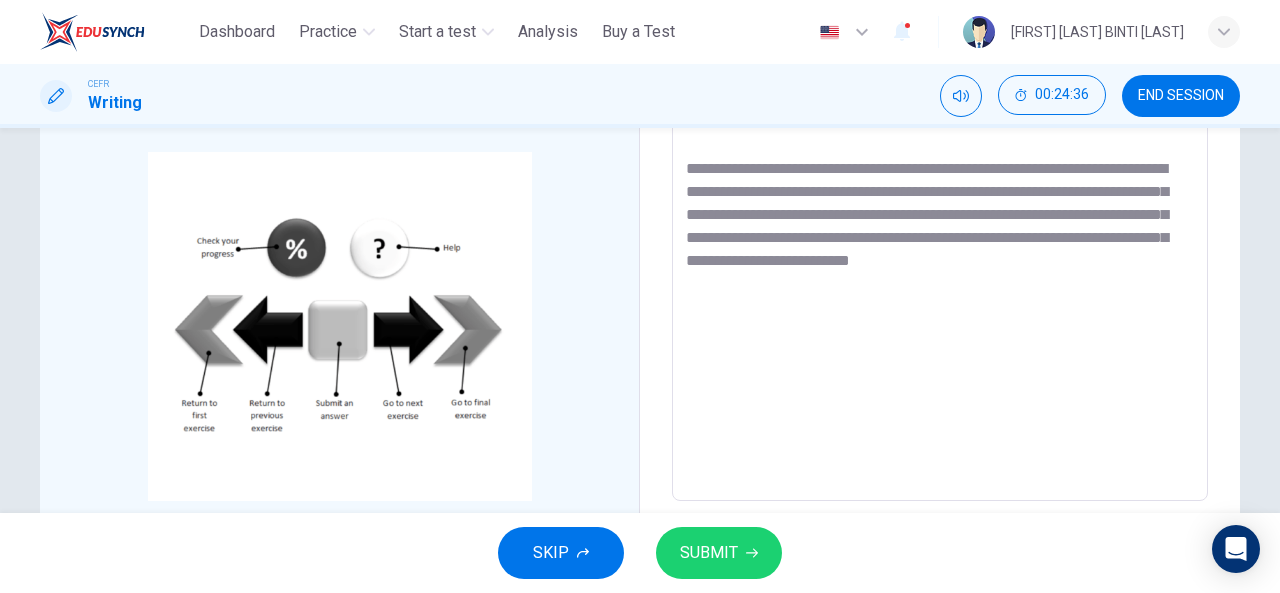 click on "**********" at bounding box center (940, 206) 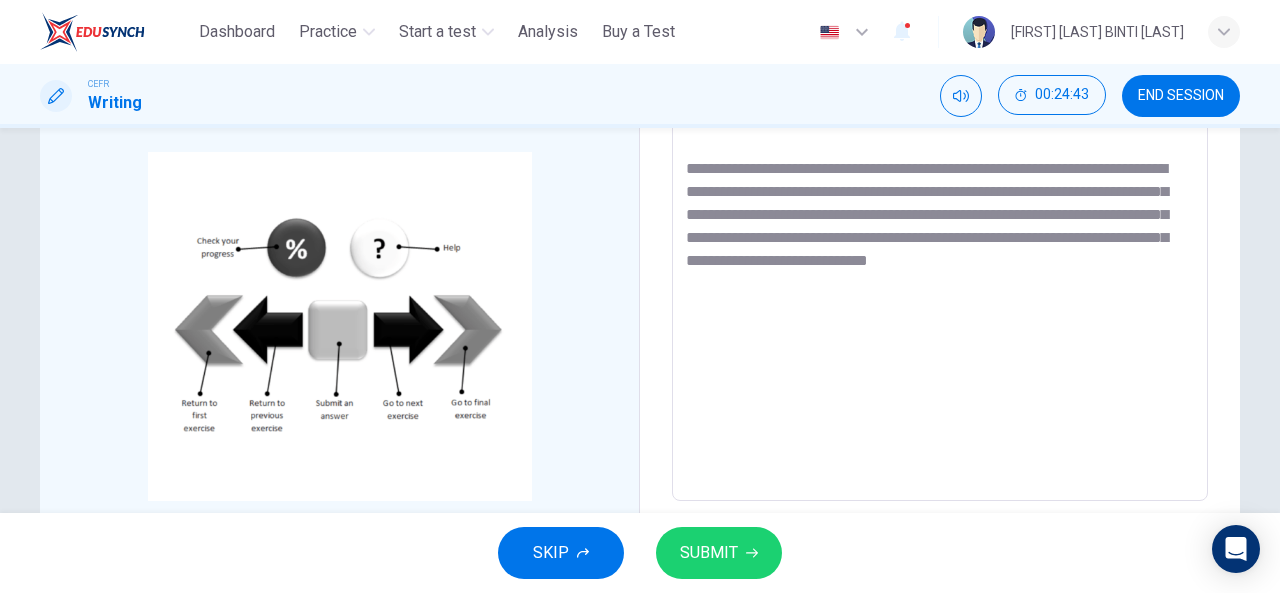 click on "**********" at bounding box center (940, 206) 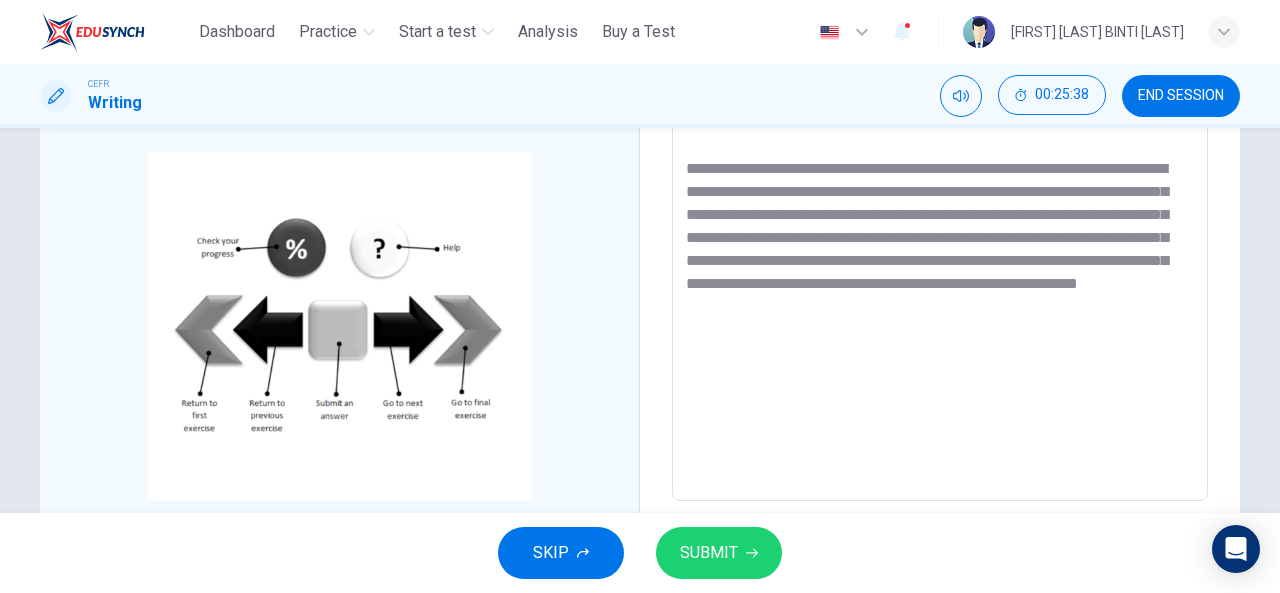 click on "**********" at bounding box center (940, 206) 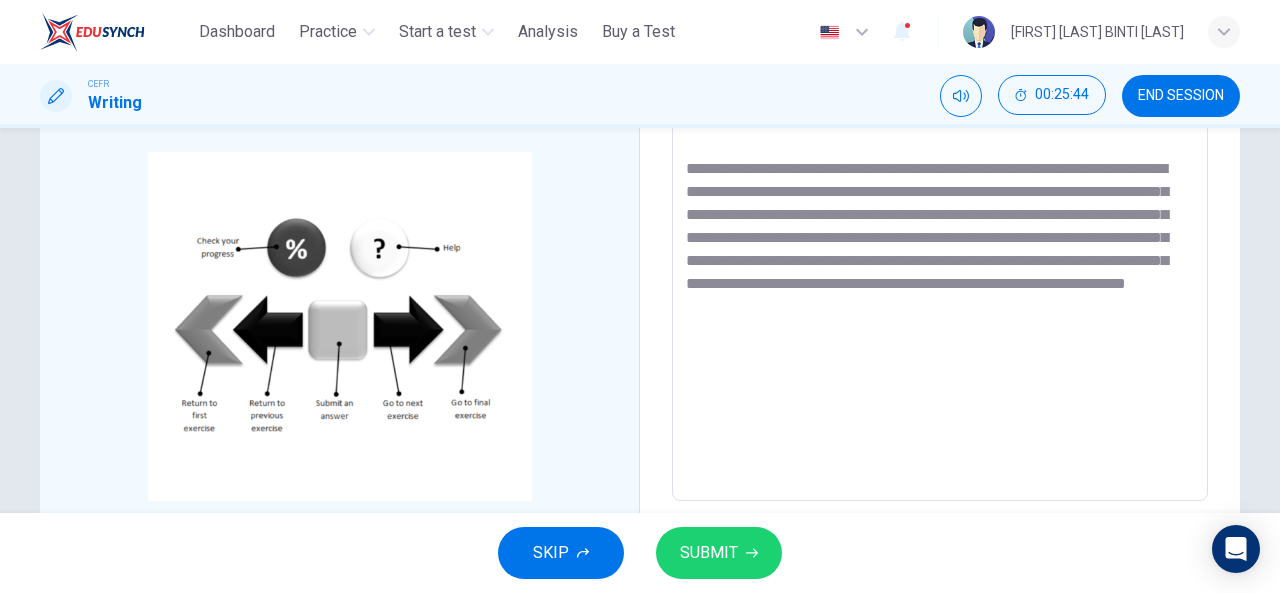 click on "**********" at bounding box center [940, 206] 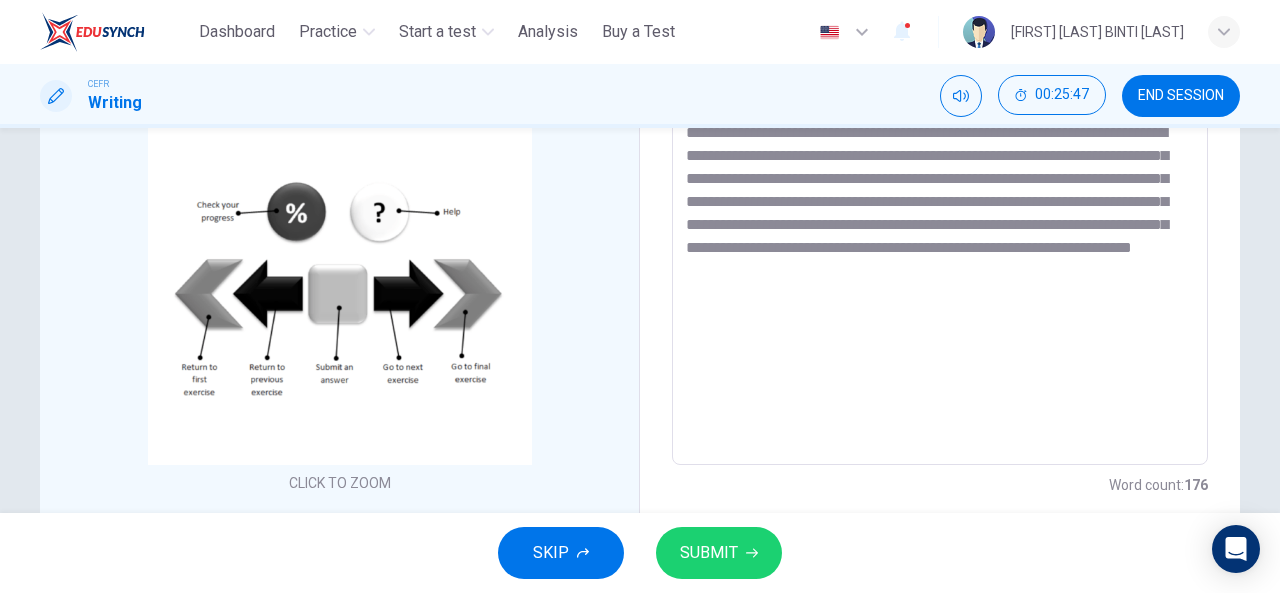 scroll, scrollTop: 428, scrollLeft: 0, axis: vertical 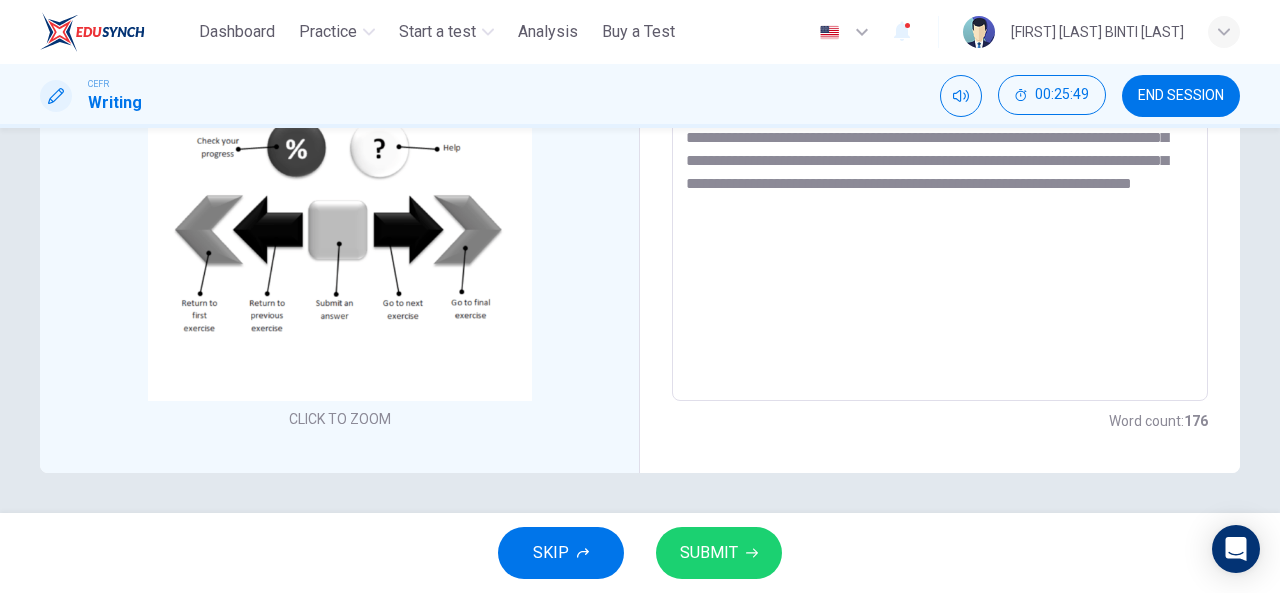 click on "**********" at bounding box center (940, 106) 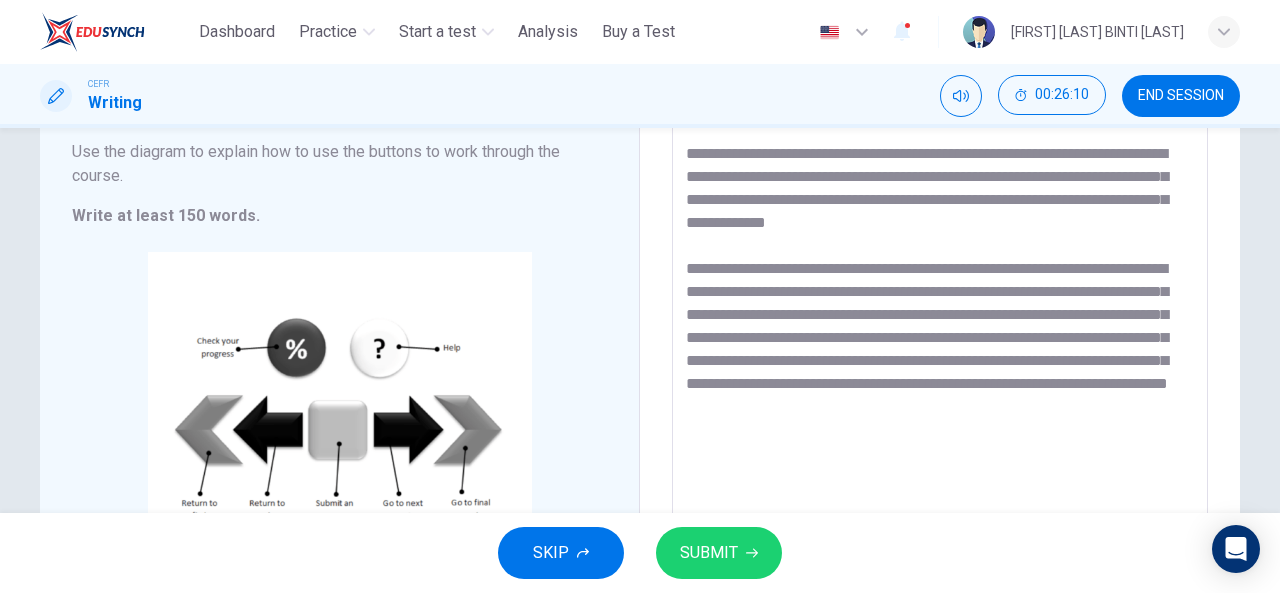 scroll, scrollTop: 328, scrollLeft: 0, axis: vertical 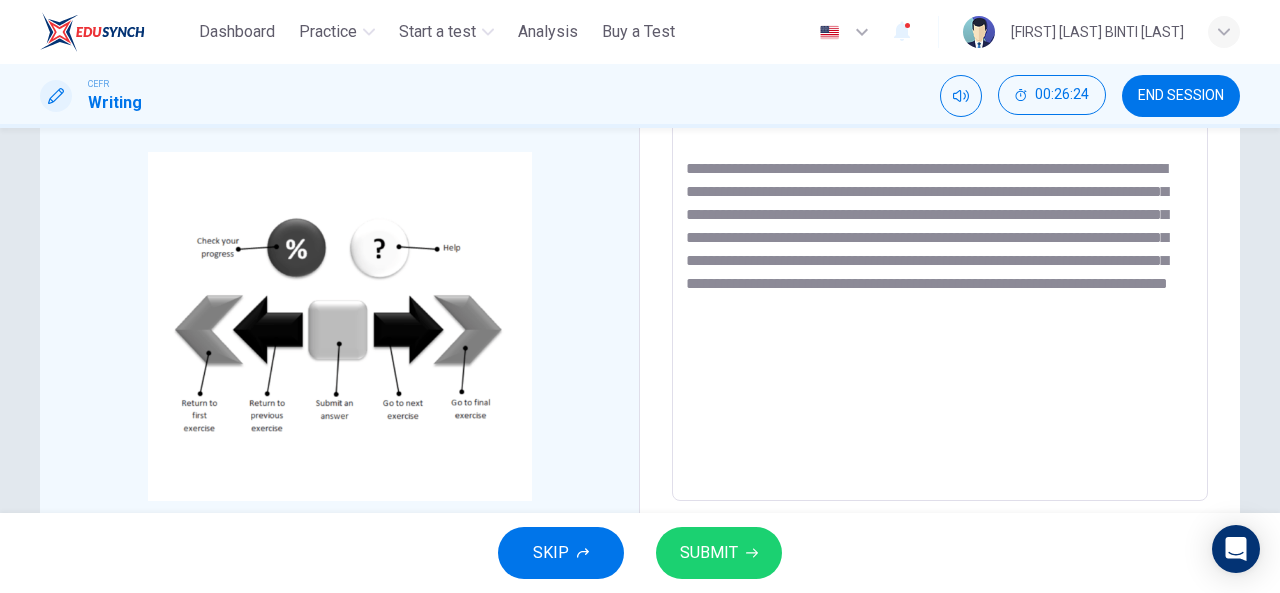 click on "**********" at bounding box center (940, 206) 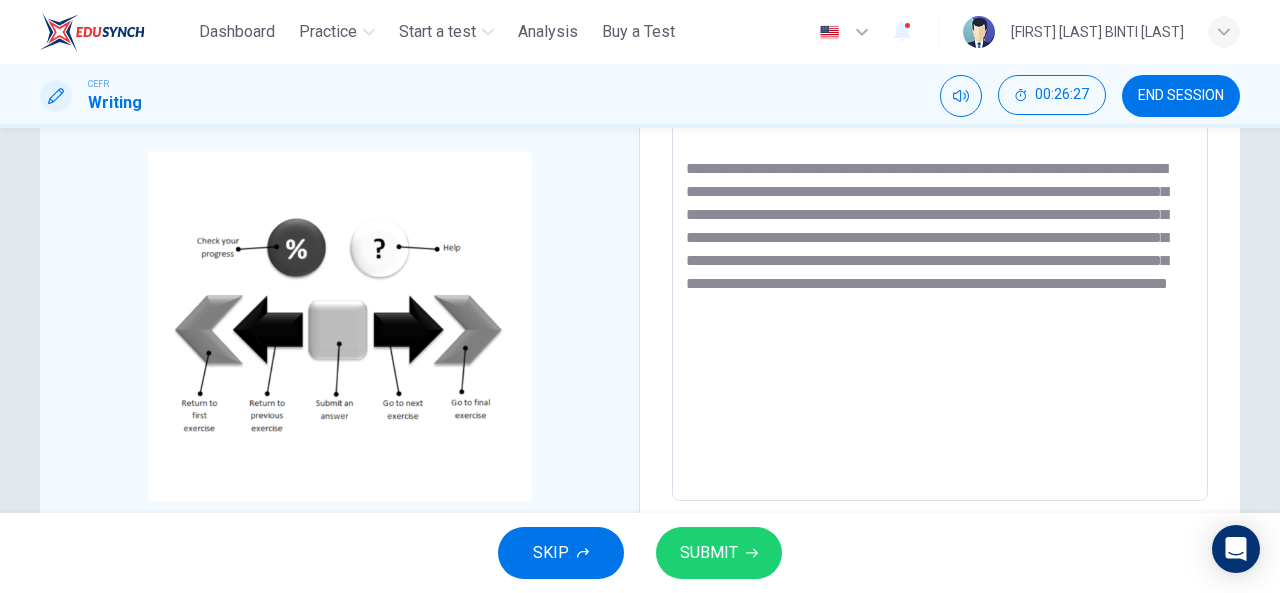 drag, startPoint x: 1127, startPoint y: 171, endPoint x: 1175, endPoint y: 175, distance: 48.166378 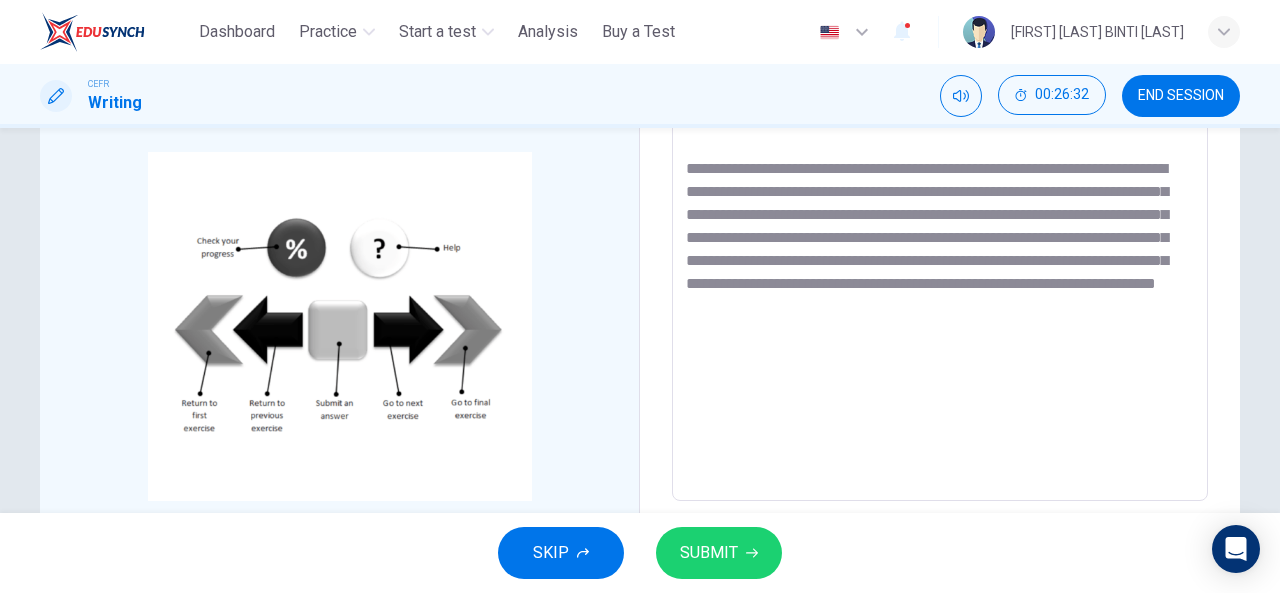 click on "**********" at bounding box center [940, 206] 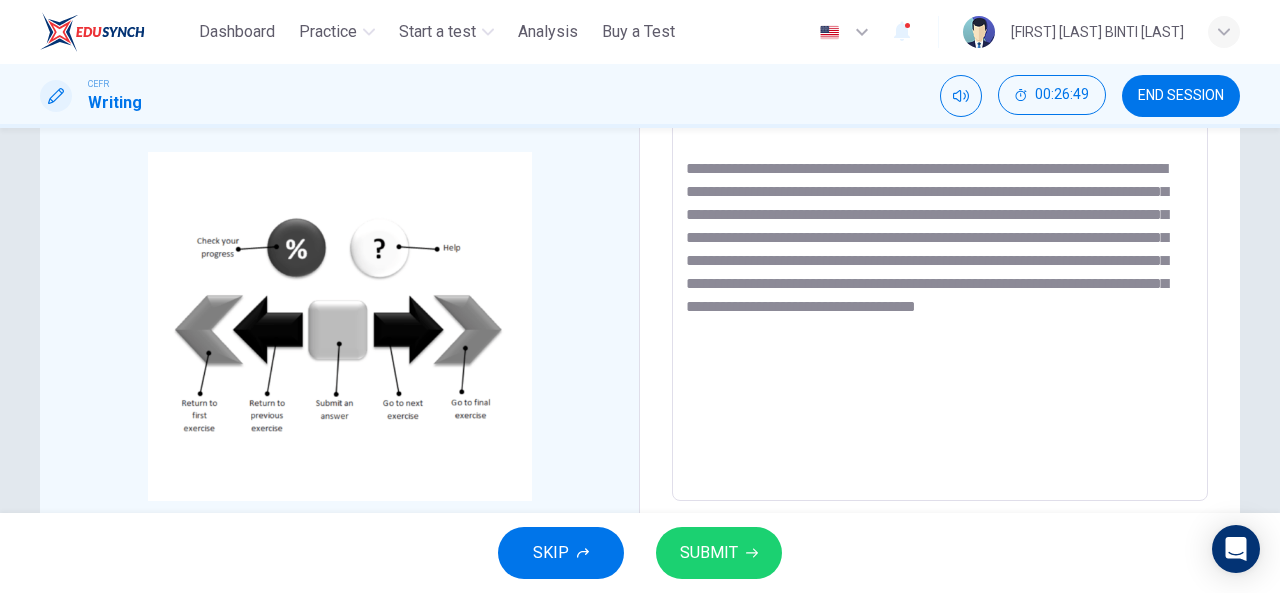 click on "**********" at bounding box center (940, 206) 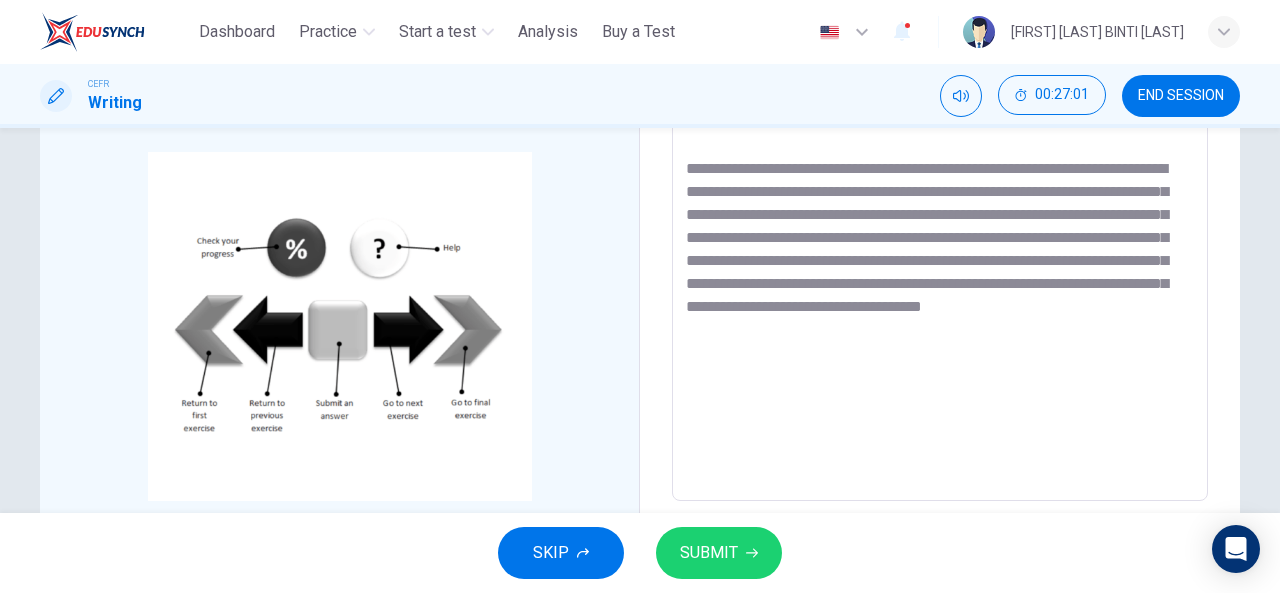 click at bounding box center (940, 206) 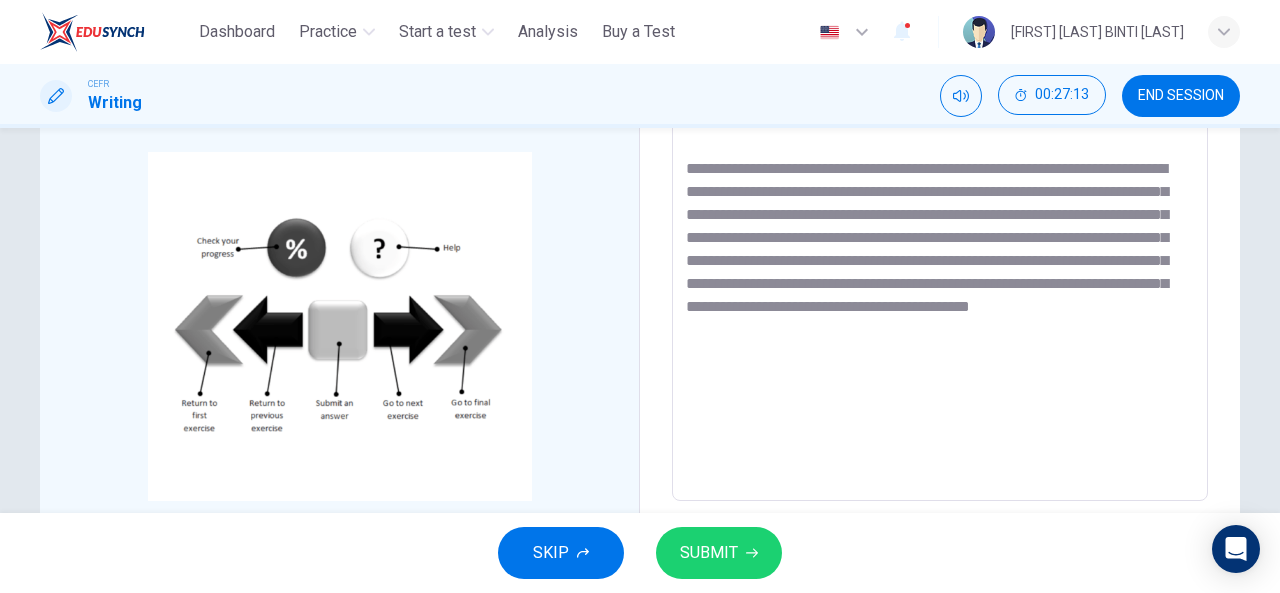 click at bounding box center [940, 206] 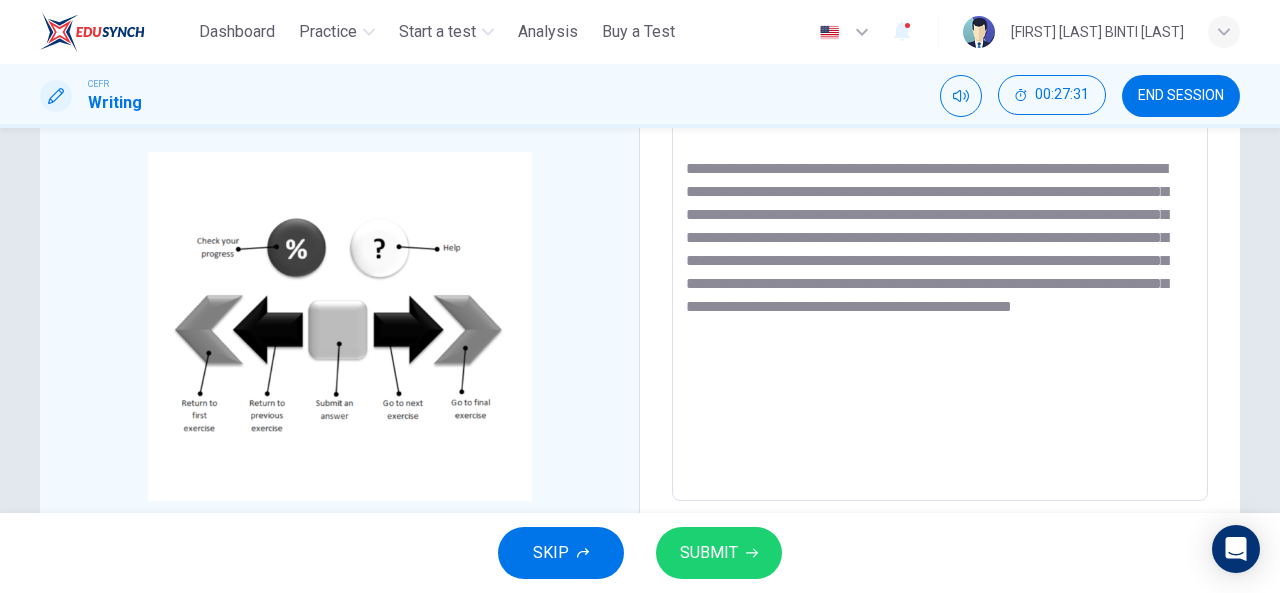 drag, startPoint x: 864, startPoint y: 260, endPoint x: 726, endPoint y: 264, distance: 138.05795 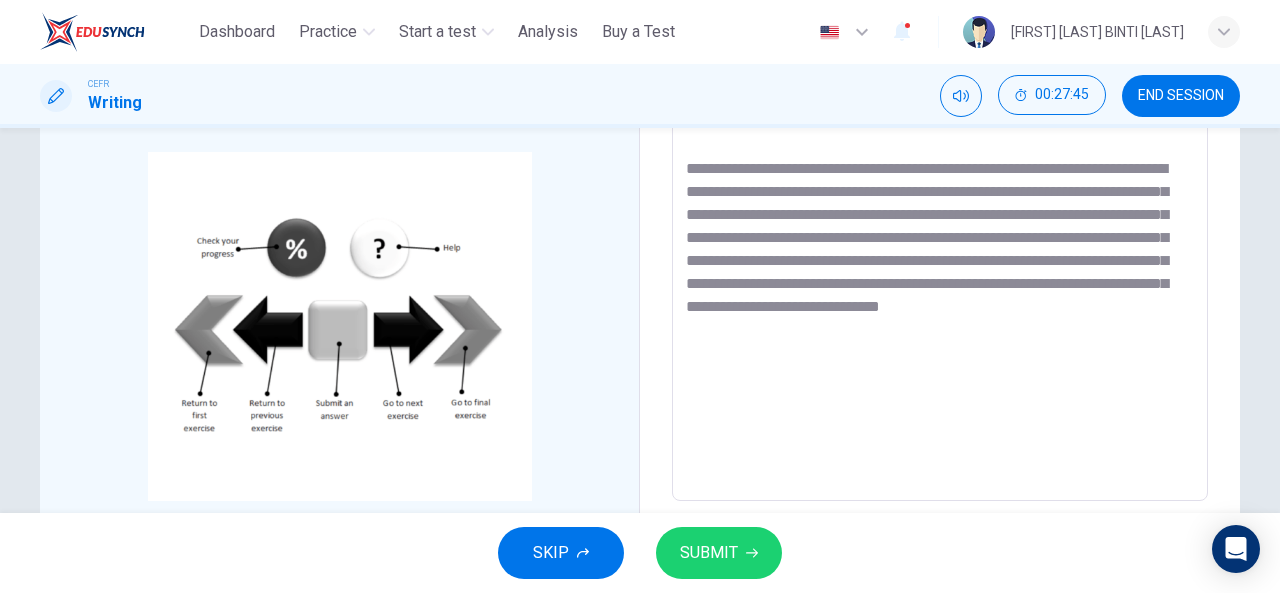 drag, startPoint x: 1145, startPoint y: 263, endPoint x: 1171, endPoint y: 262, distance: 26.019224 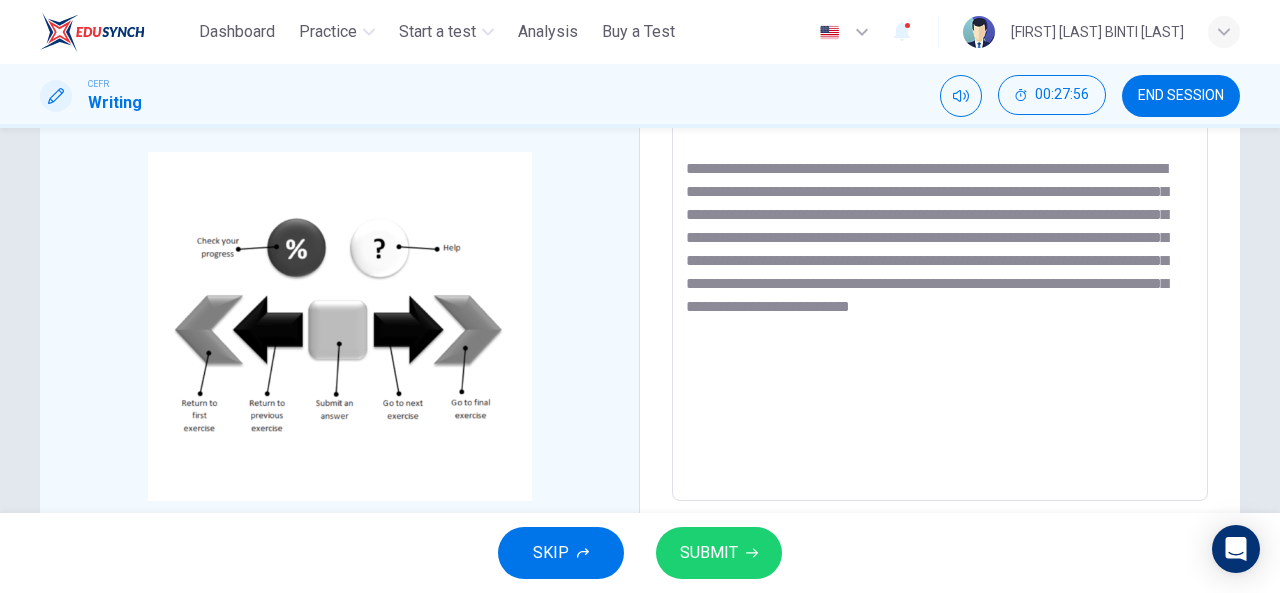 drag, startPoint x: 682, startPoint y: 285, endPoint x: 712, endPoint y: 283, distance: 30.066593 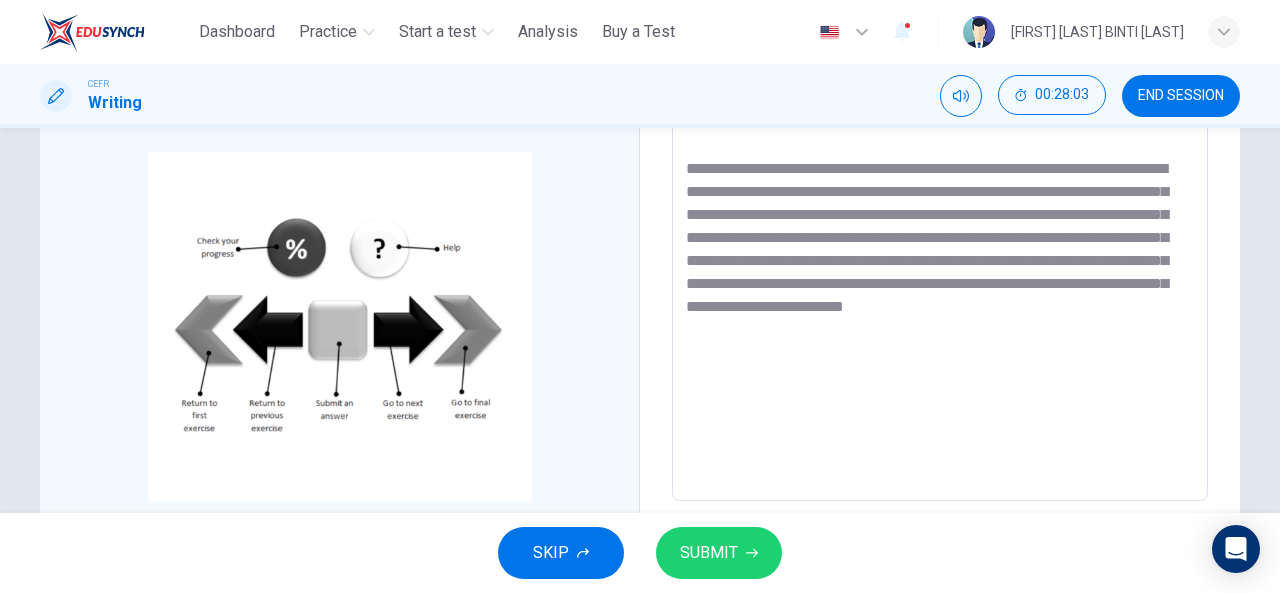 click on "**********" at bounding box center (940, 206) 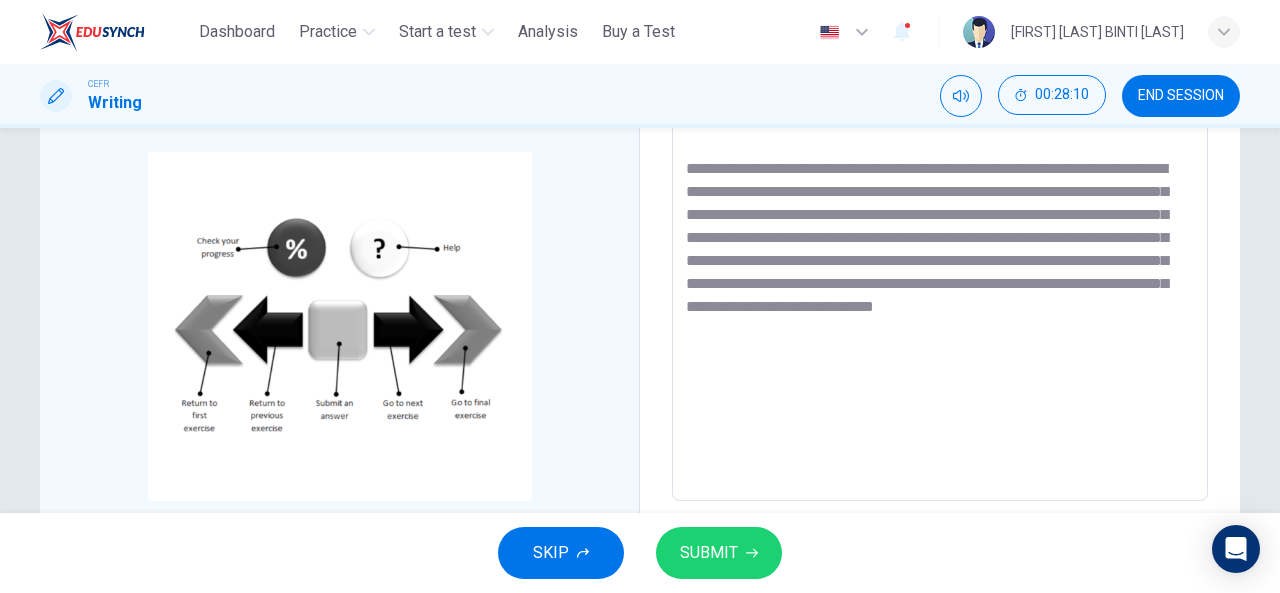 click on "**********" at bounding box center (940, 206) 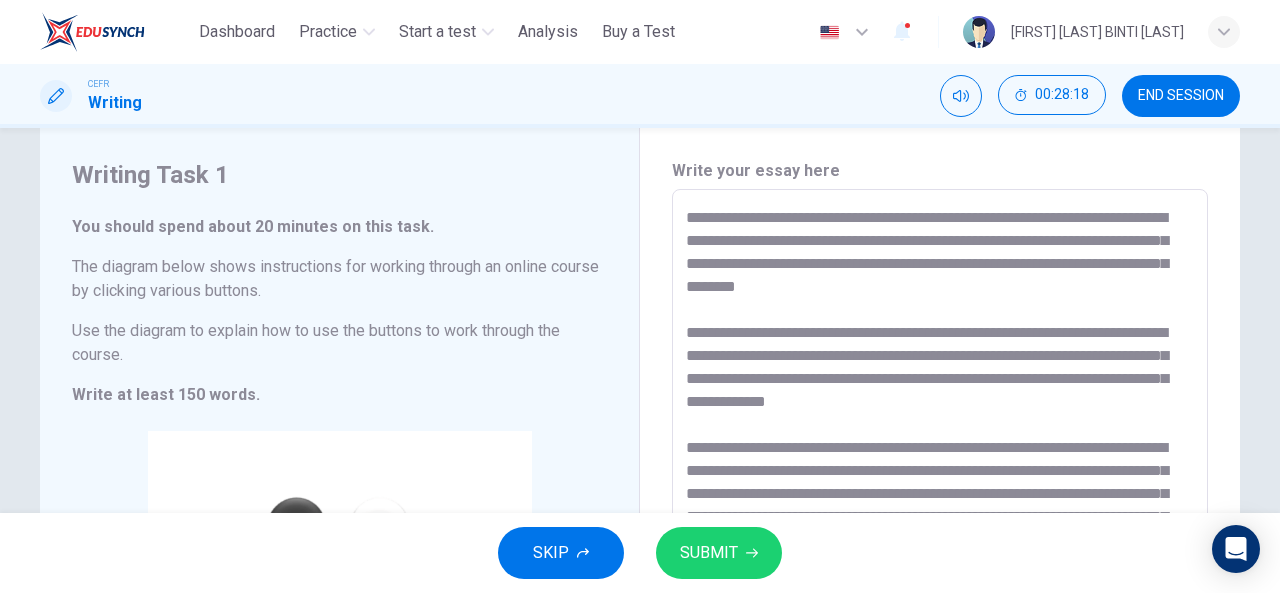 scroll, scrollTop: 52, scrollLeft: 0, axis: vertical 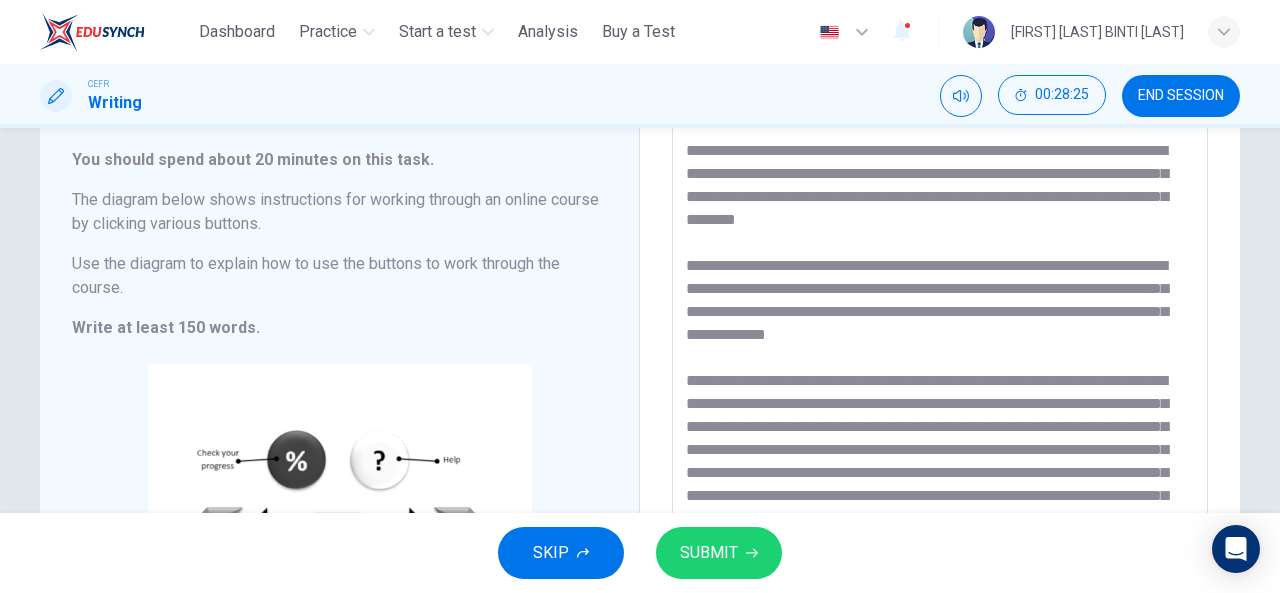 drag, startPoint x: 824, startPoint y: 197, endPoint x: 968, endPoint y: 215, distance: 145.12064 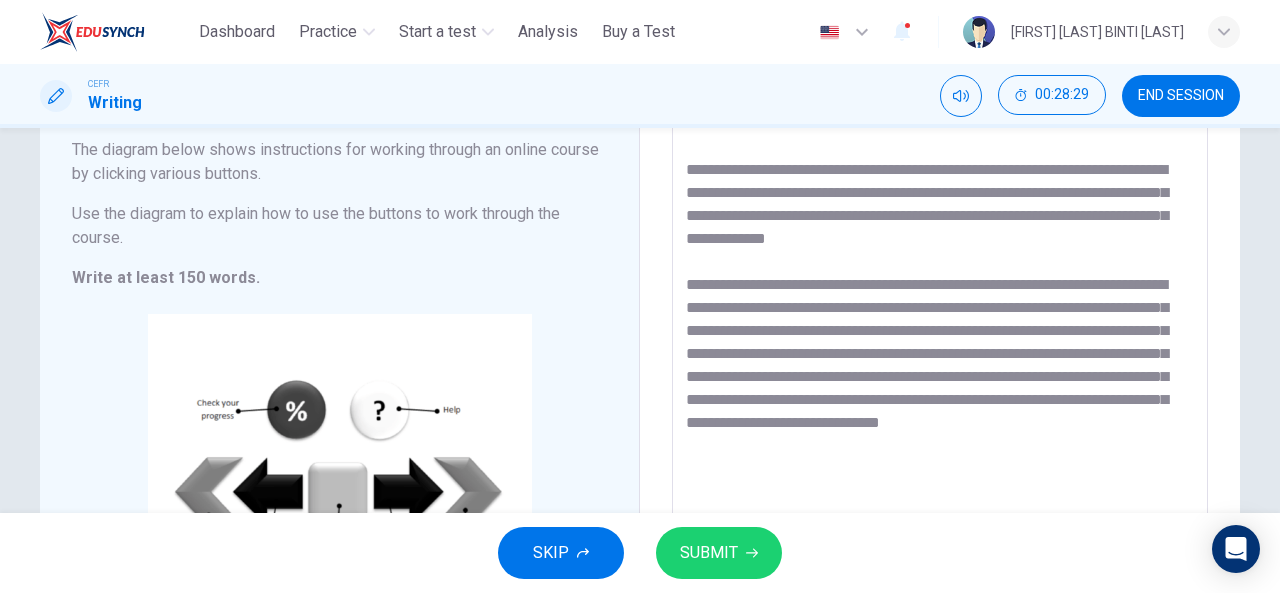 scroll, scrollTop: 162, scrollLeft: 0, axis: vertical 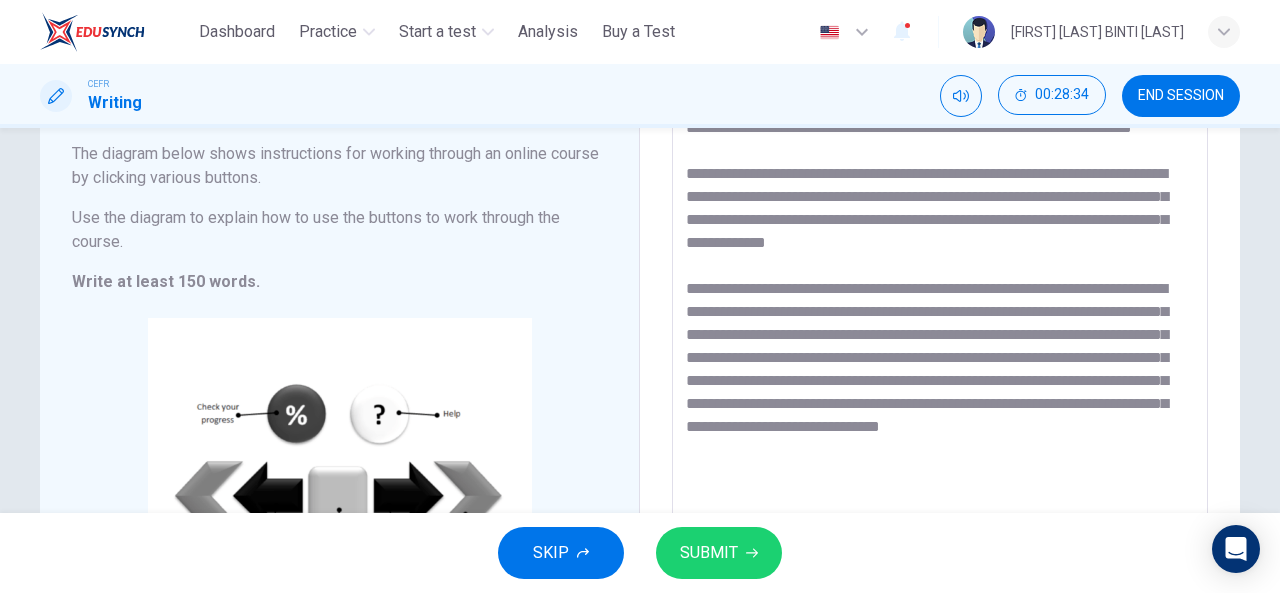 drag, startPoint x: 715, startPoint y: 224, endPoint x: 684, endPoint y: 222, distance: 31.06445 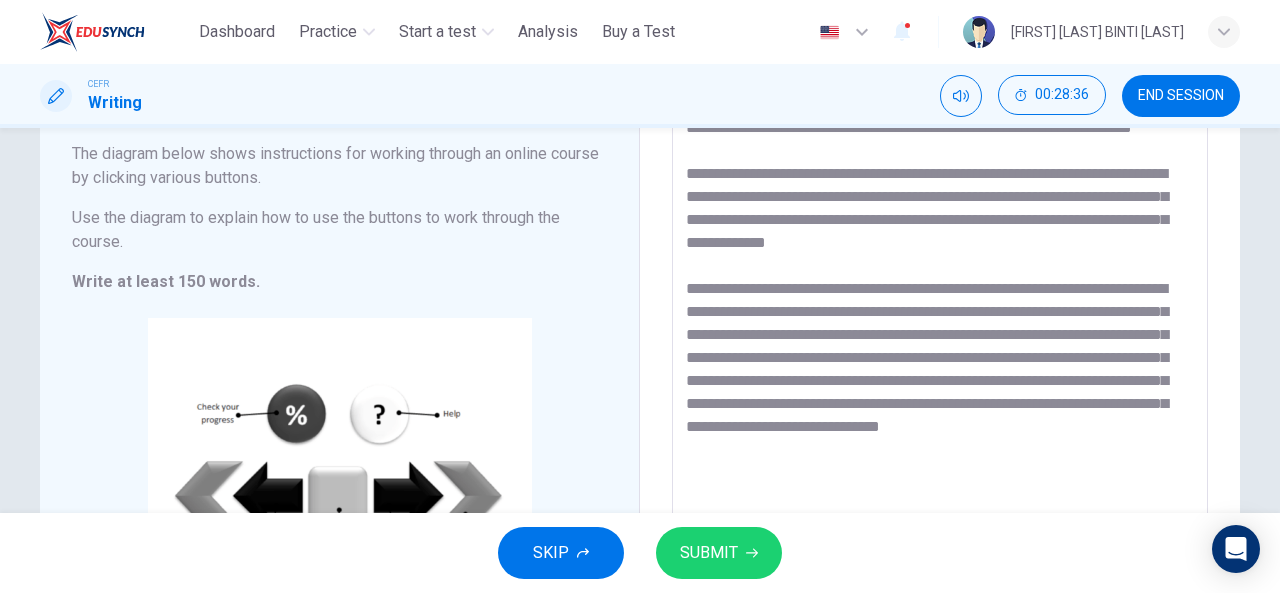 drag, startPoint x: 714, startPoint y: 225, endPoint x: 682, endPoint y: 225, distance: 32 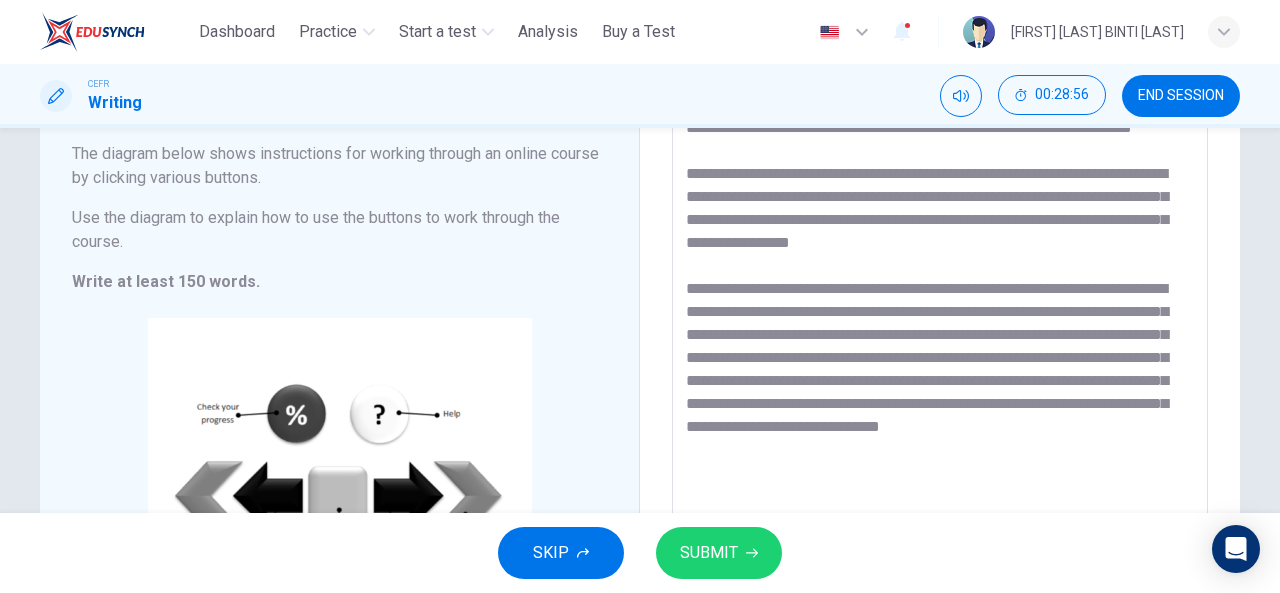 click on "**********" at bounding box center [940, 372] 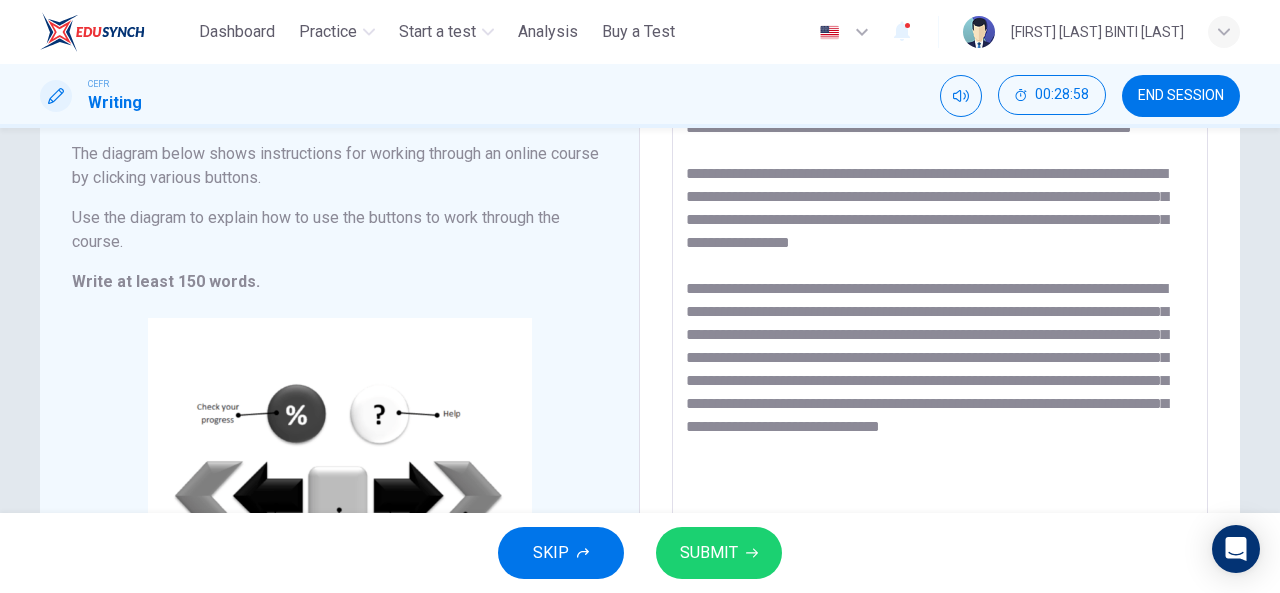 drag, startPoint x: 934, startPoint y: 243, endPoint x: 976, endPoint y: 243, distance: 42 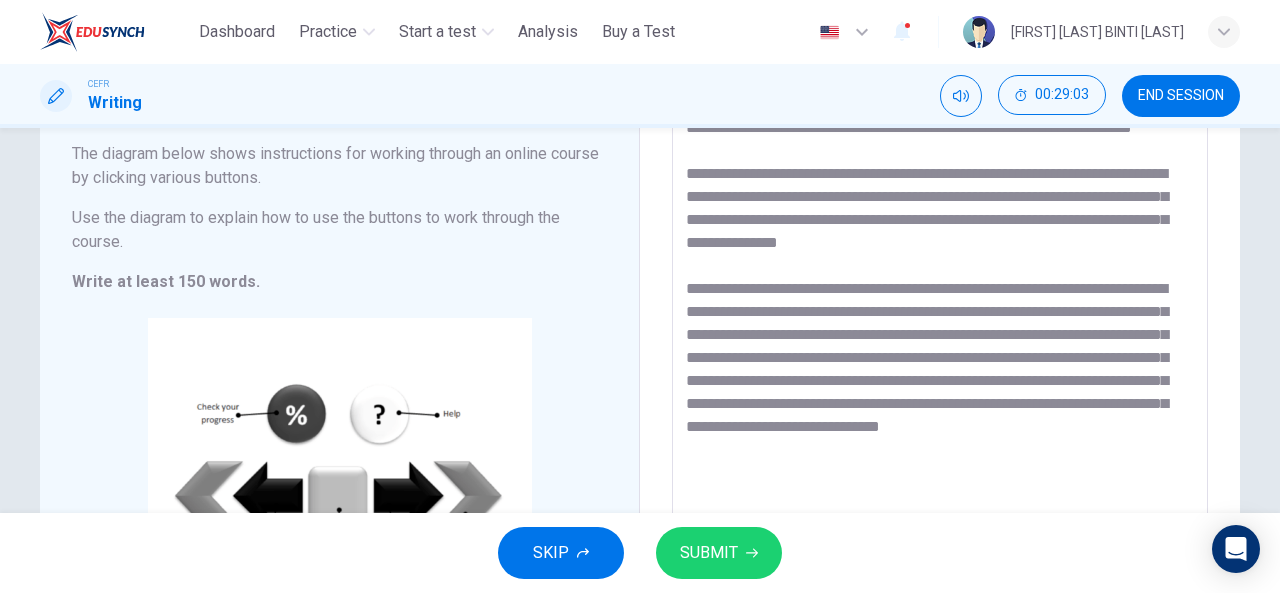 drag, startPoint x: 962, startPoint y: 249, endPoint x: 992, endPoint y: 242, distance: 30.805843 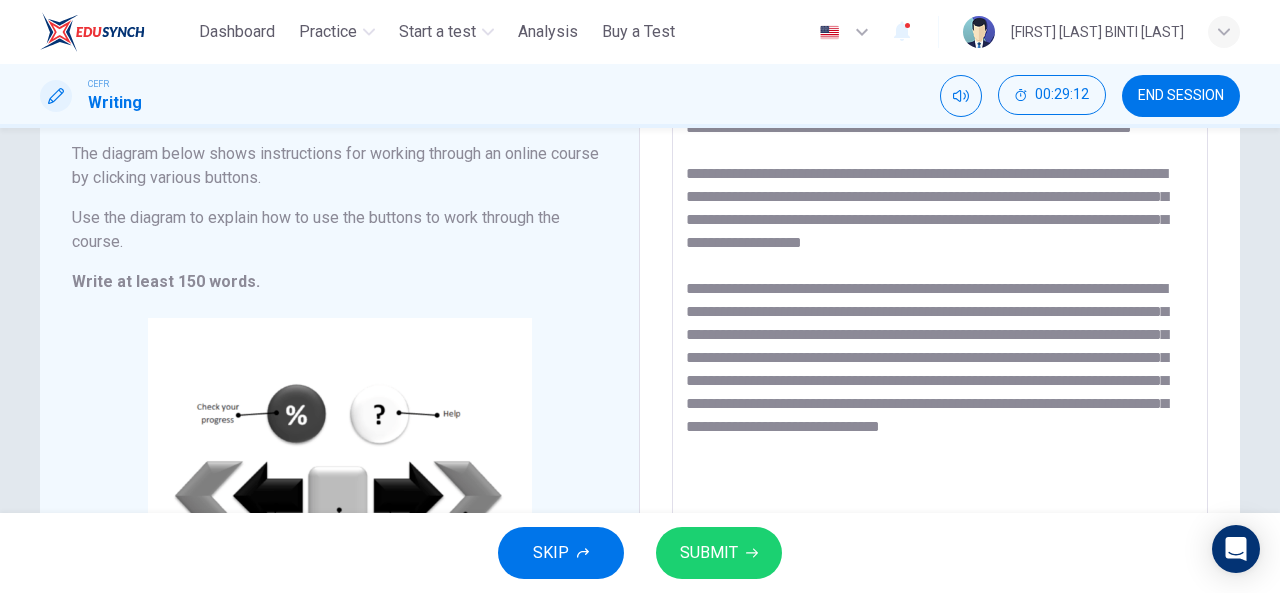 click on "**********" at bounding box center [940, 372] 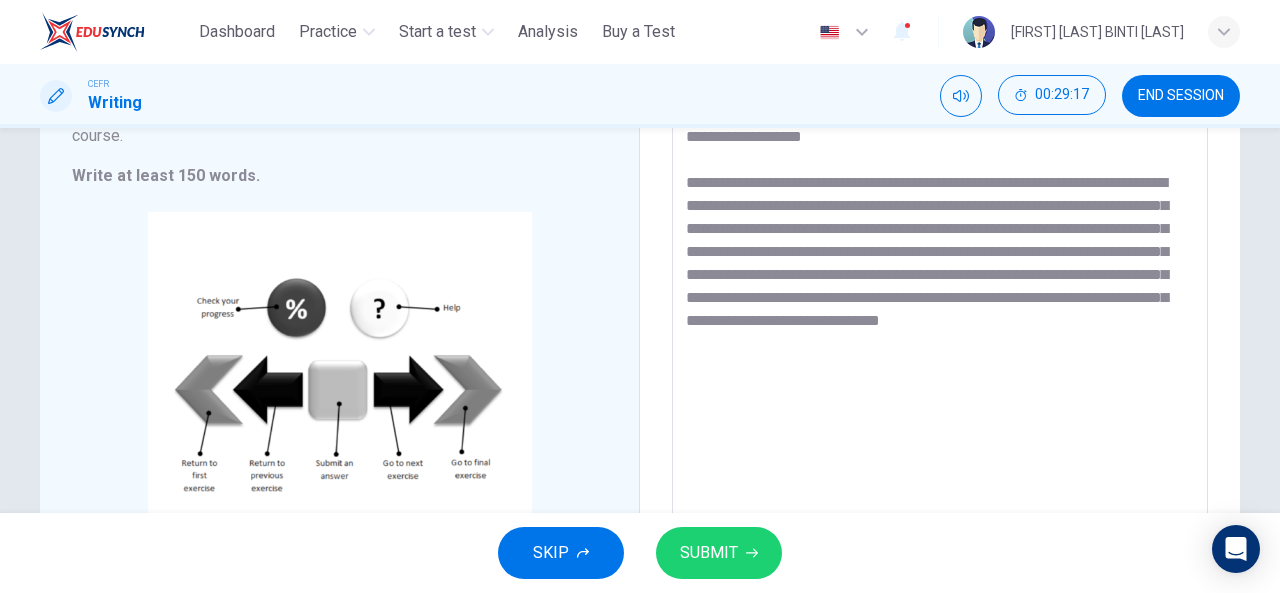 scroll, scrollTop: 269, scrollLeft: 0, axis: vertical 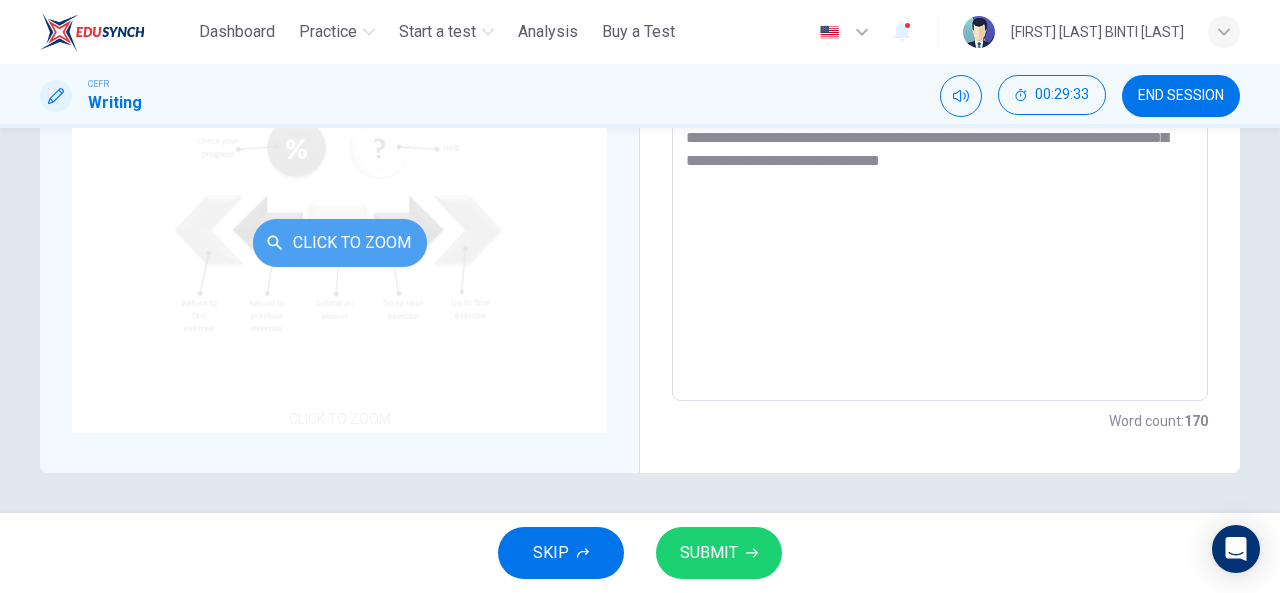 click on "Click to Zoom" at bounding box center [340, 243] 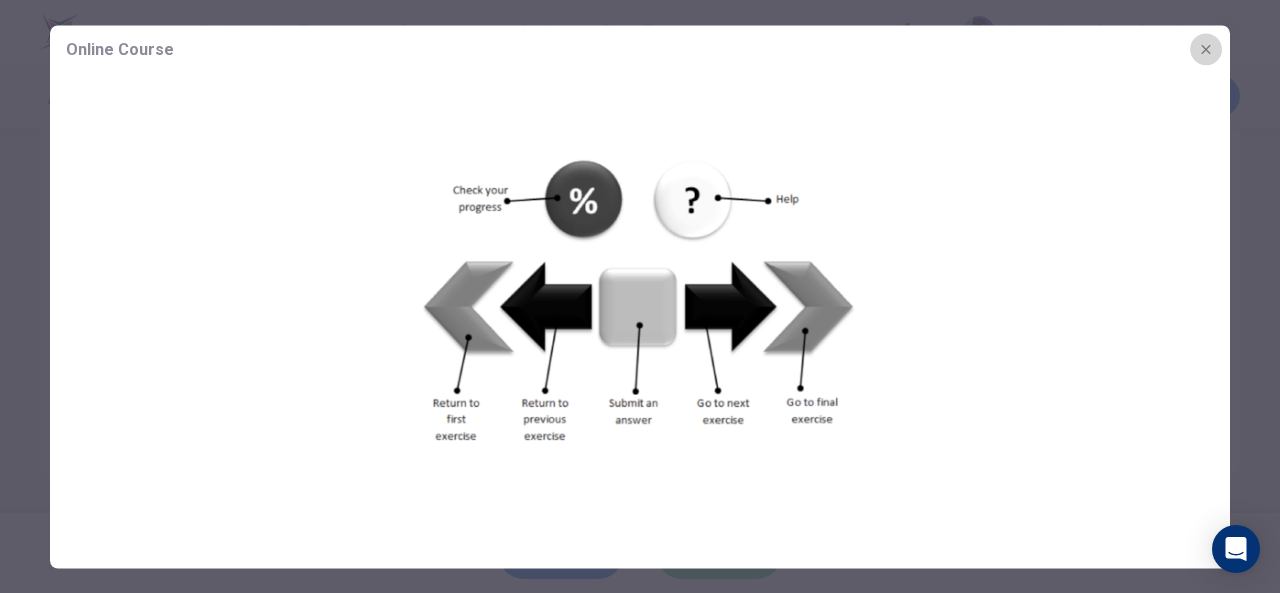click 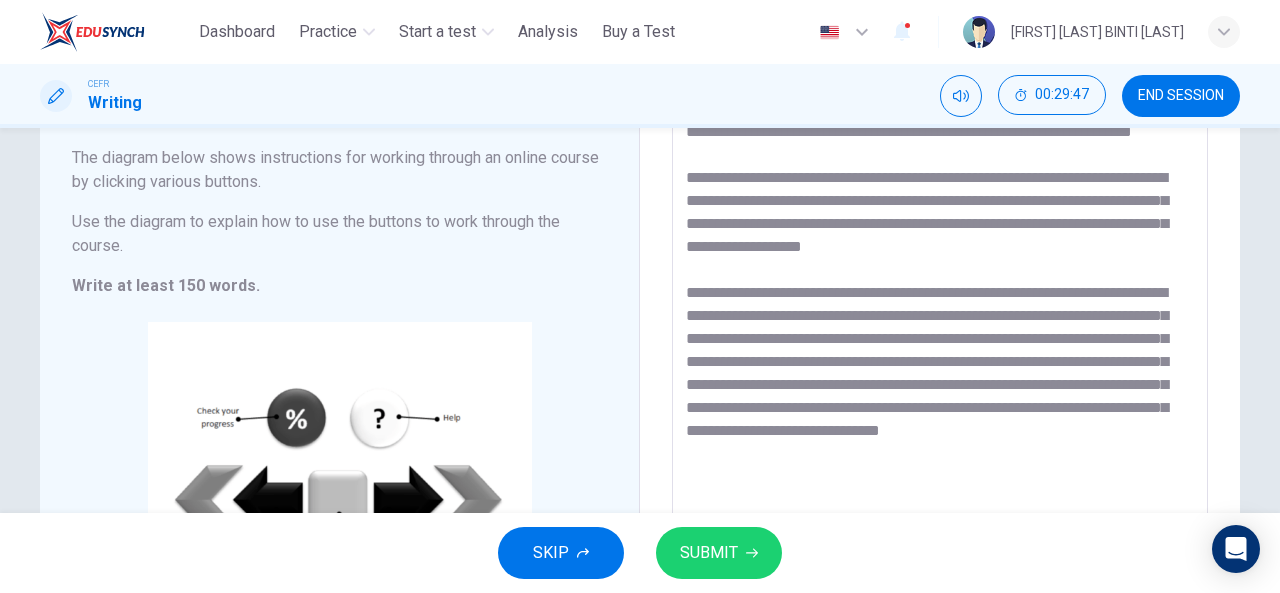scroll, scrollTop: 128, scrollLeft: 0, axis: vertical 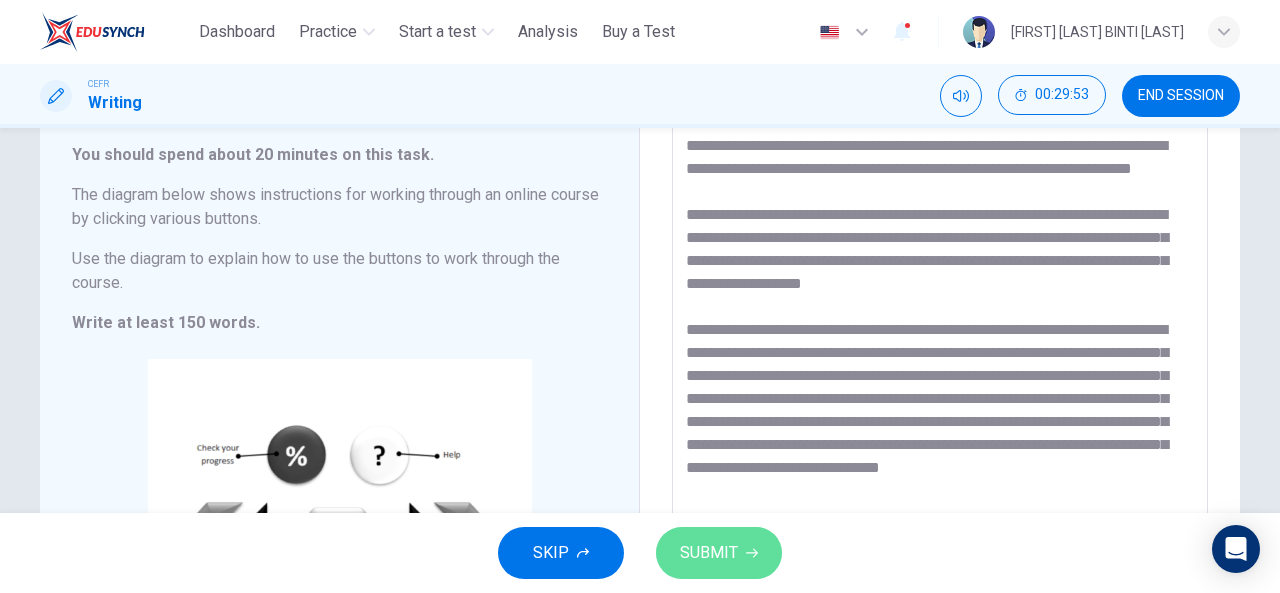 click on "SUBMIT" at bounding box center (709, 553) 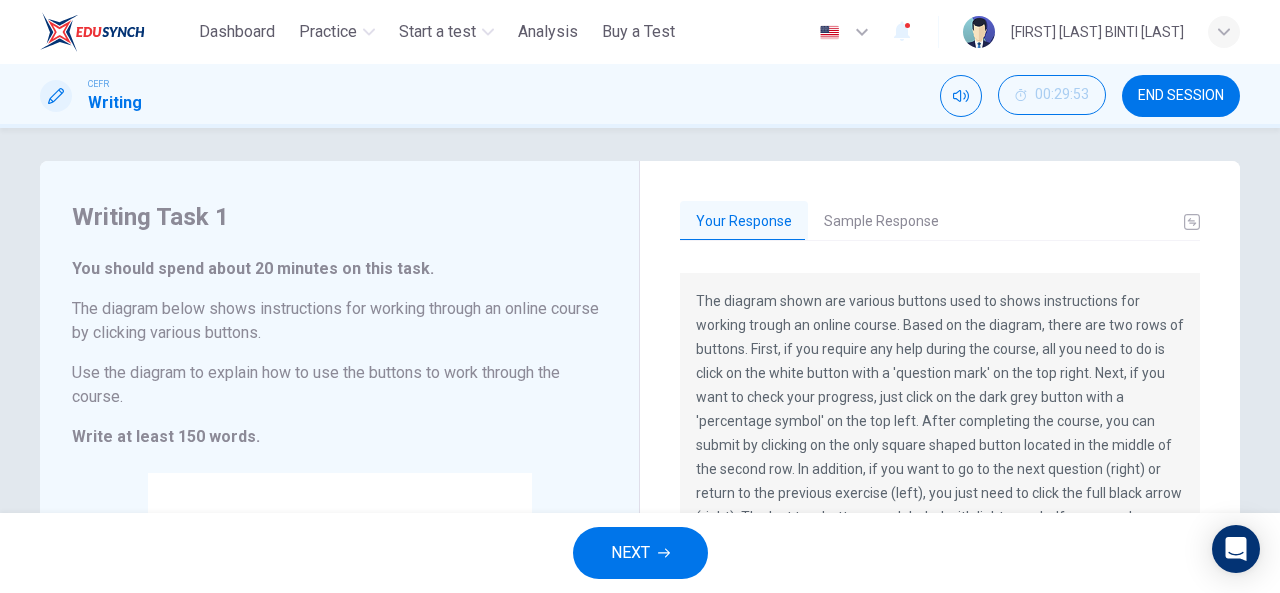 scroll, scrollTop: 0, scrollLeft: 0, axis: both 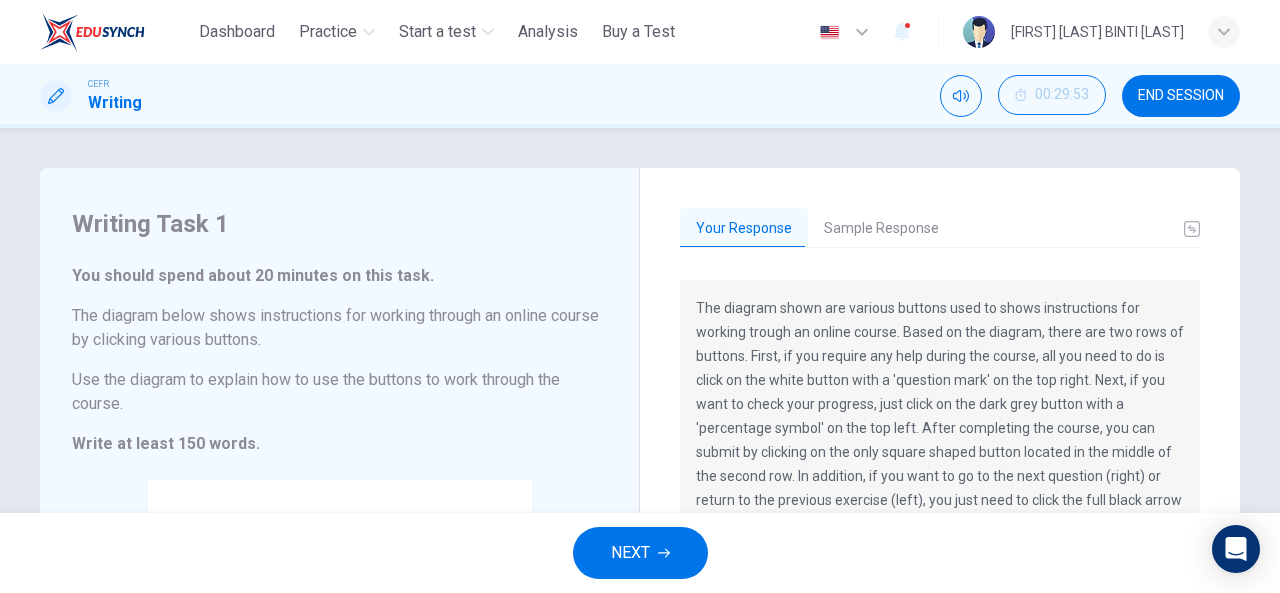 click on "Sample Response" at bounding box center [881, 229] 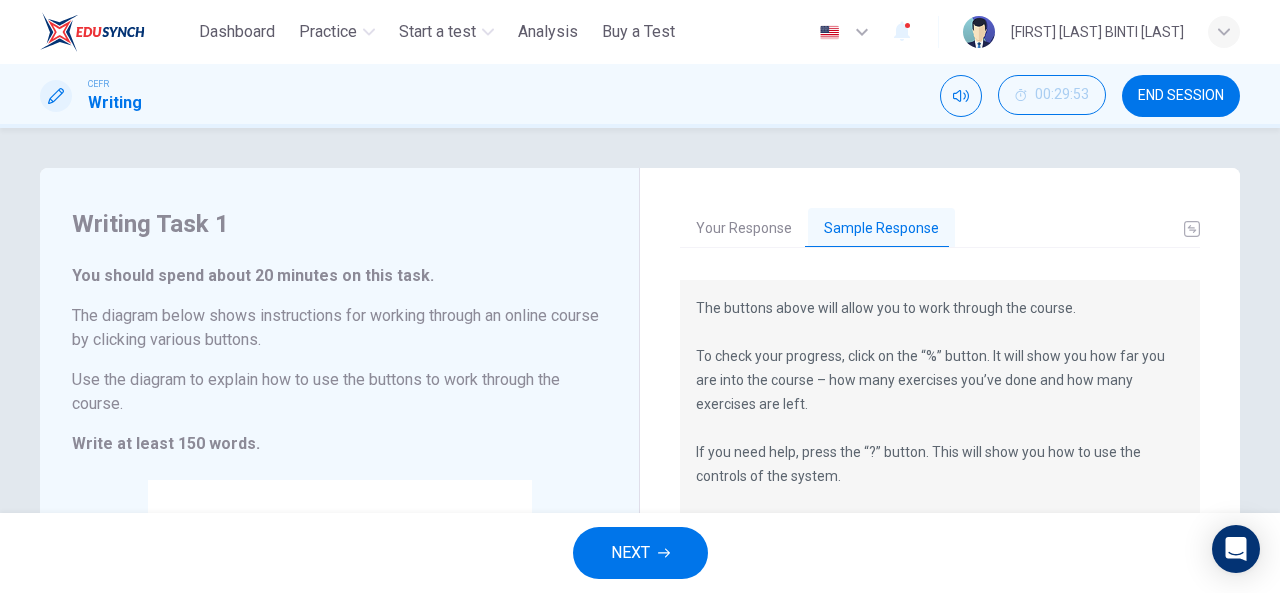 scroll, scrollTop: 100, scrollLeft: 0, axis: vertical 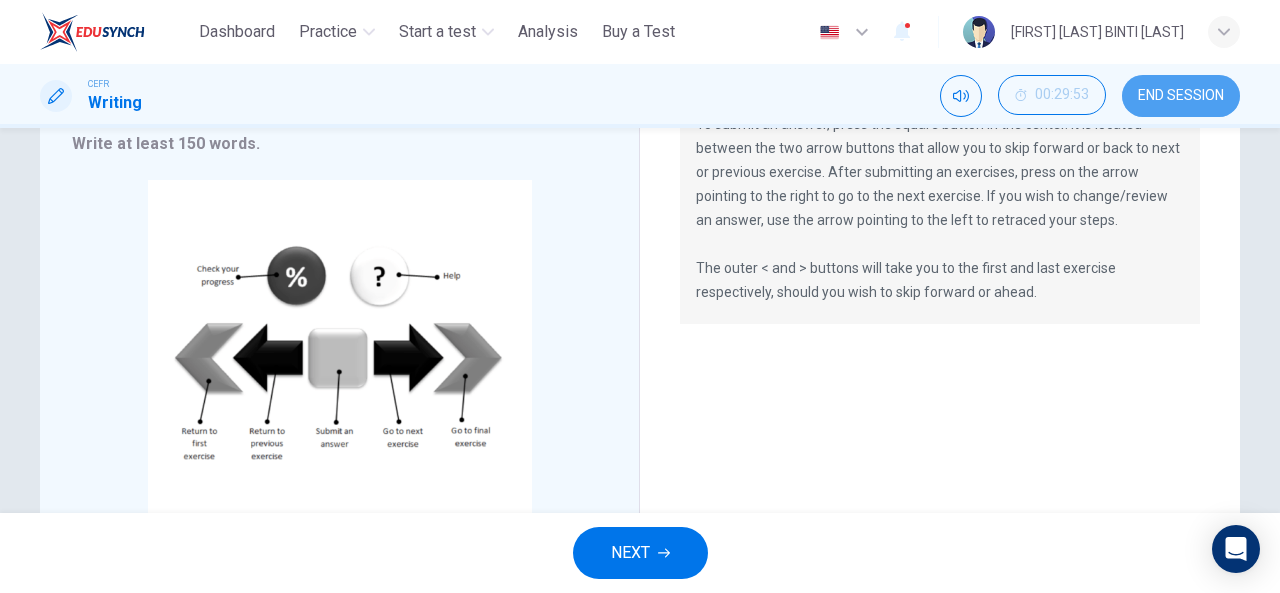 drag, startPoint x: 1156, startPoint y: 105, endPoint x: 717, endPoint y: 110, distance: 439.02847 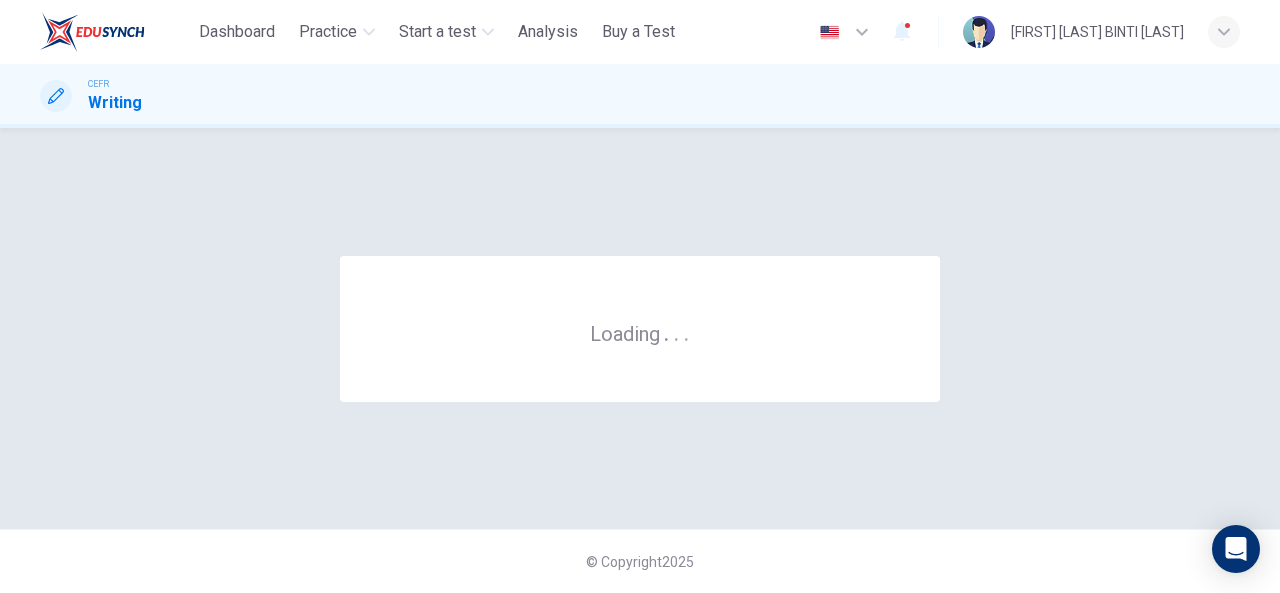 scroll, scrollTop: 0, scrollLeft: 0, axis: both 